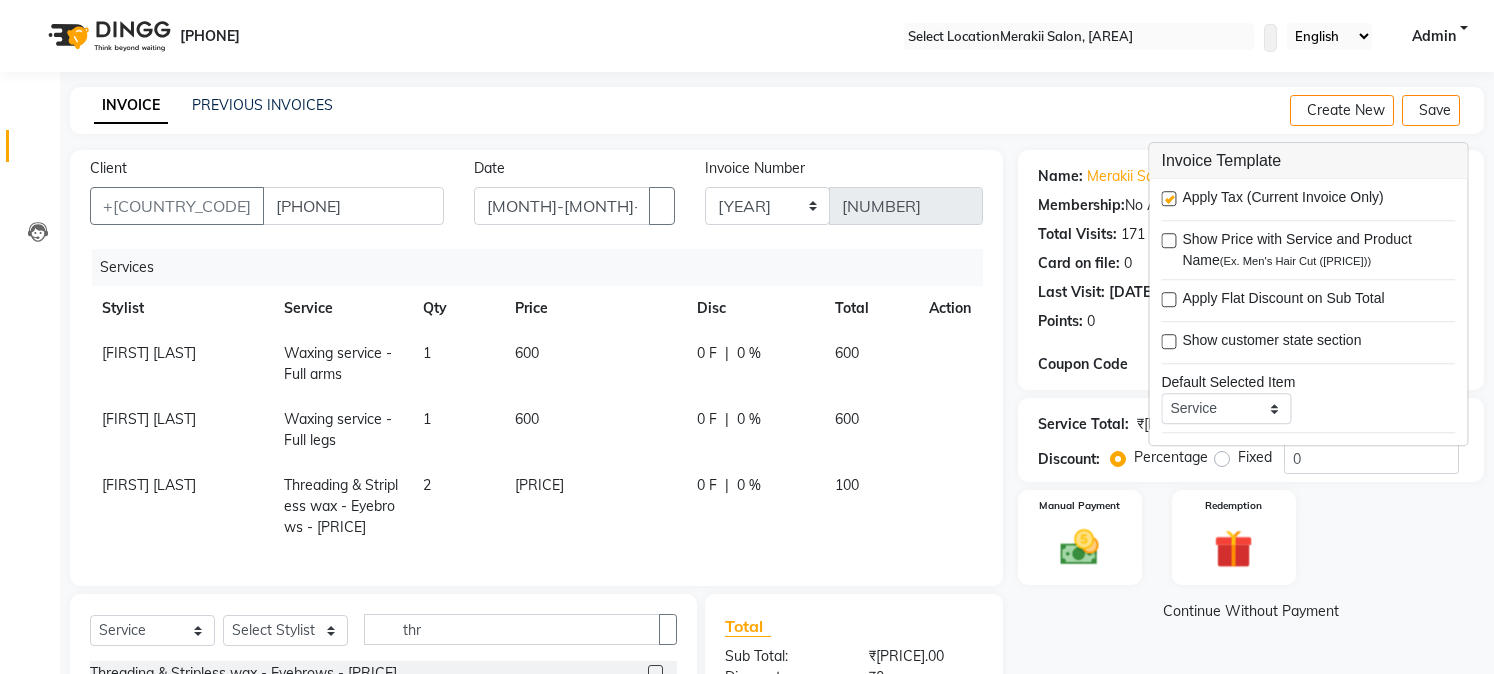 scroll, scrollTop: 0, scrollLeft: 0, axis: both 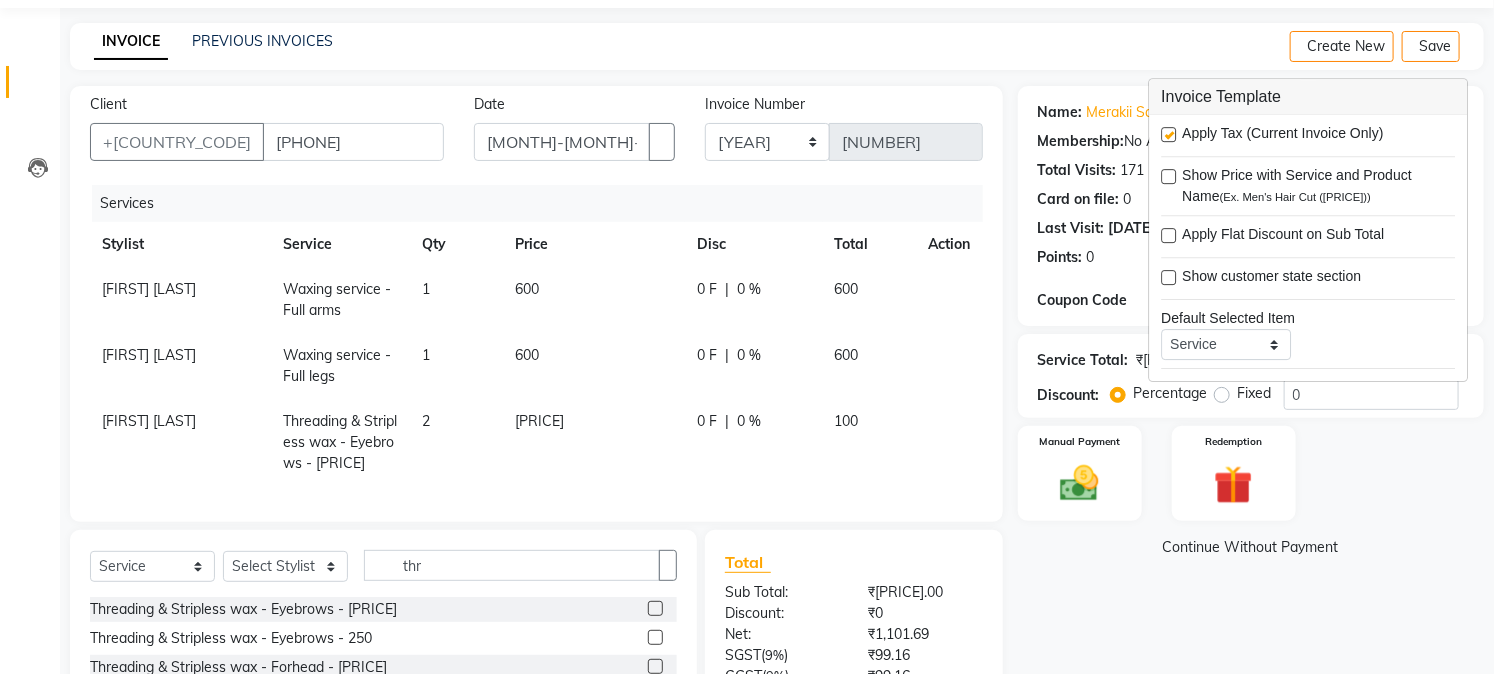 click at bounding box center (1168, 134) 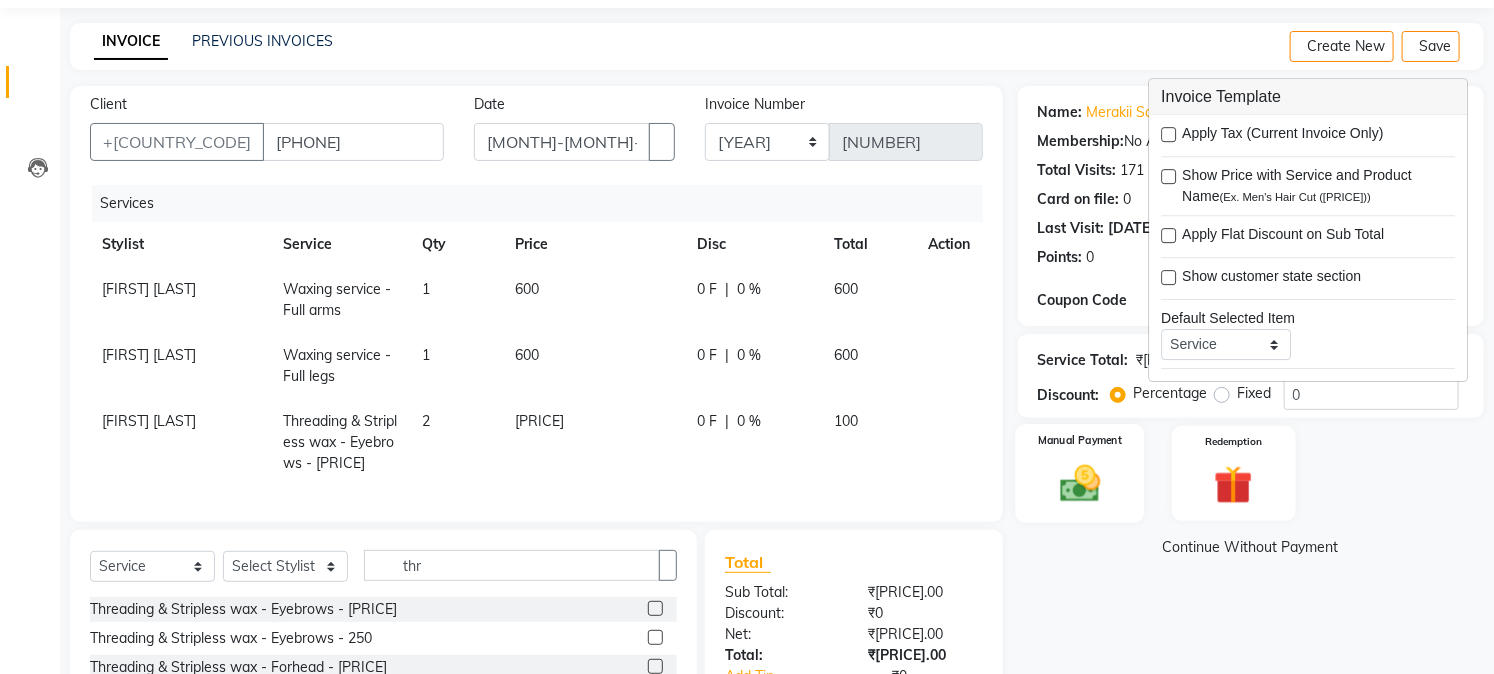 click on "Manual Payment" at bounding box center [1079, 473] 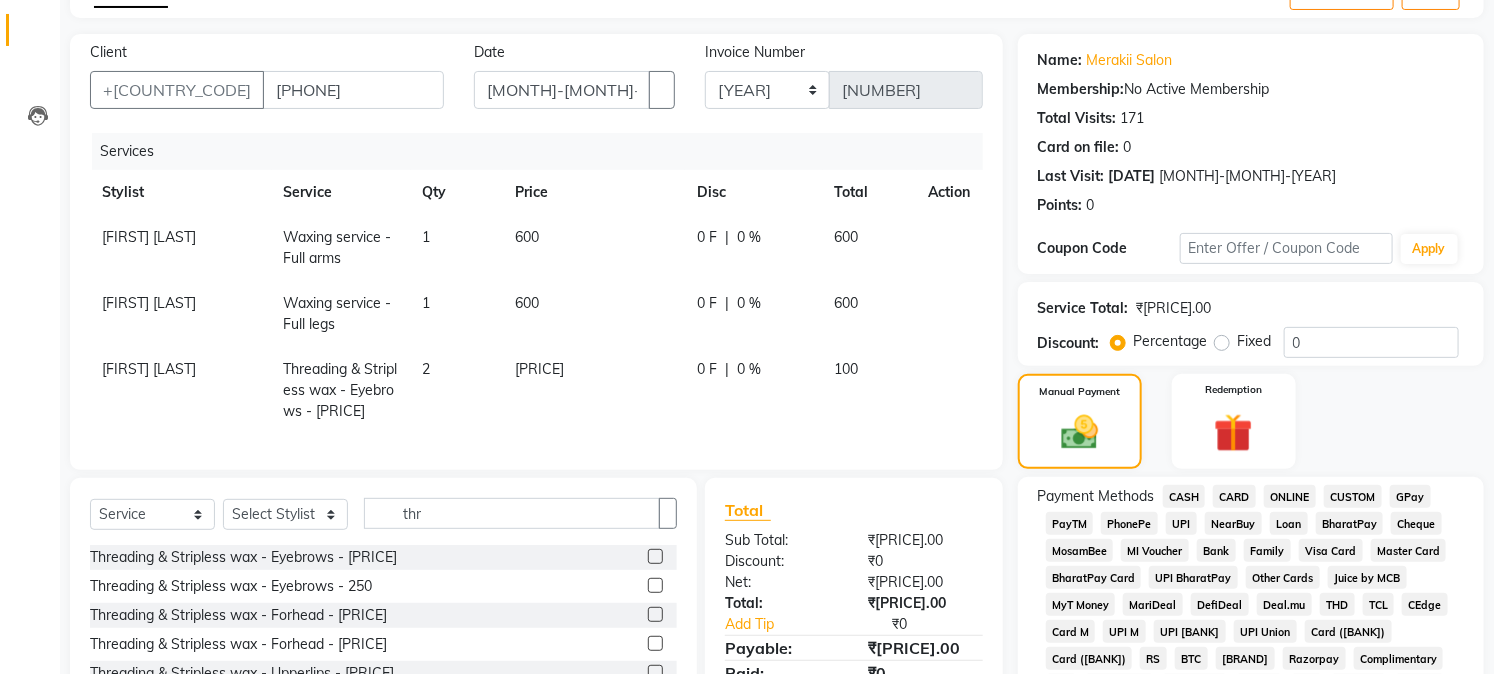 scroll, scrollTop: 117, scrollLeft: 0, axis: vertical 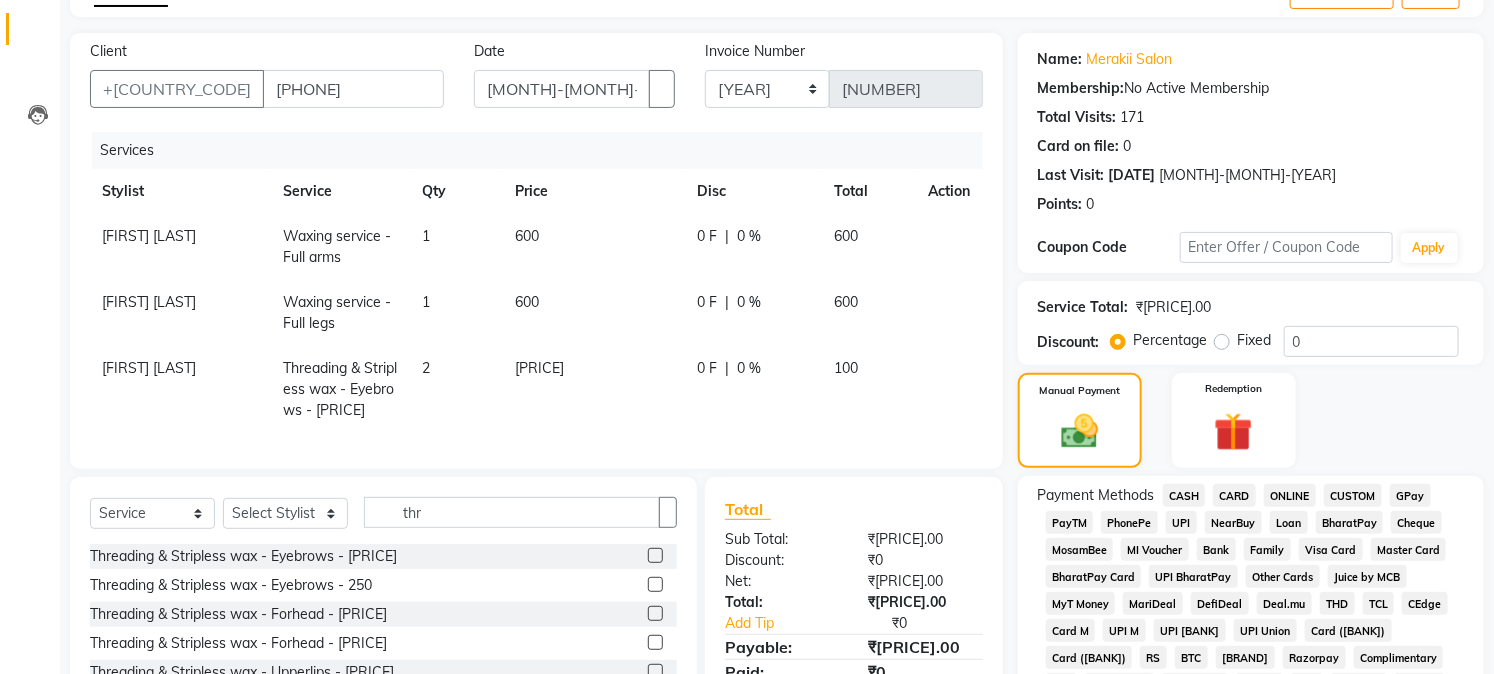click on "Points:   0" at bounding box center (1251, 204) 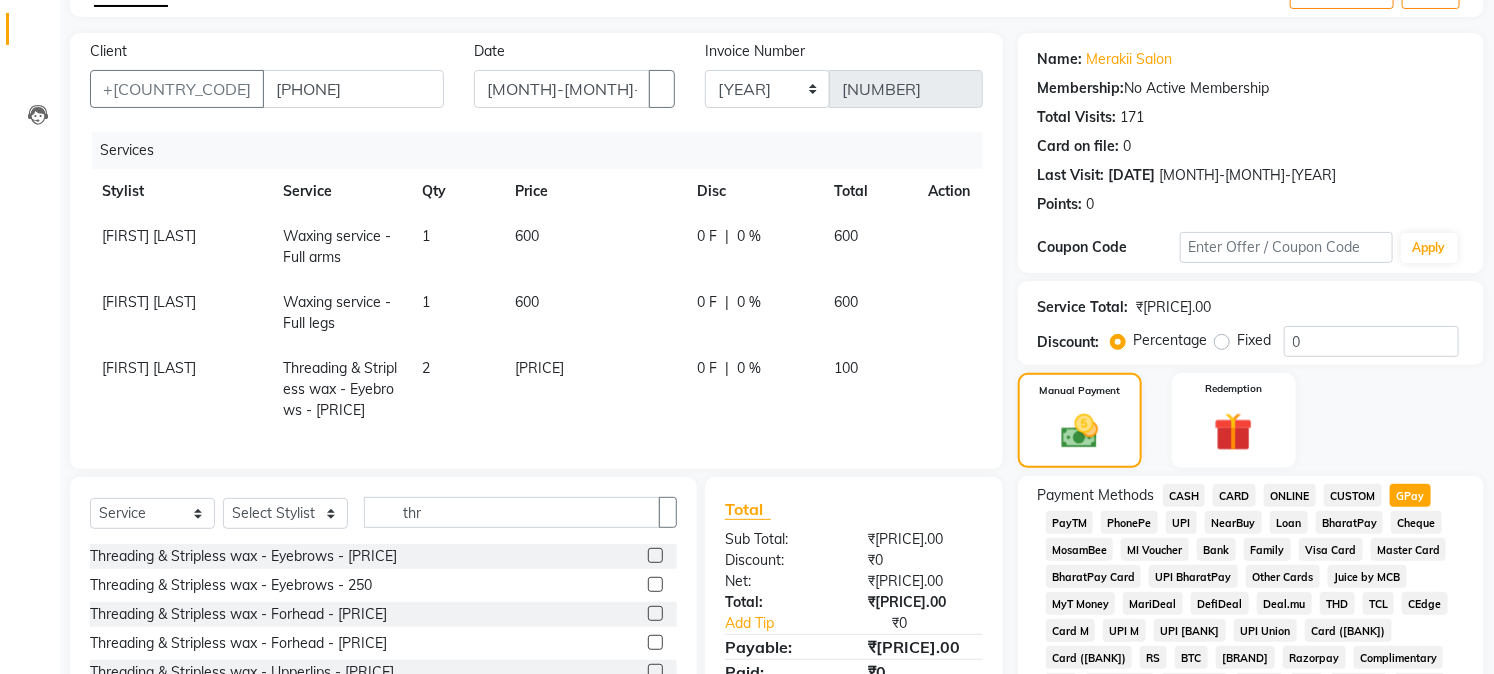 scroll, scrollTop: 707, scrollLeft: 0, axis: vertical 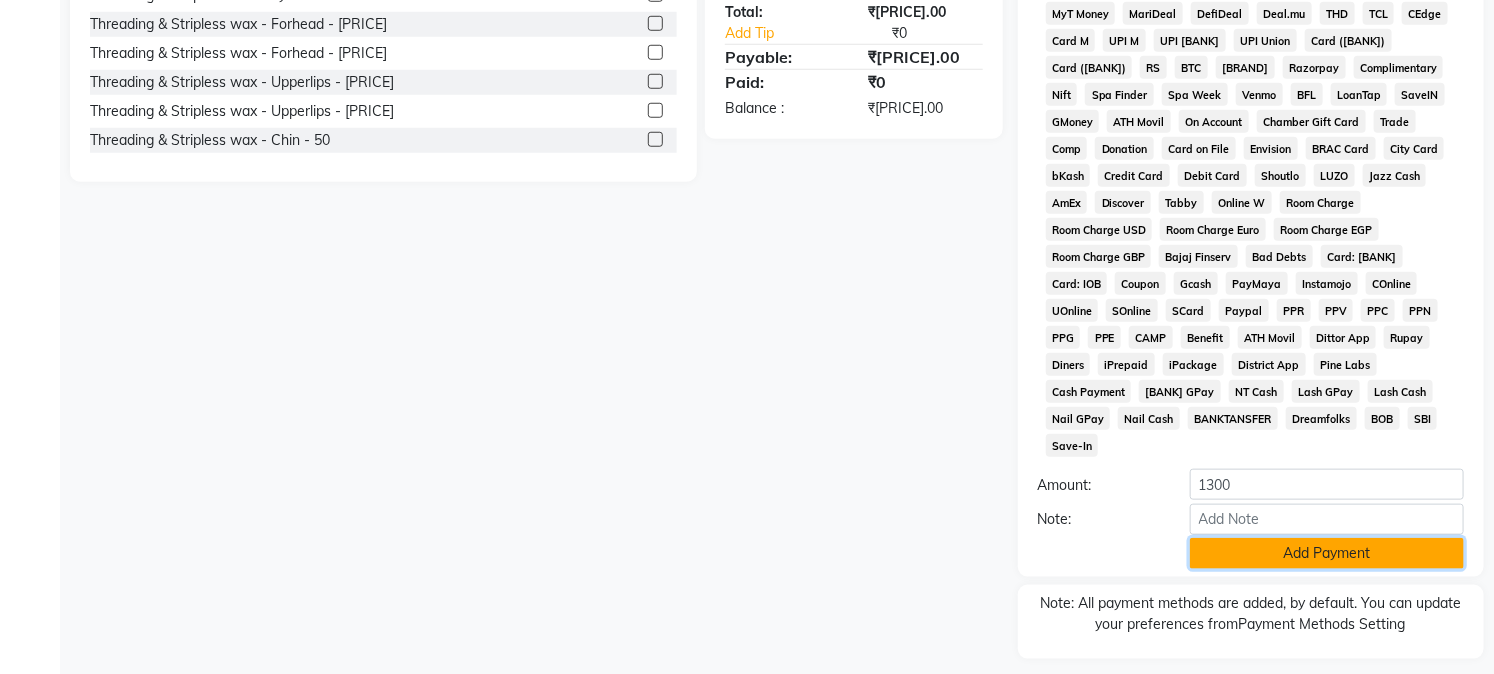click on "Add Payment" at bounding box center (1327, 553) 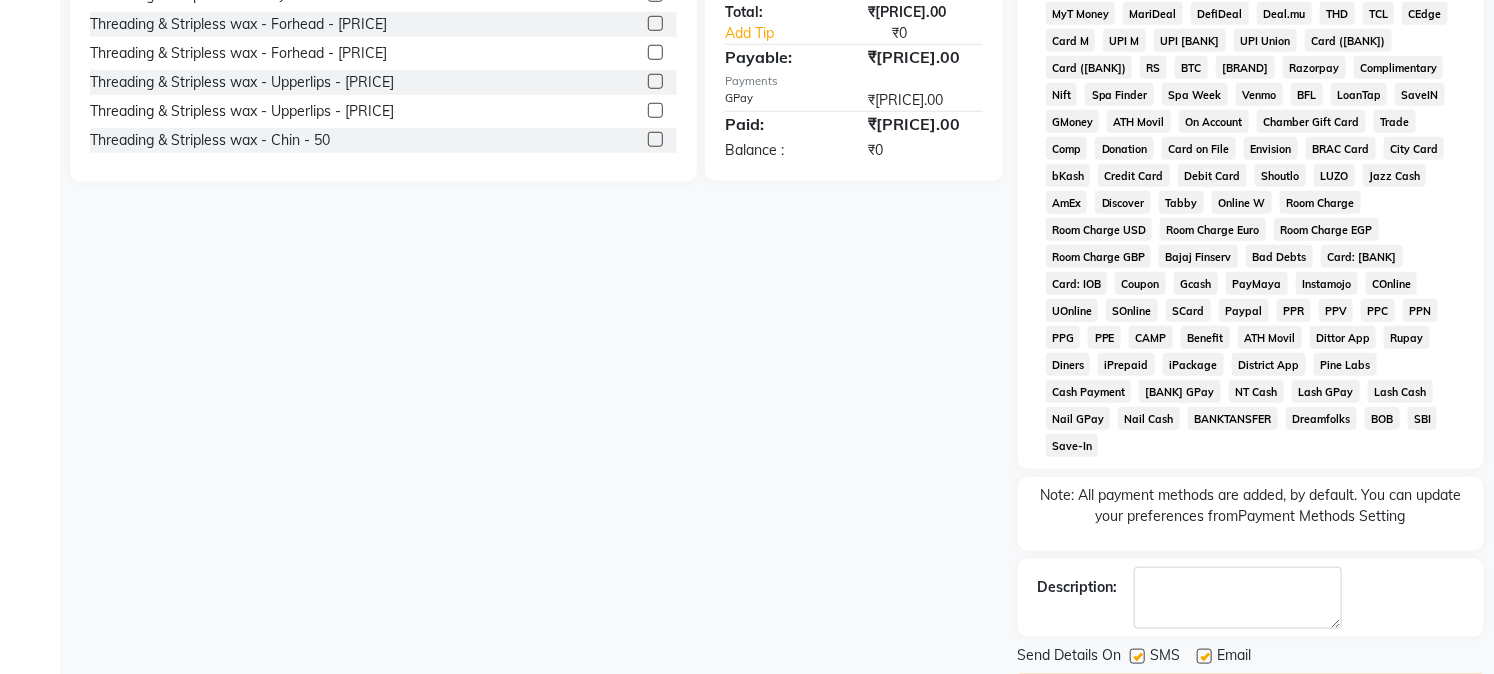scroll, scrollTop: 742, scrollLeft: 0, axis: vertical 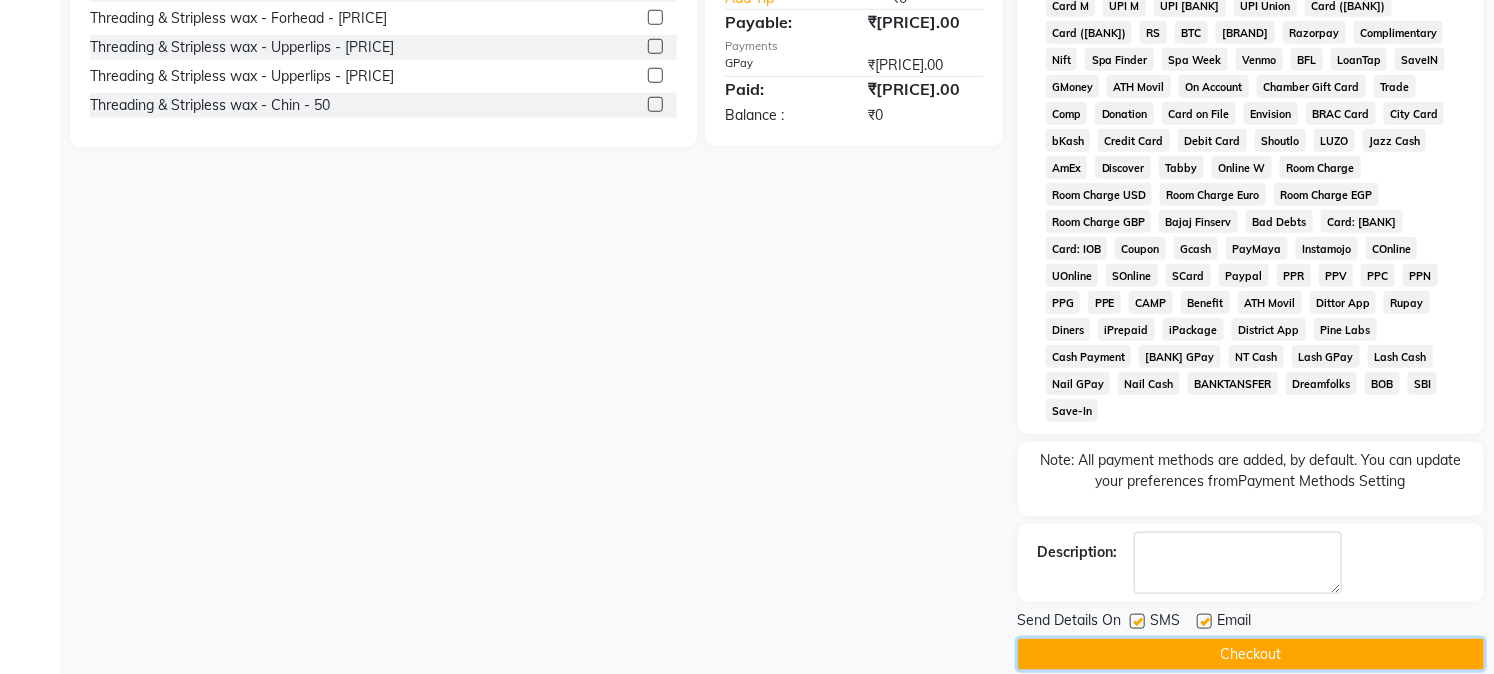 click on "Checkout" at bounding box center [1251, 654] 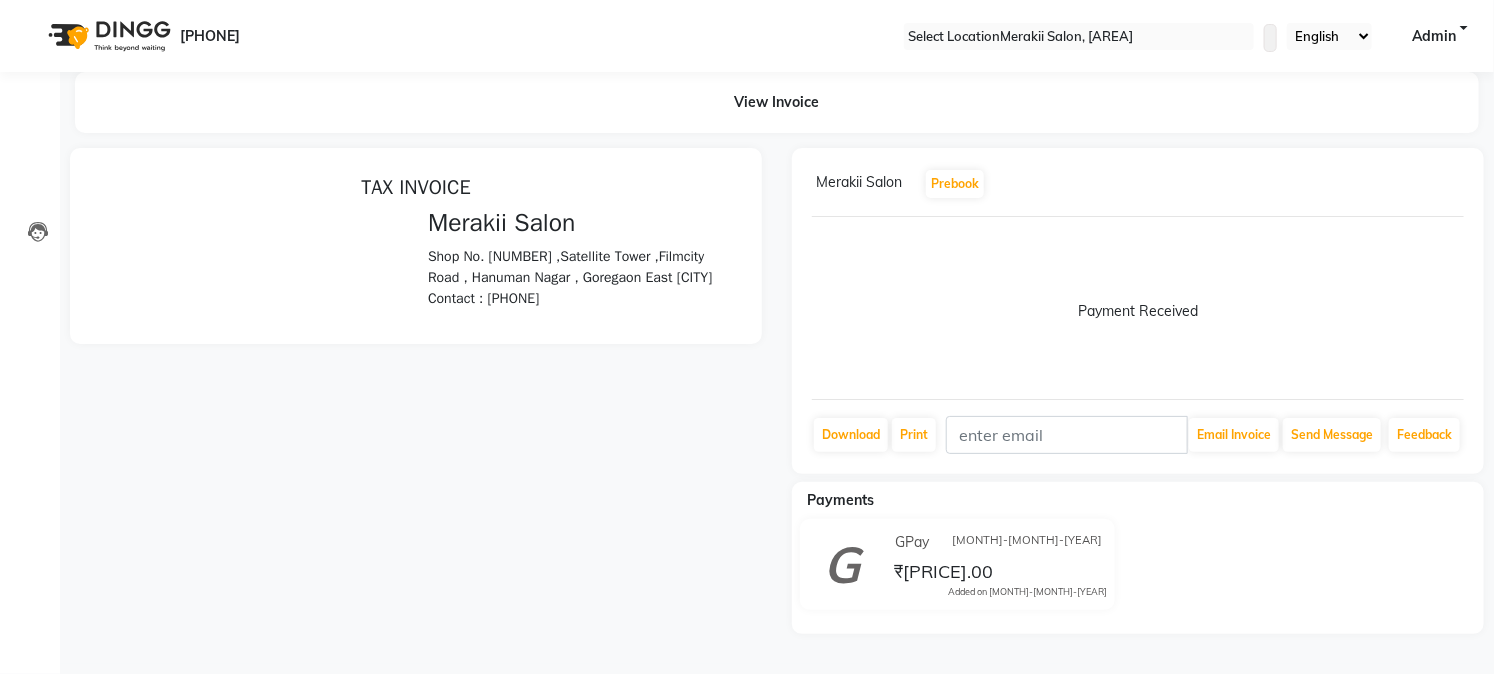 scroll, scrollTop: 0, scrollLeft: 0, axis: both 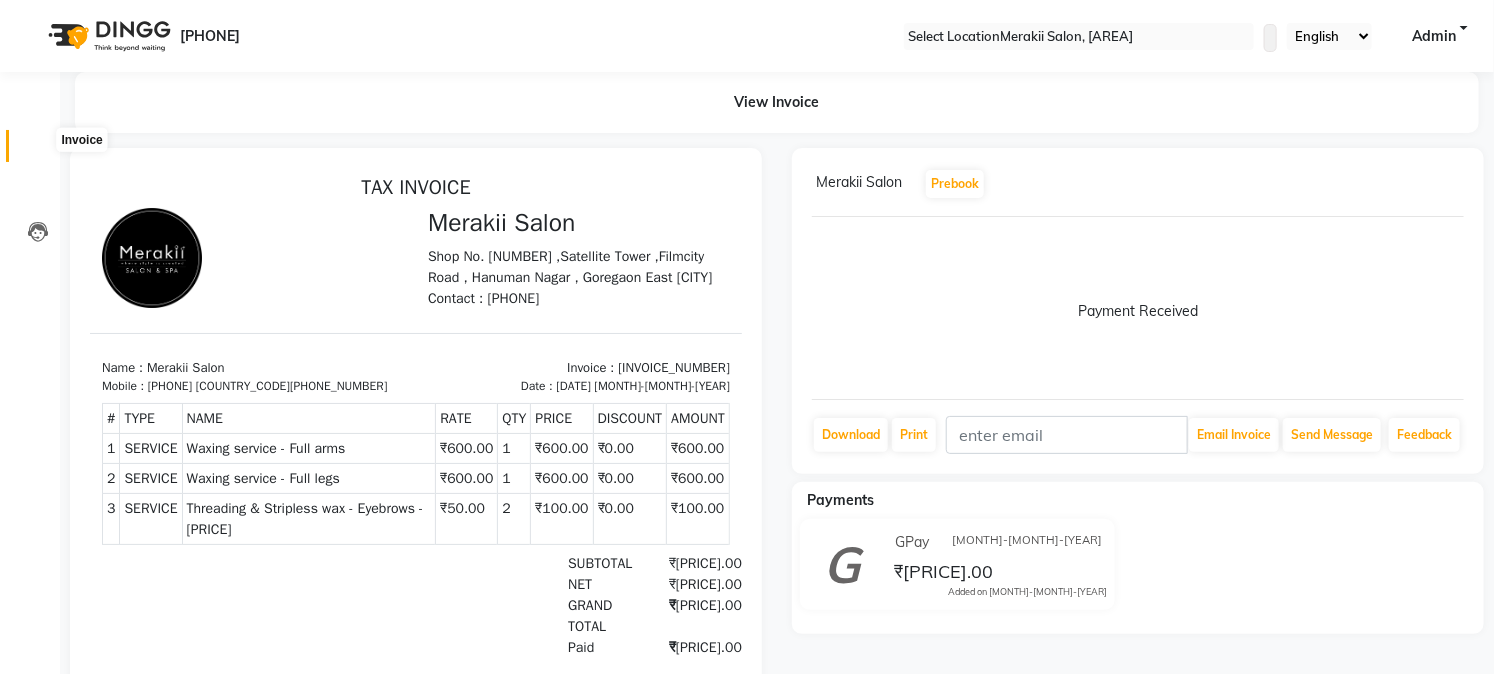 click at bounding box center [37, 151] 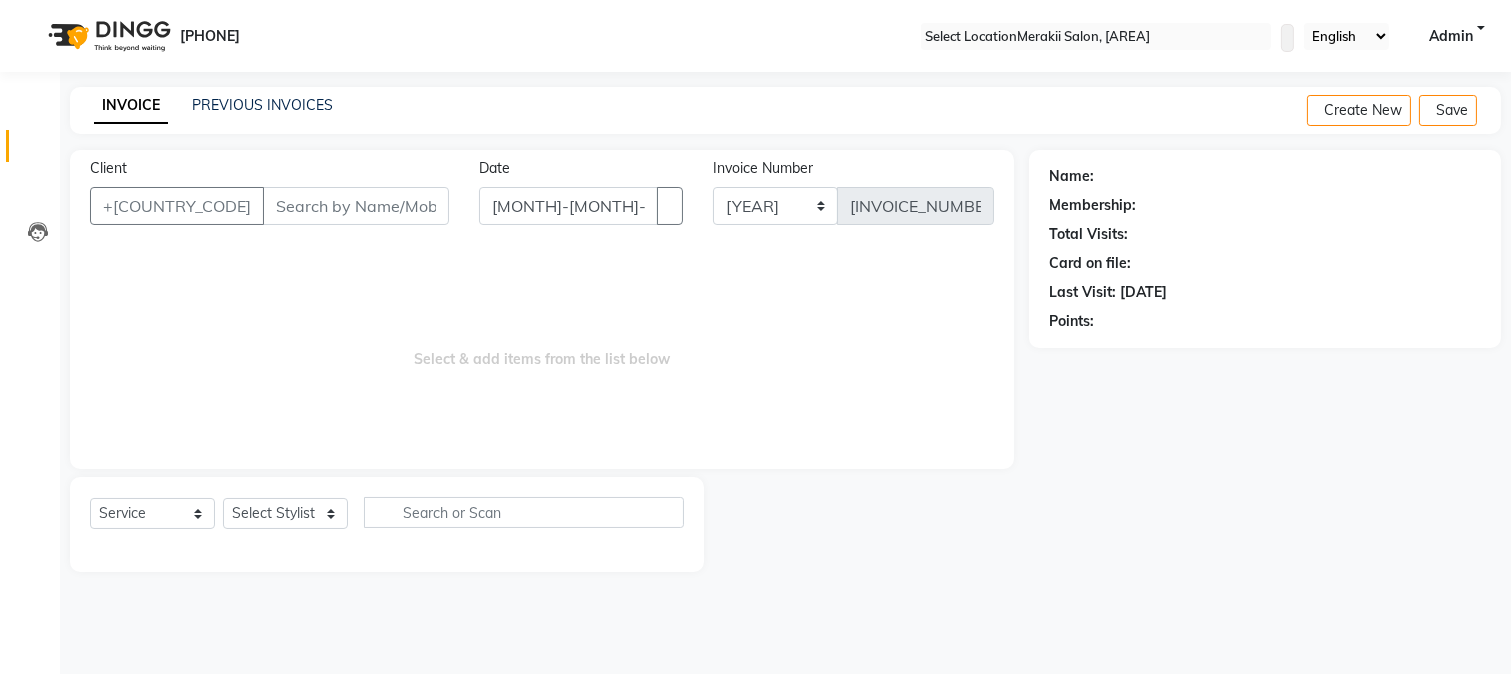 click on "Date [DATE]" at bounding box center (581, 199) 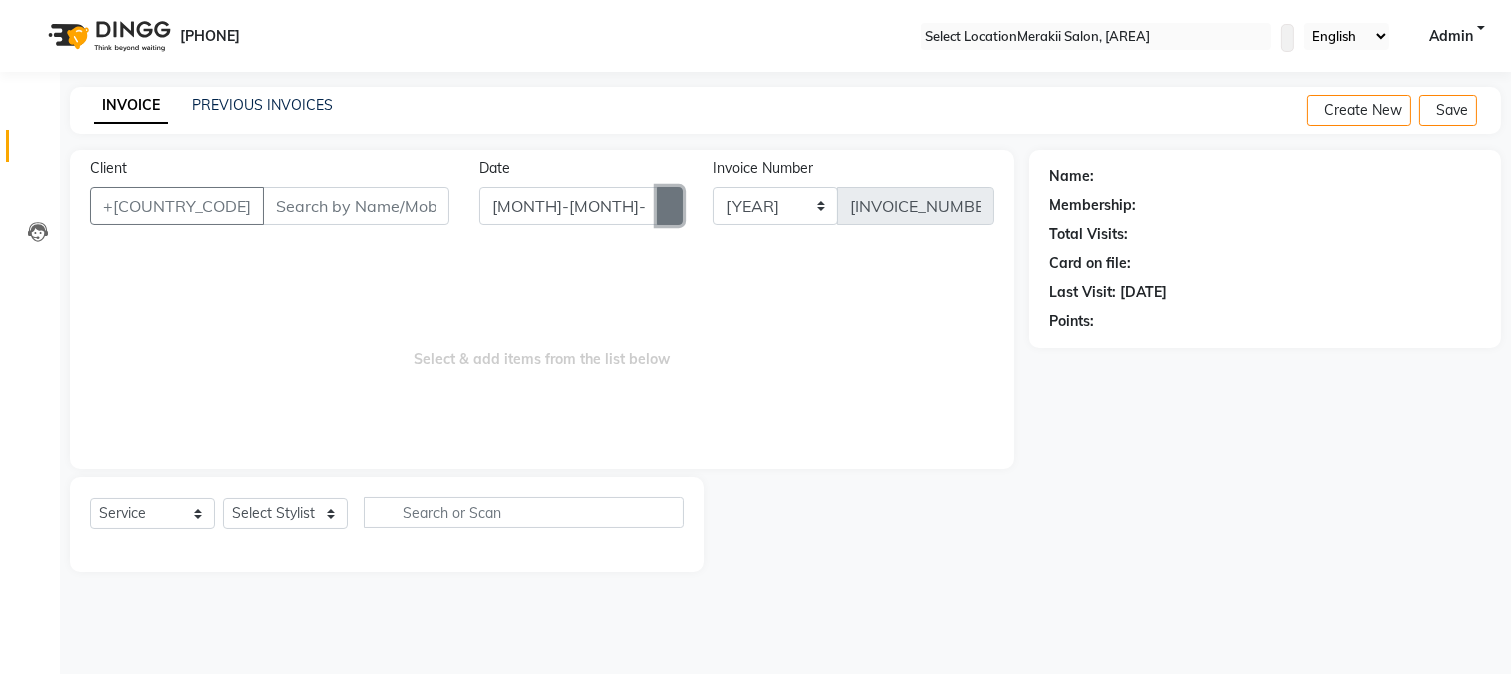 click at bounding box center (670, 206) 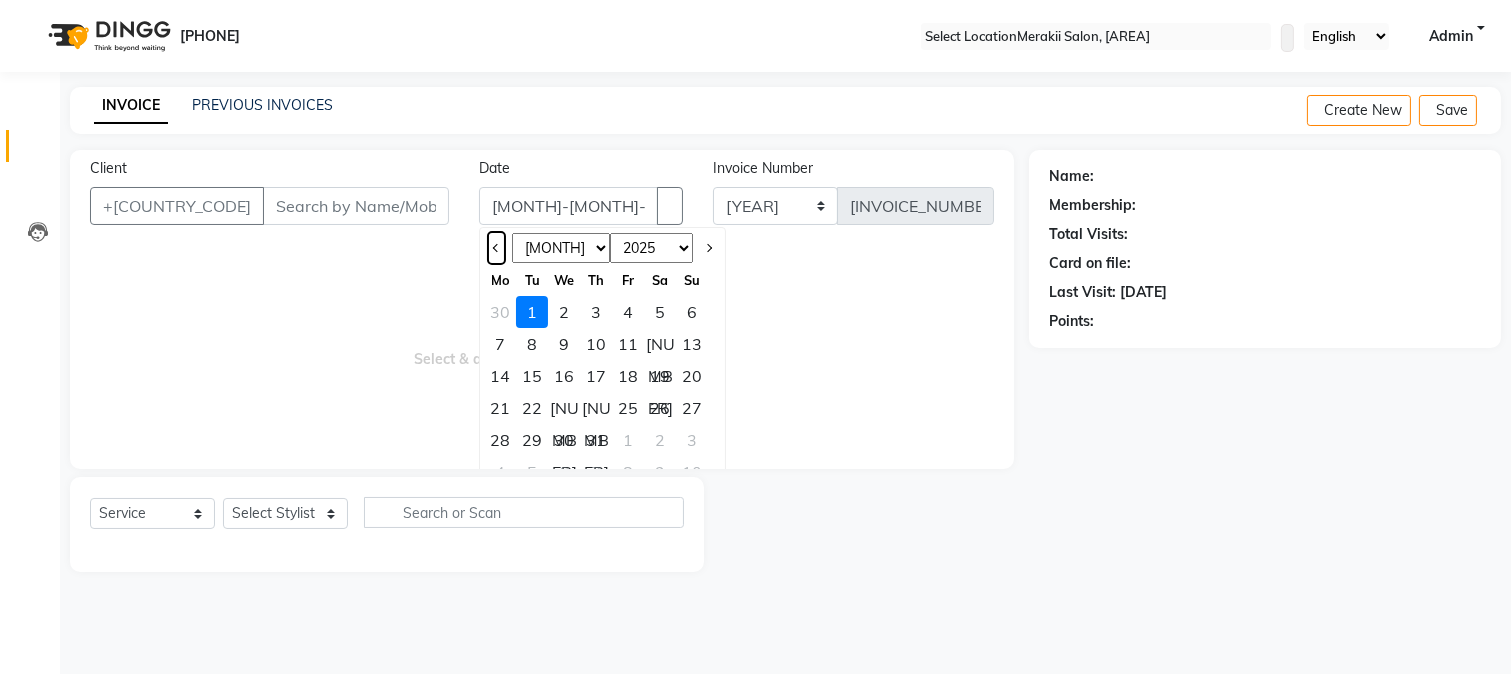 click at bounding box center (496, 248) 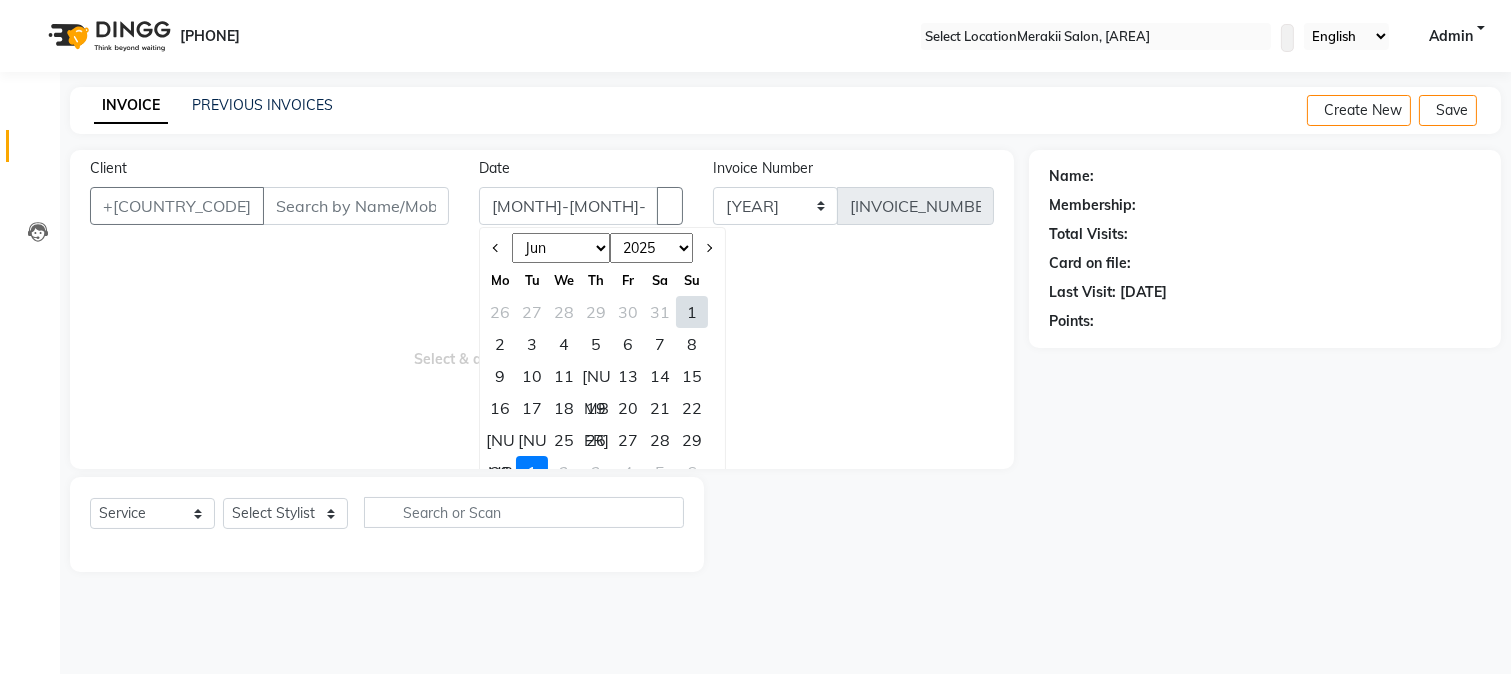 click on "29" at bounding box center (692, 440) 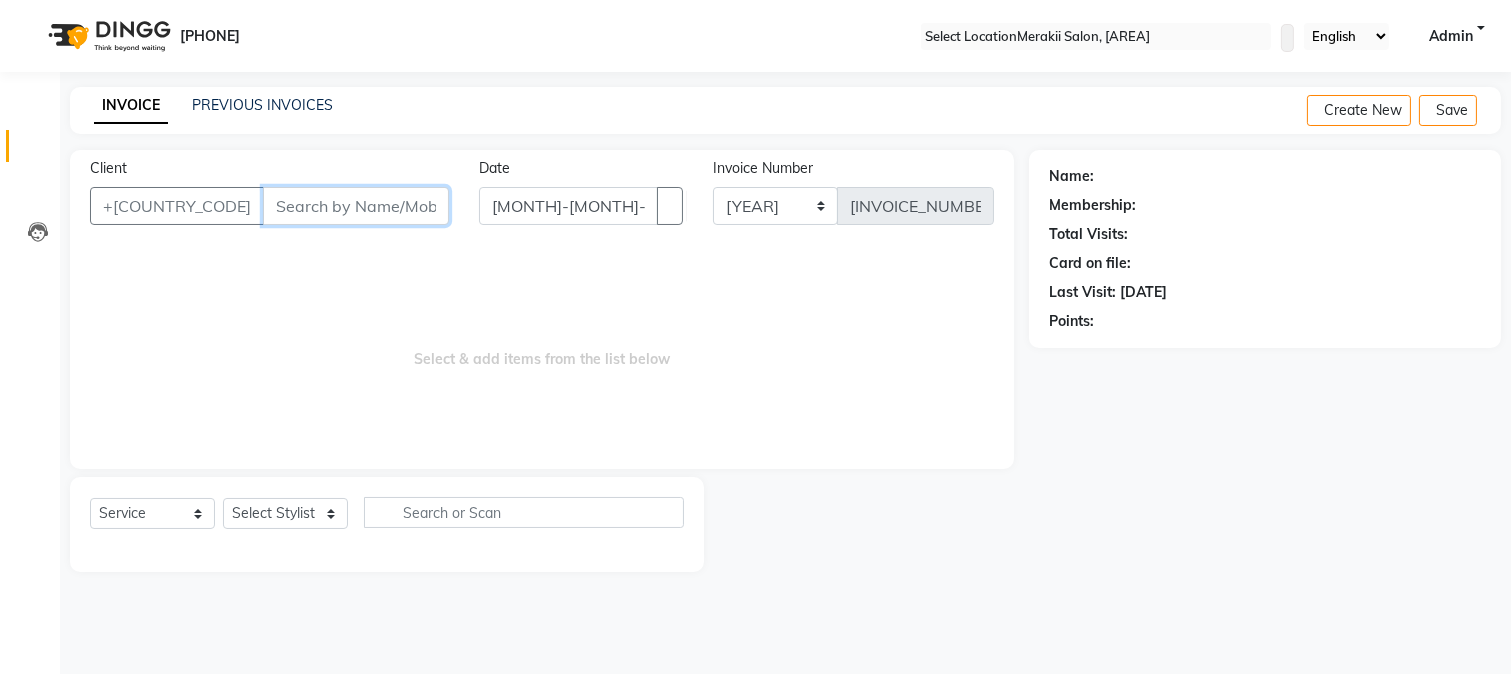 click on "Client" at bounding box center [356, 206] 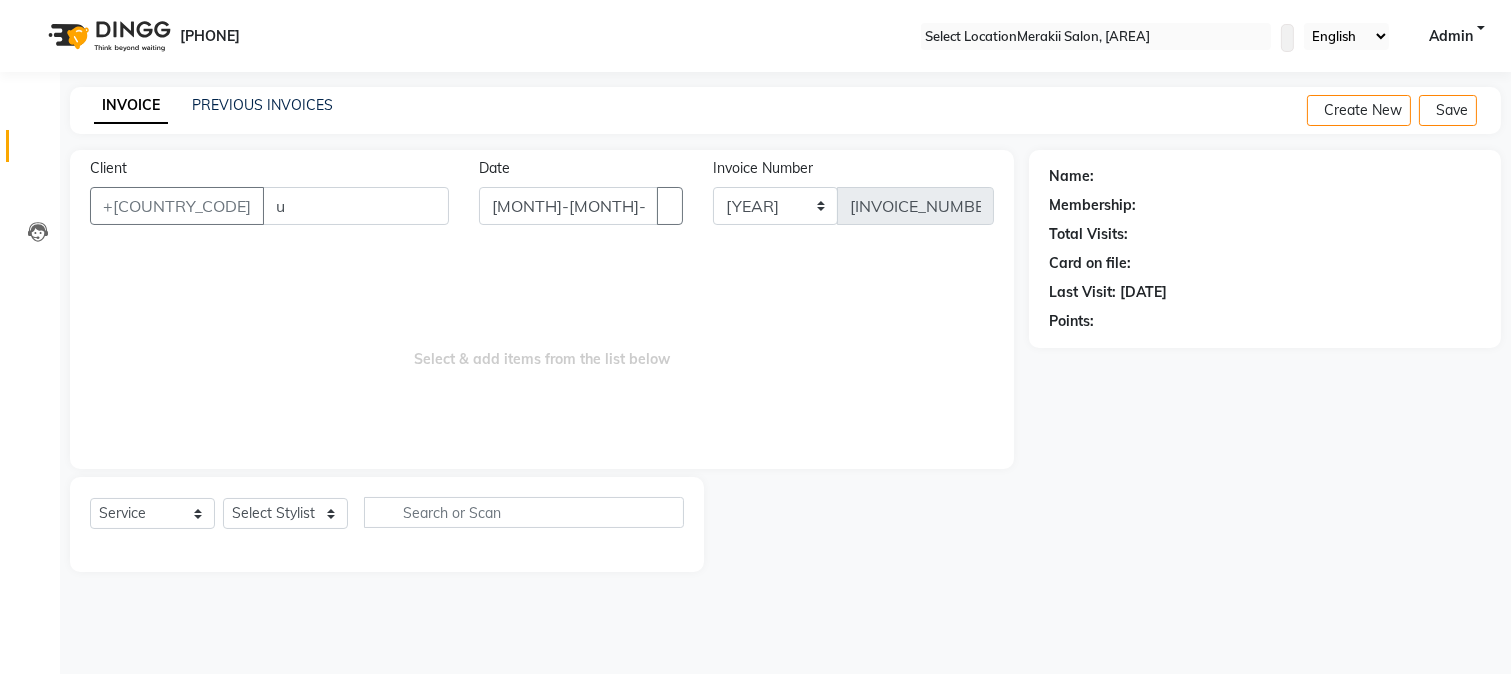 drag, startPoint x: 147, startPoint y: 177, endPoint x: 993, endPoint y: 317, distance: 857.5057 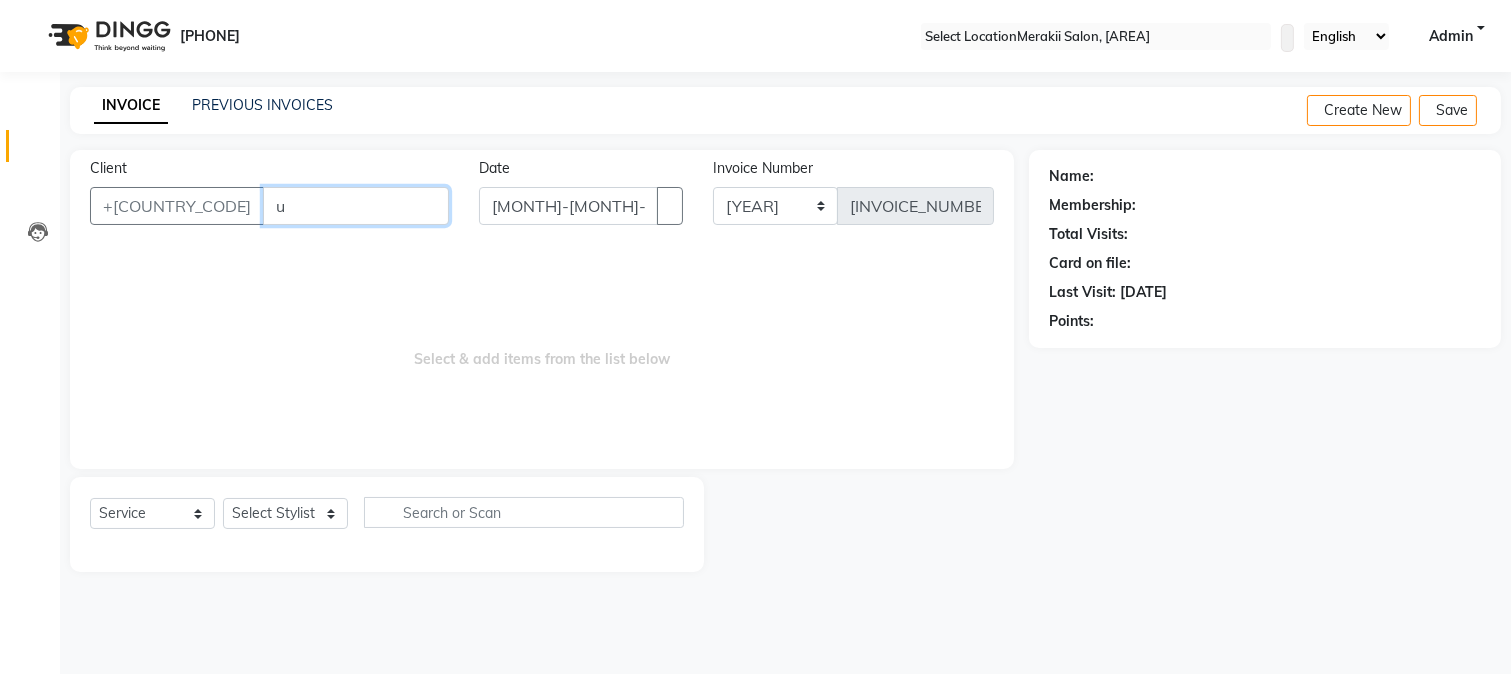 click on "u" at bounding box center [356, 206] 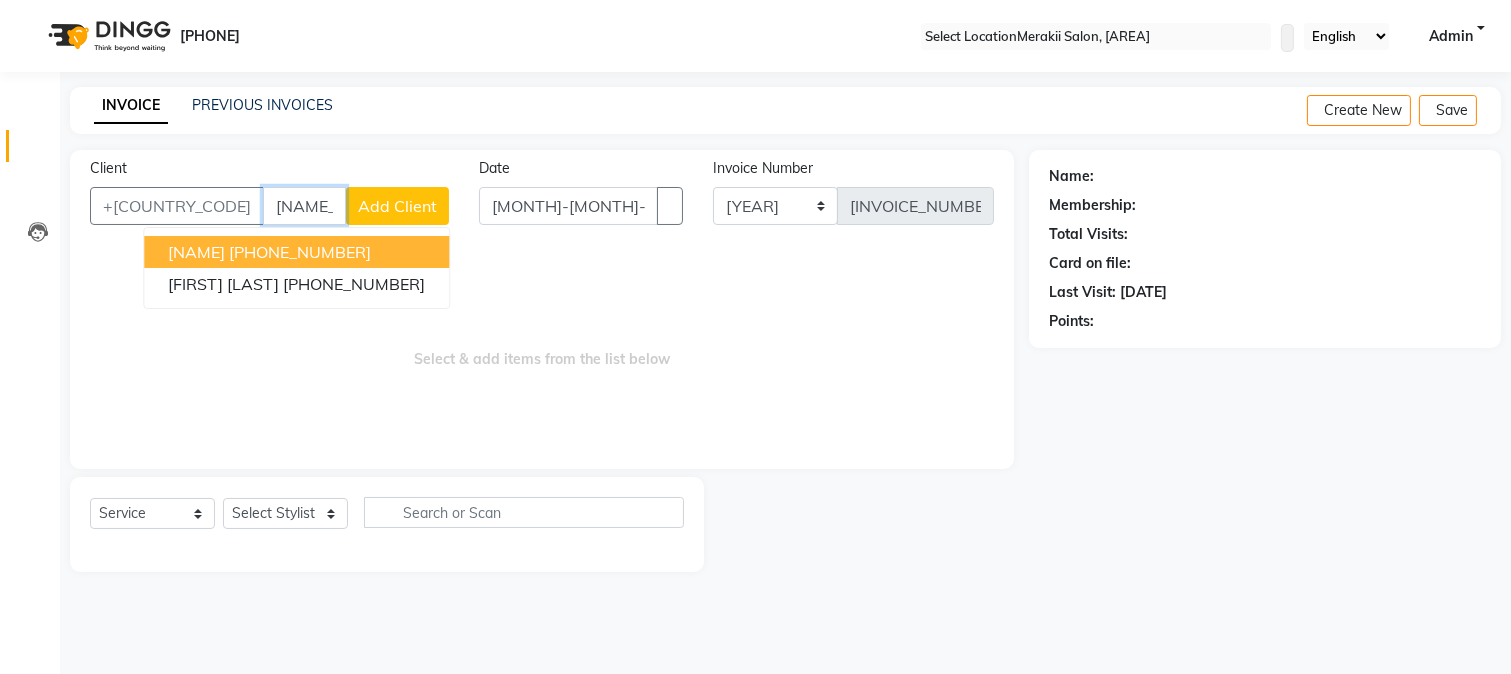 click on "[NAME] [PHONE_NUMBER]" at bounding box center [296, 252] 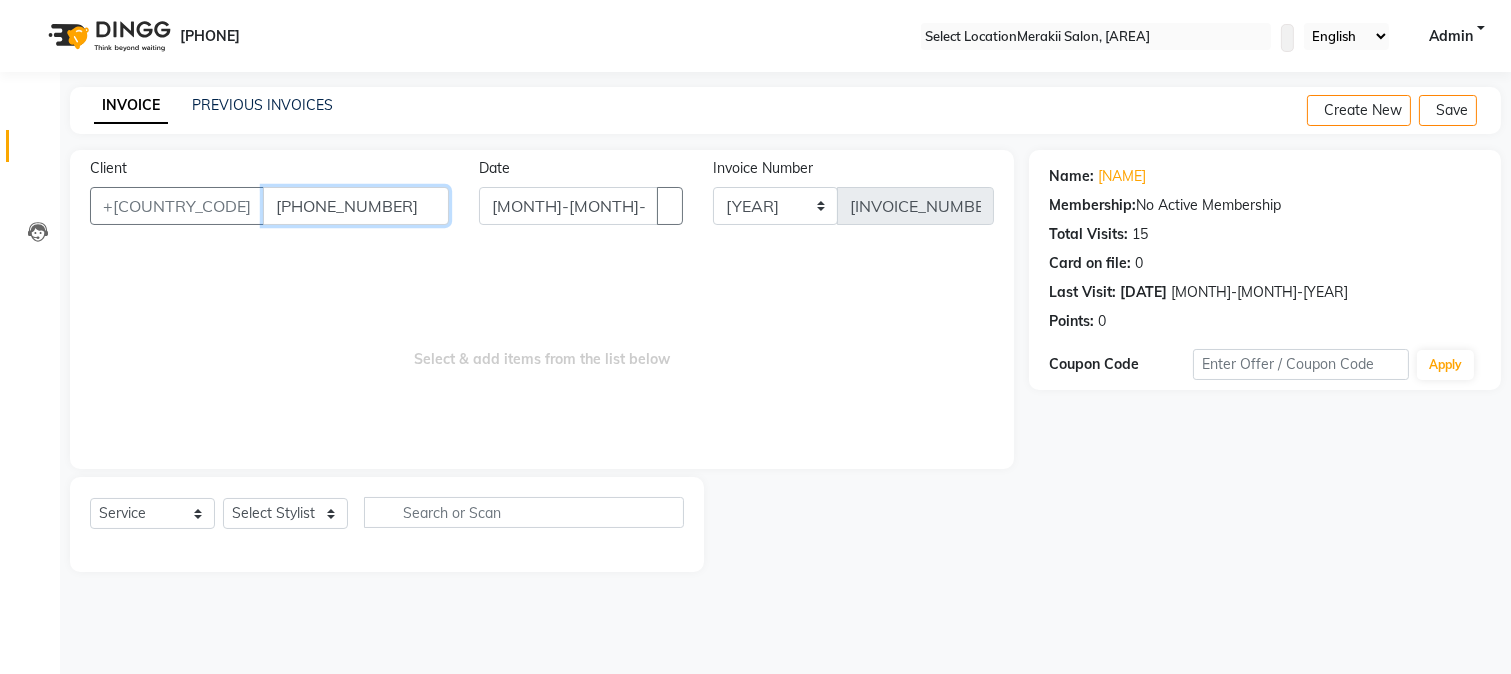 click on "[PHONE_NUMBER]" at bounding box center [356, 206] 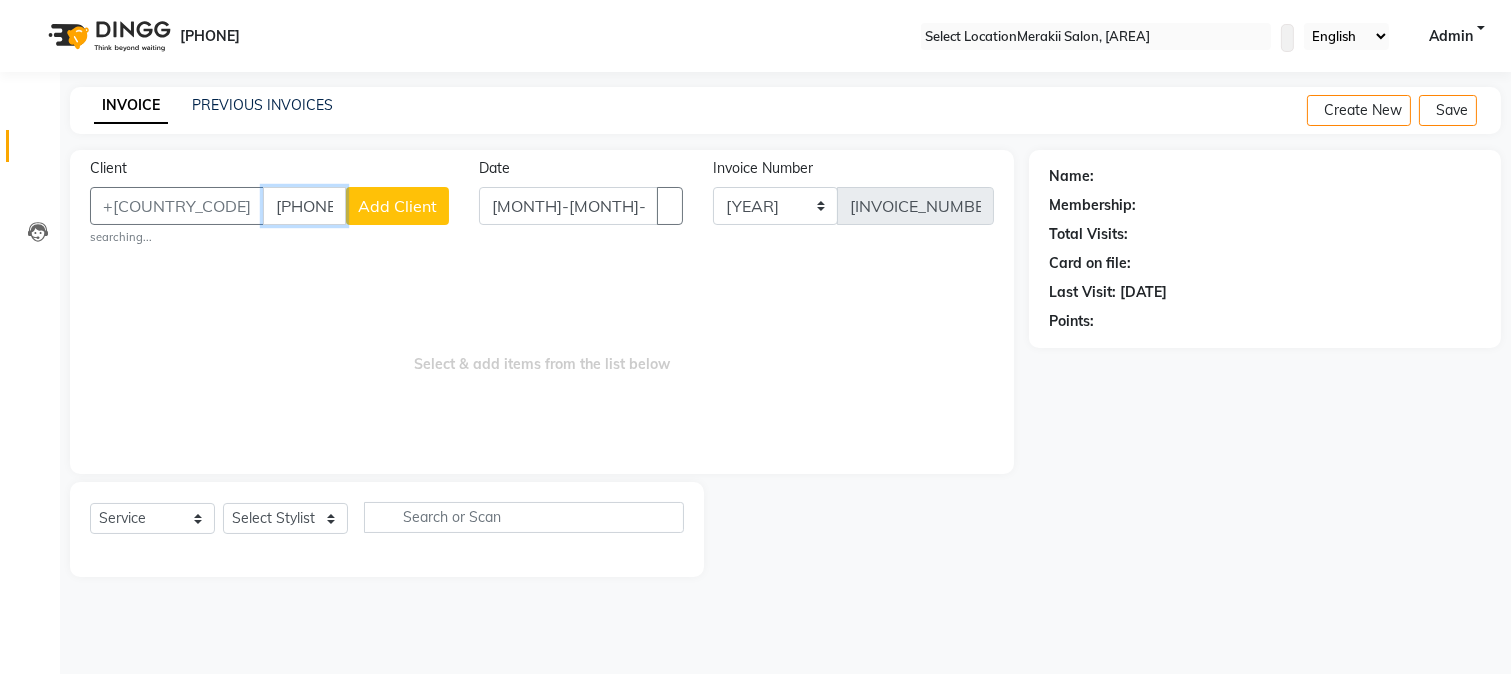 type on "[PHONE]" 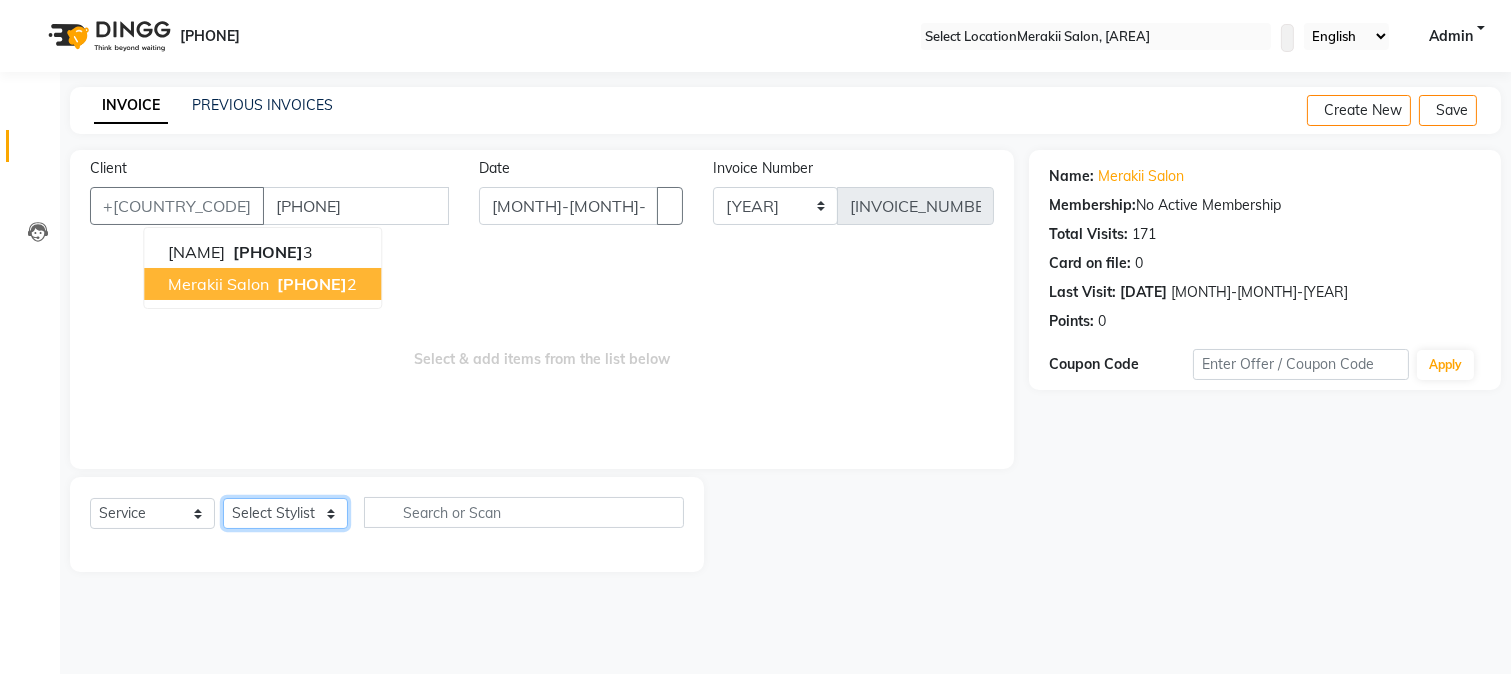 click on "Select Stylist [NAME] [NAME] [NAME] [NAME] [NAME] [NAME]" at bounding box center [285, 513] 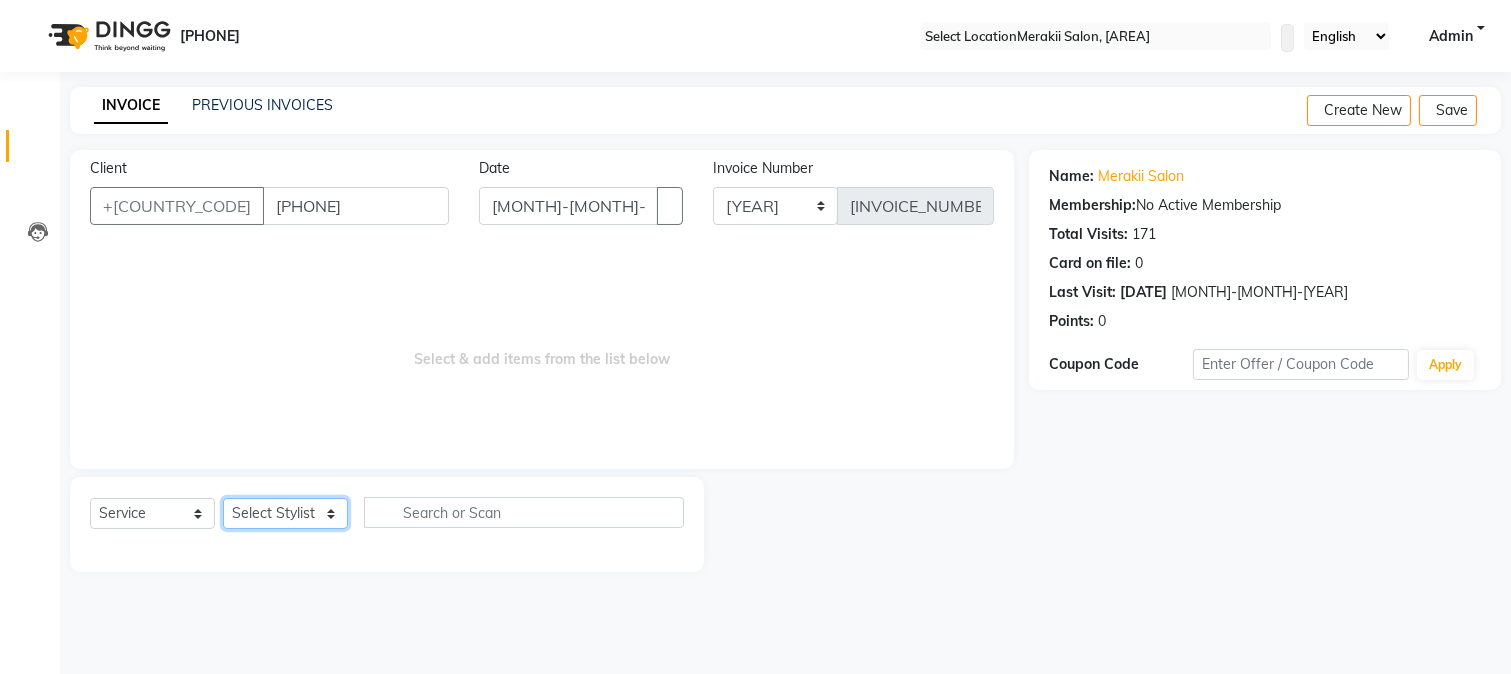 select on "[NUMBER]" 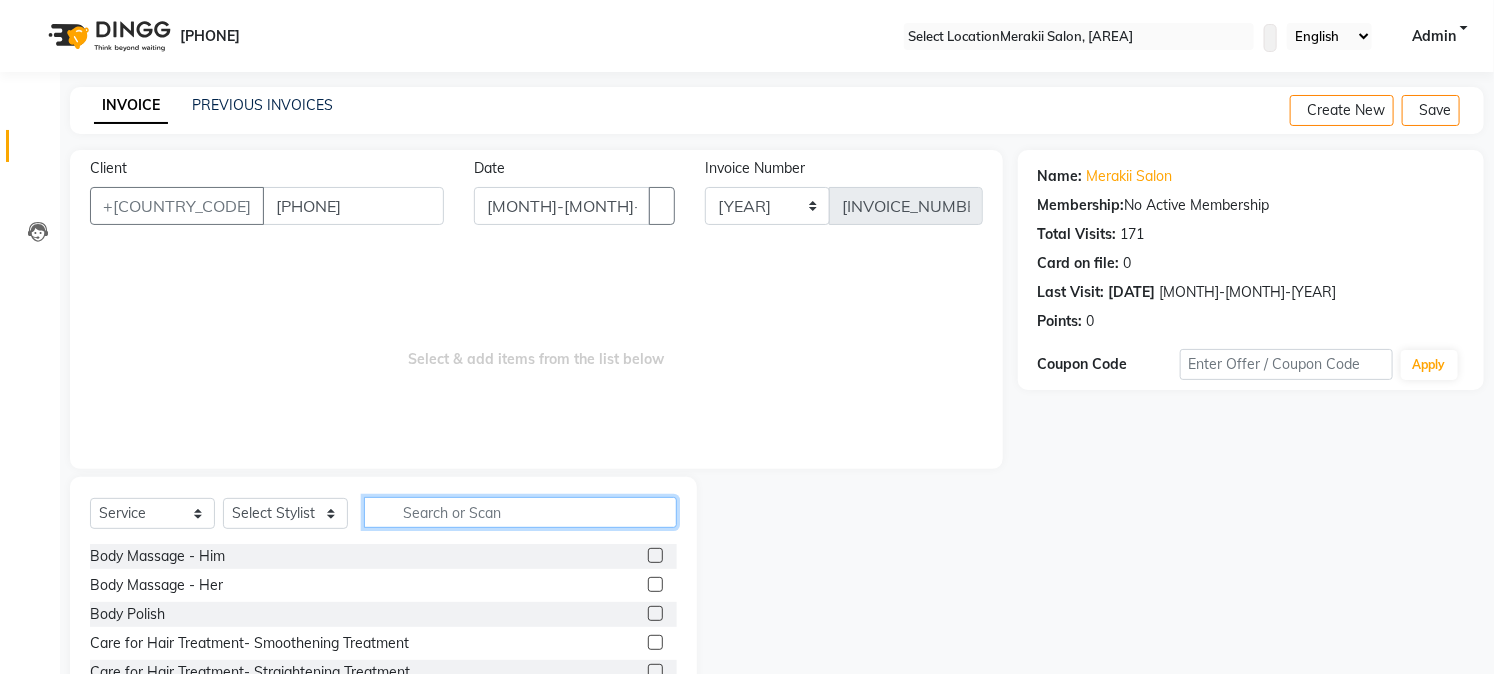 click at bounding box center (520, 512) 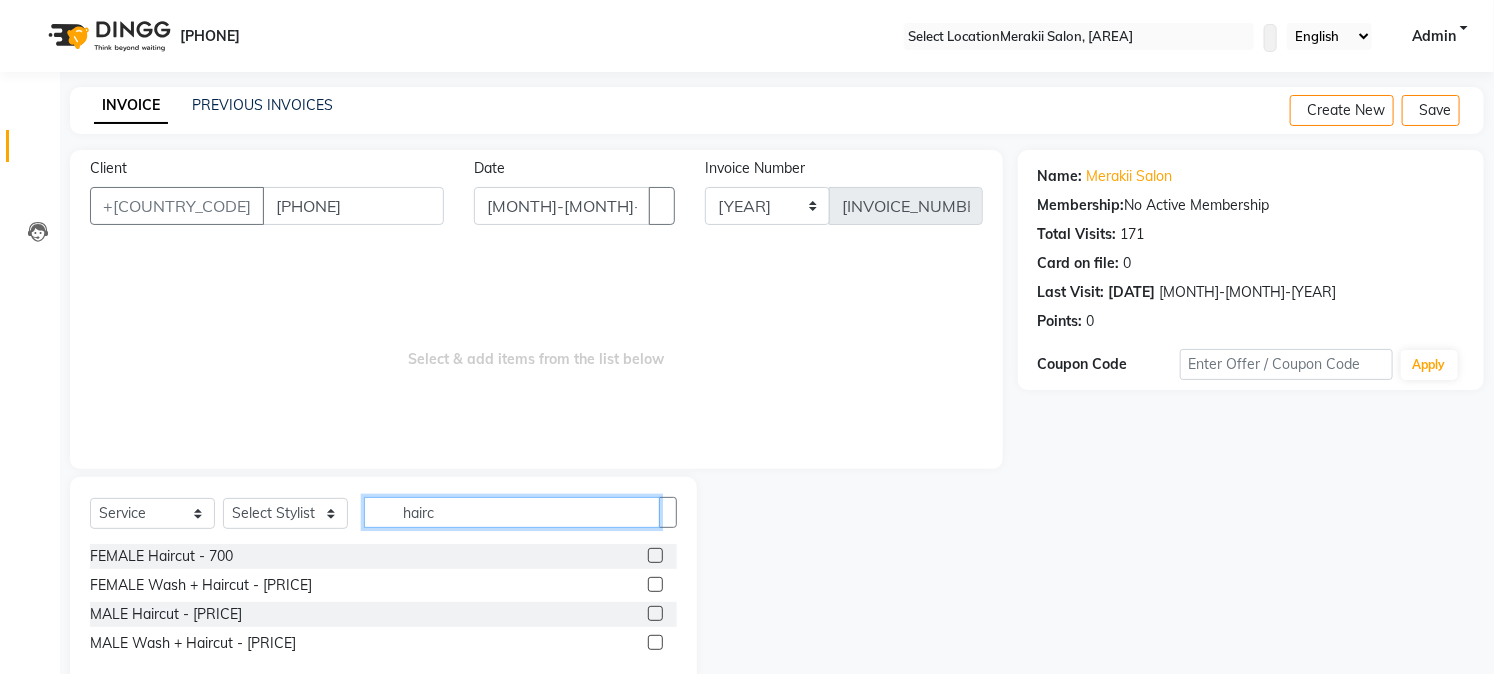 type on "hairc" 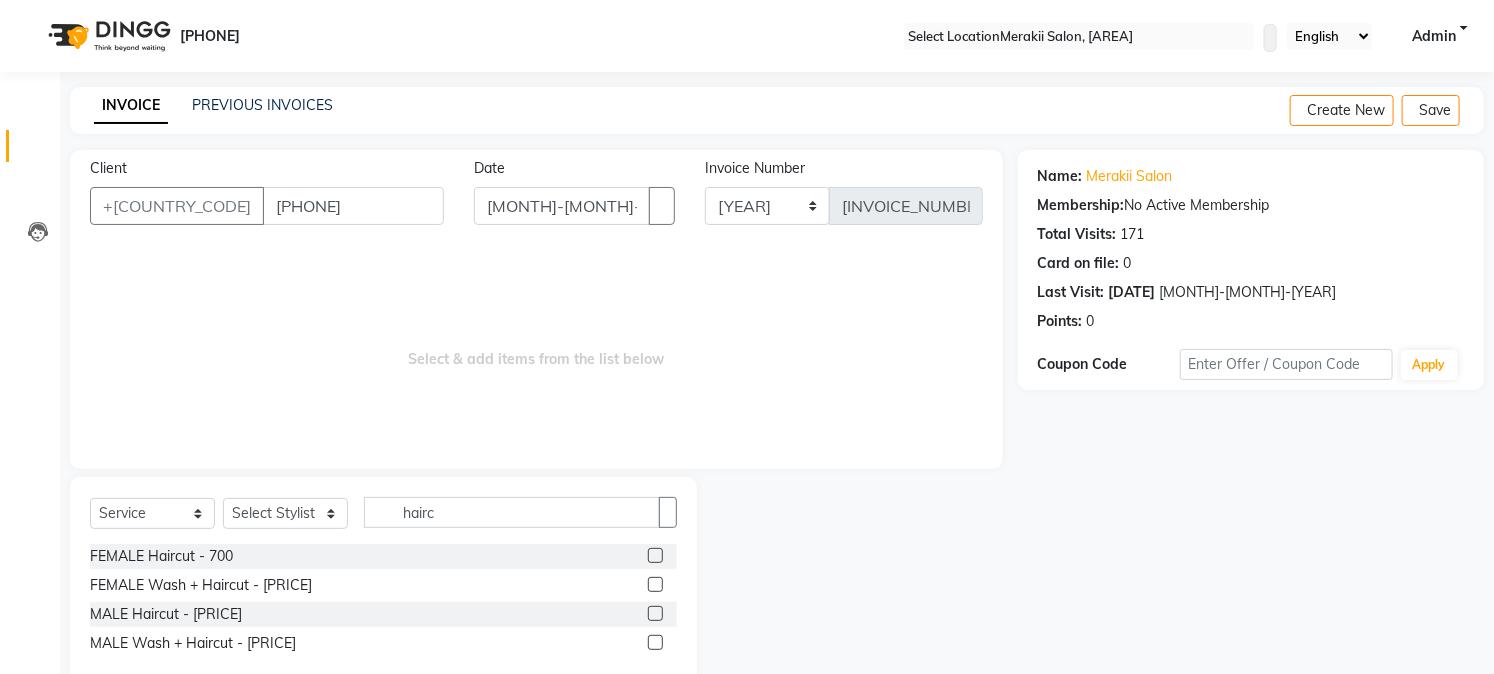 click at bounding box center [655, 613] 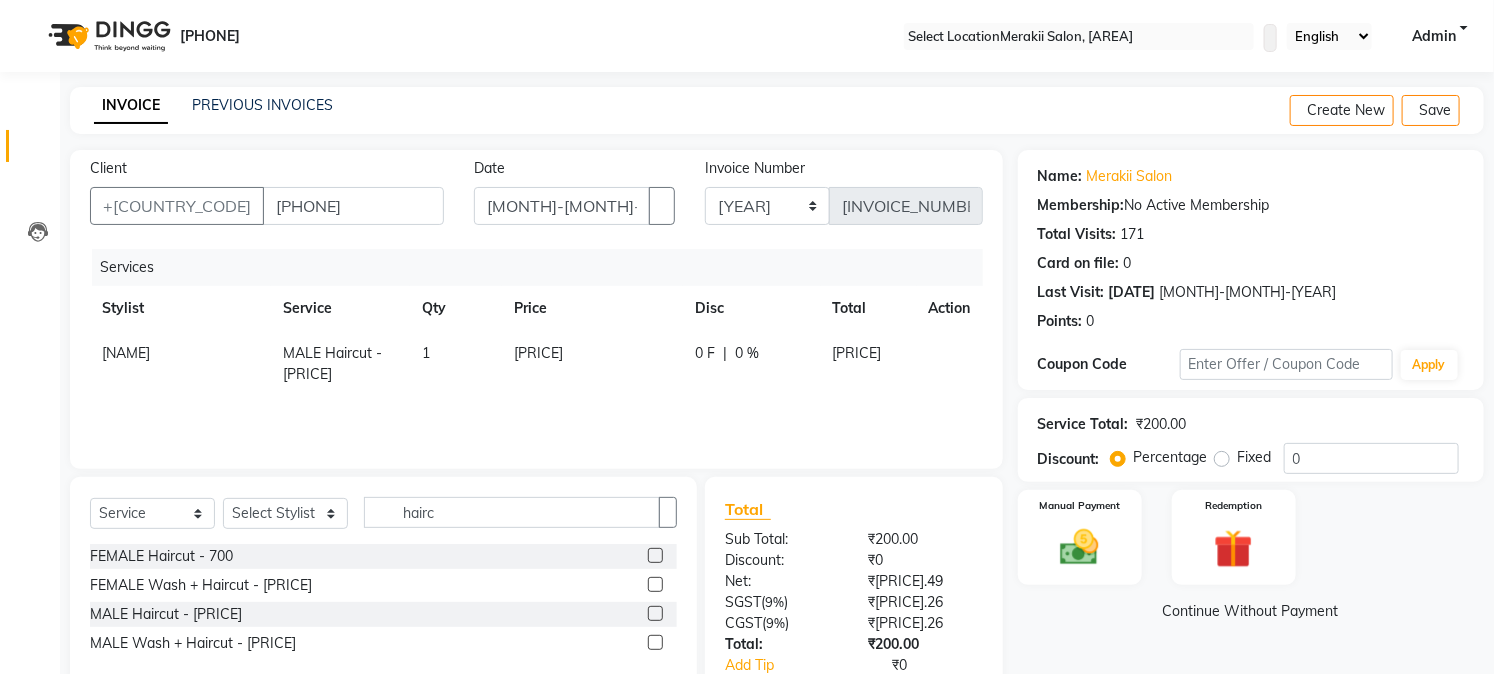 click on "Create New   Save" at bounding box center [1387, 110] 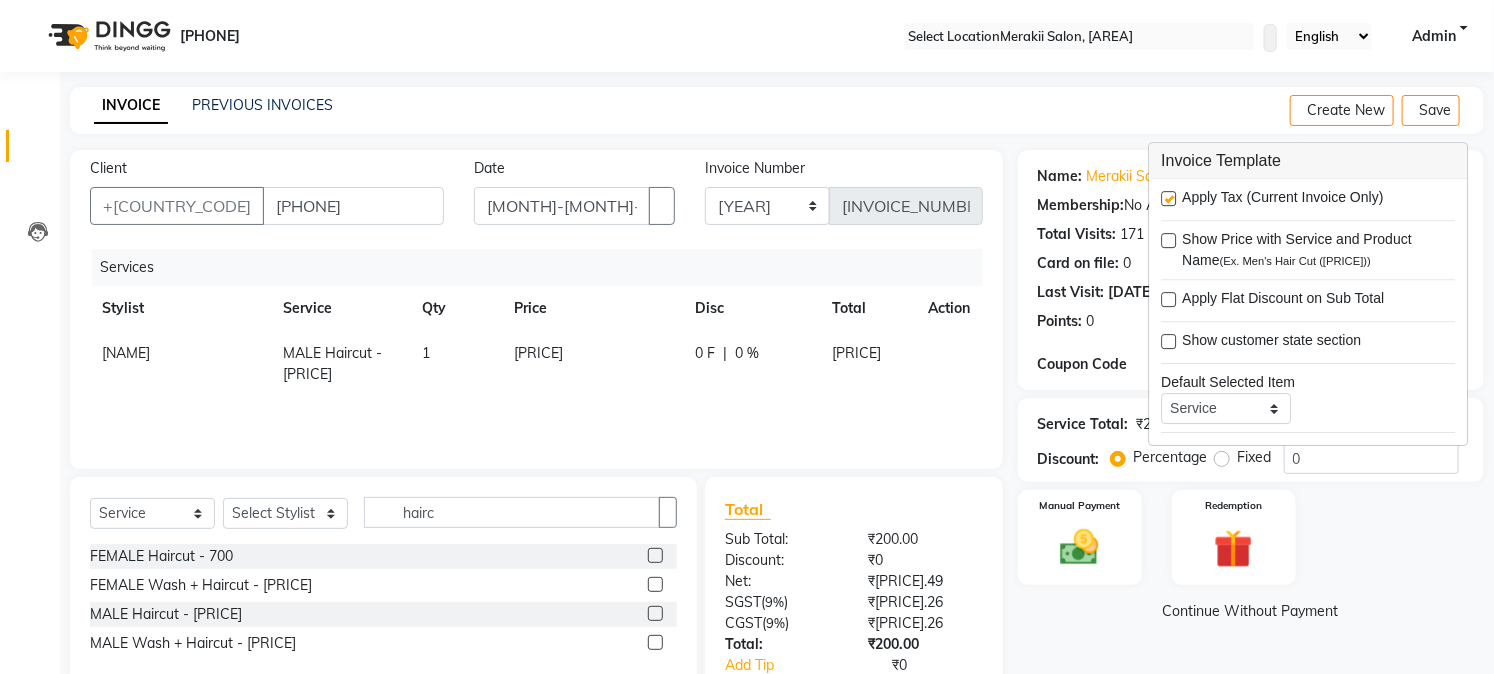 click at bounding box center (1168, 198) 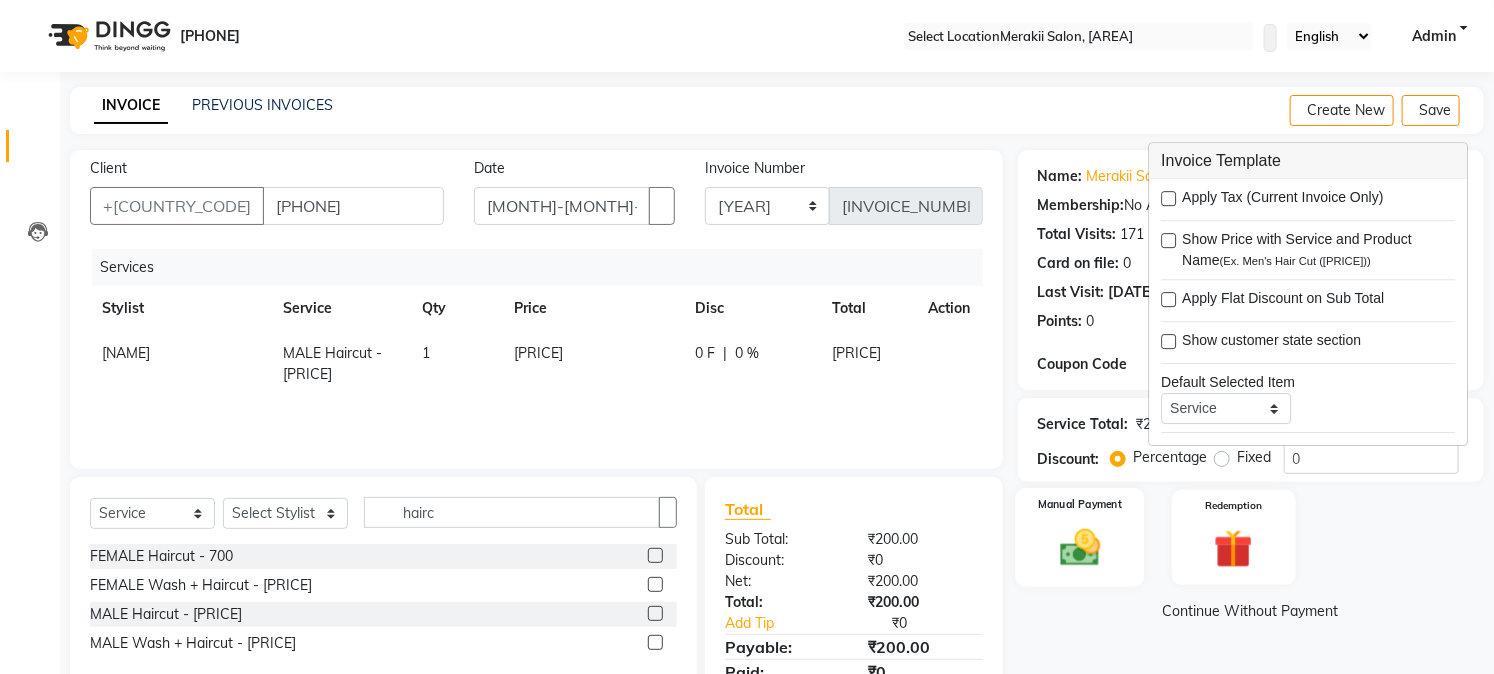 click at bounding box center (1080, 547) 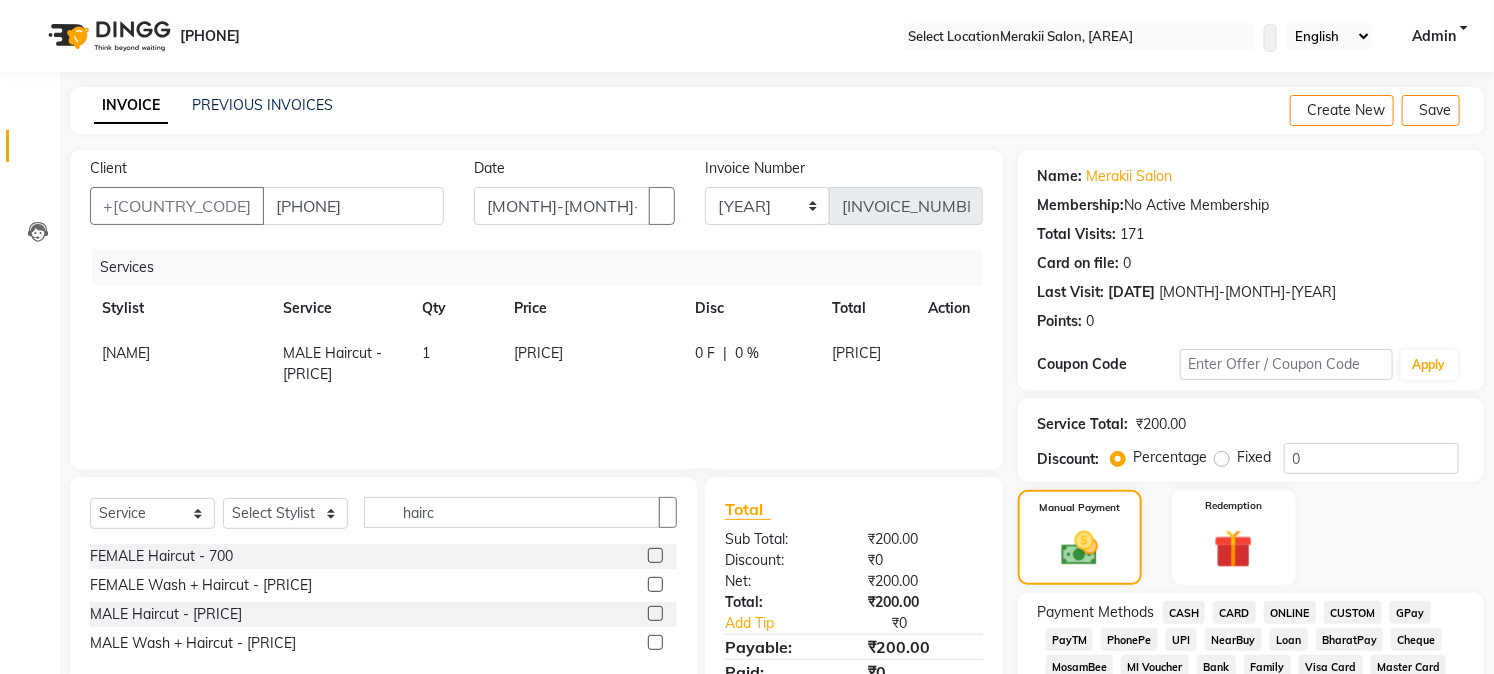 click on "GPay" at bounding box center (1184, 612) 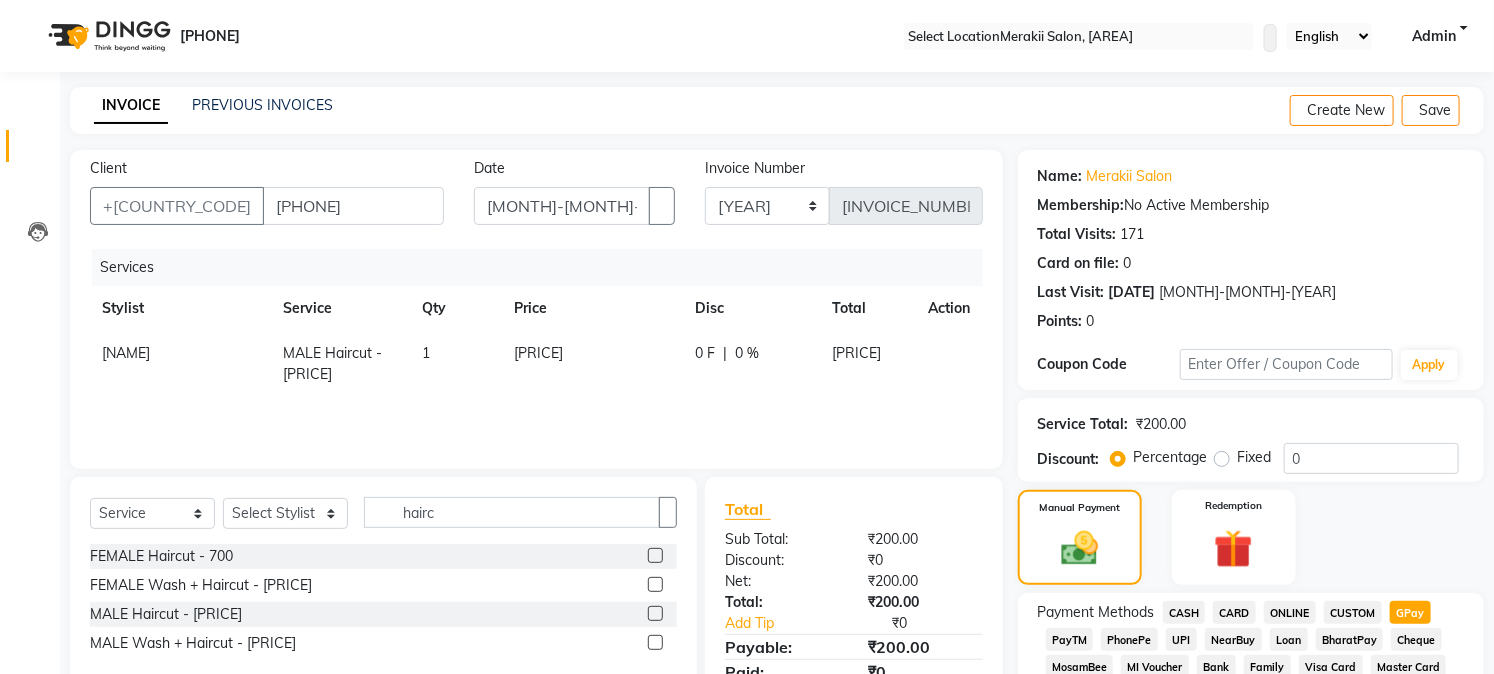scroll, scrollTop: 590, scrollLeft: 0, axis: vertical 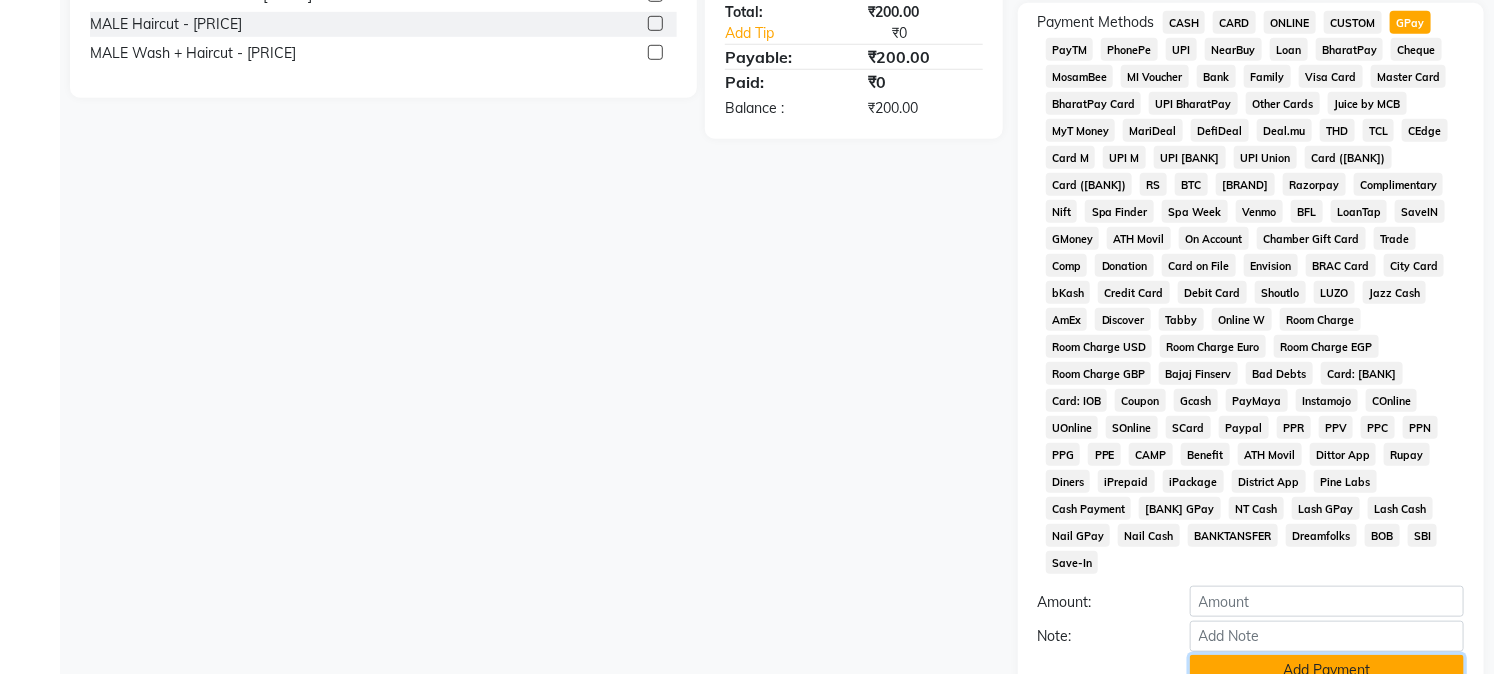 click on "Add Payment" at bounding box center (1327, 670) 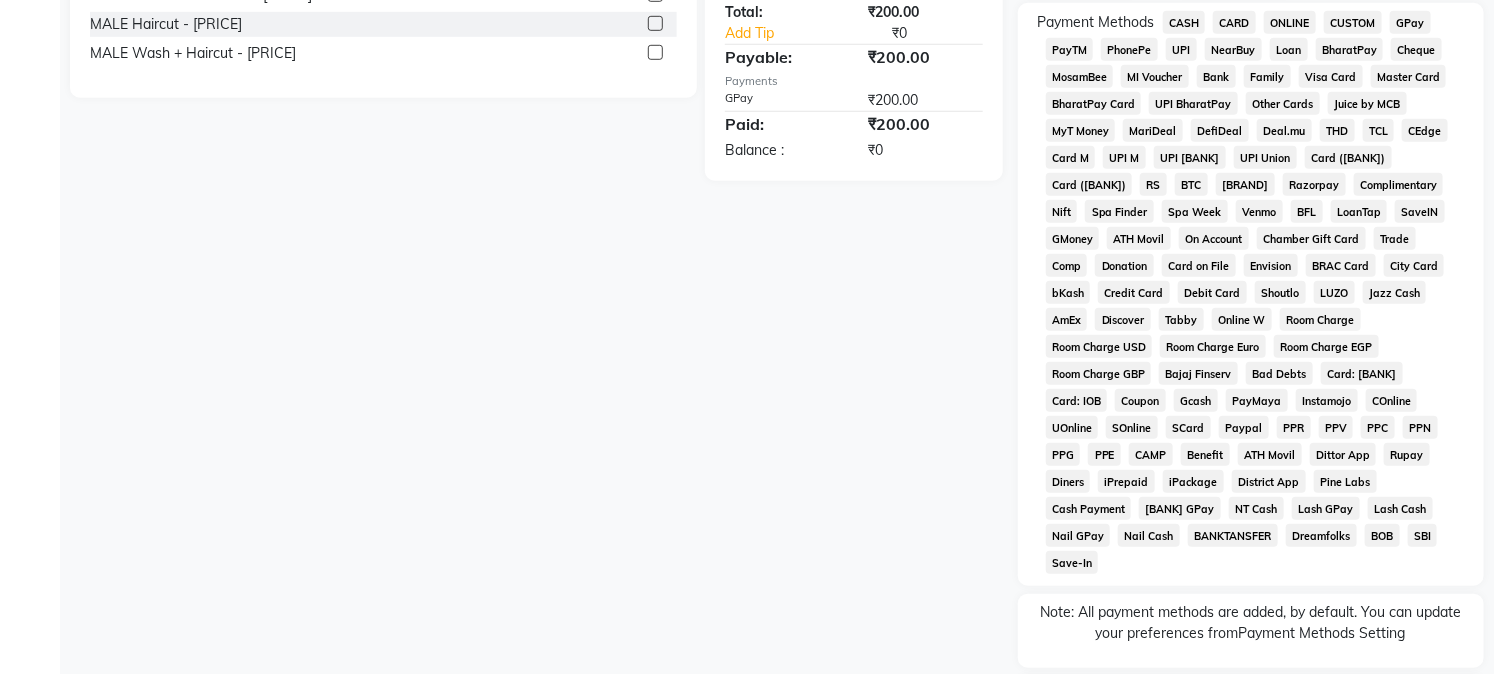 scroll, scrollTop: 742, scrollLeft: 0, axis: vertical 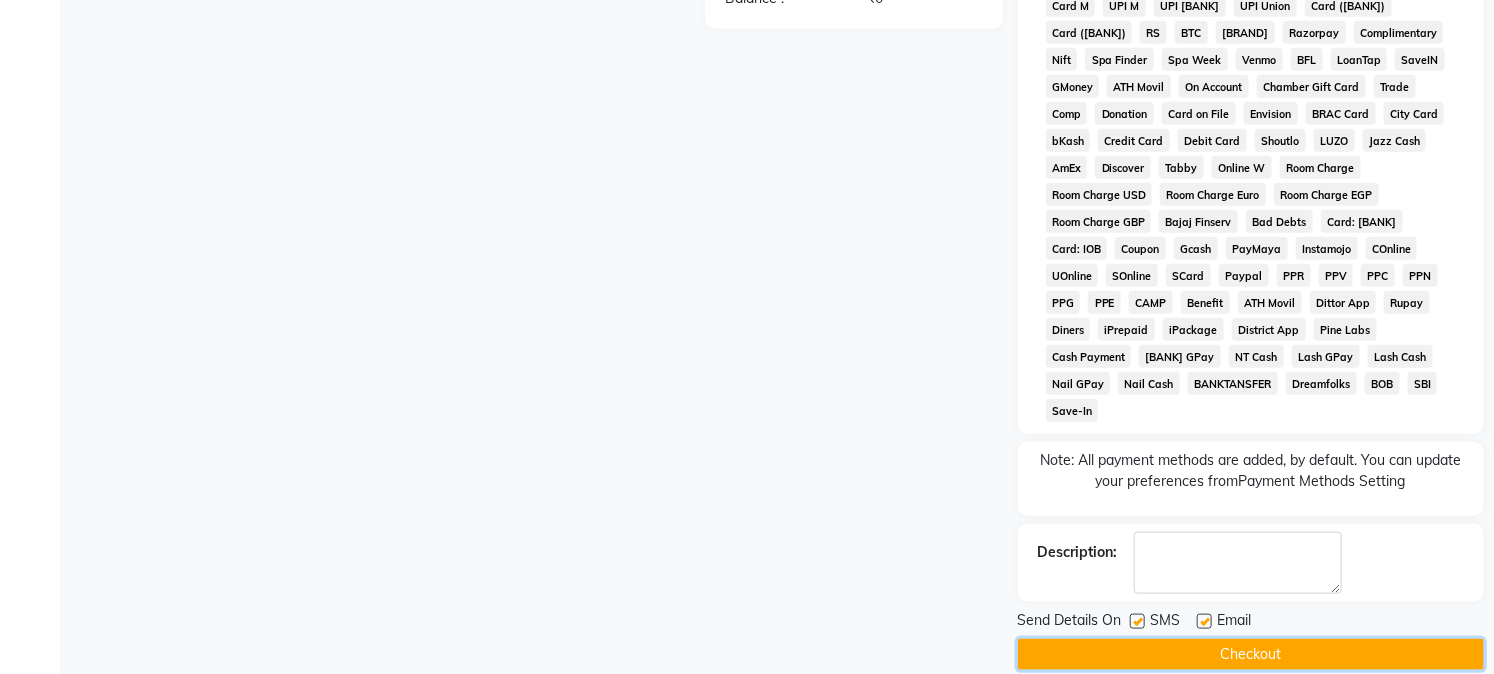 click on "Checkout" at bounding box center (1251, 654) 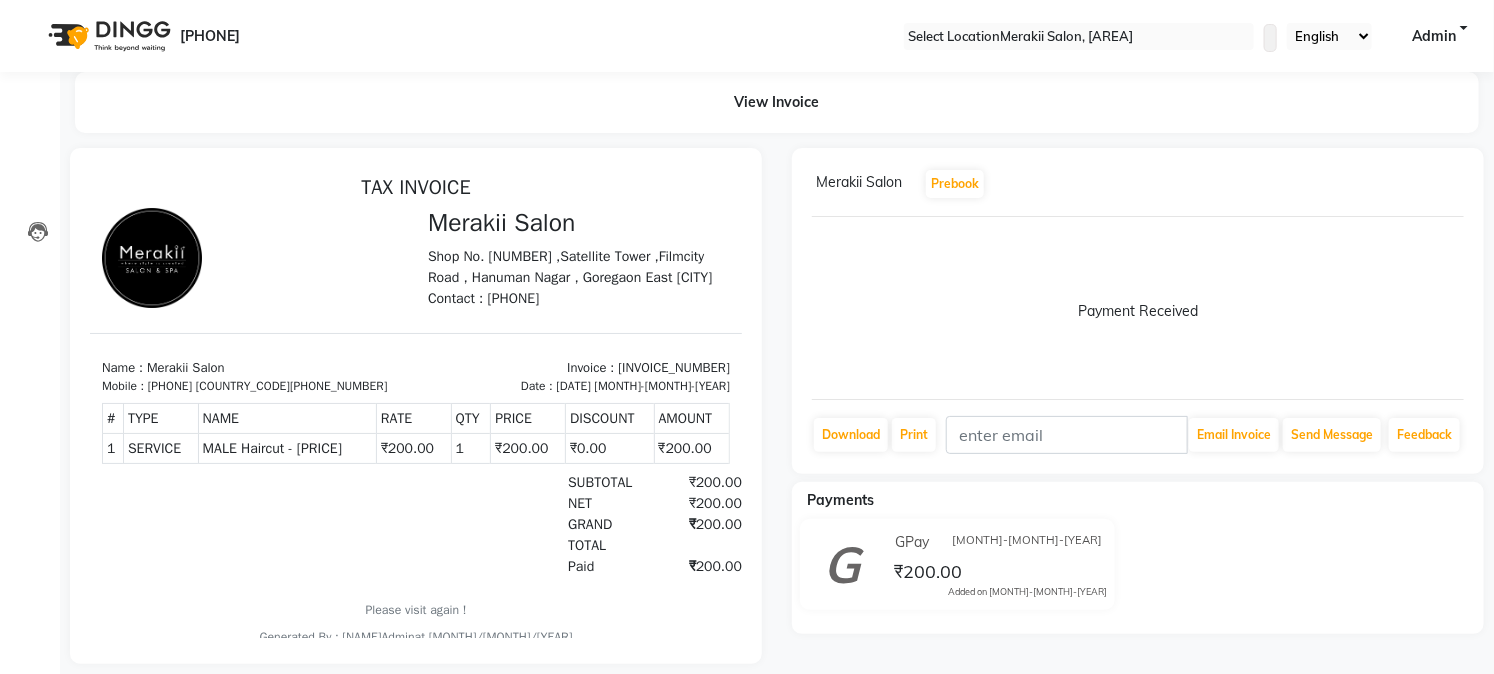 scroll, scrollTop: 0, scrollLeft: 0, axis: both 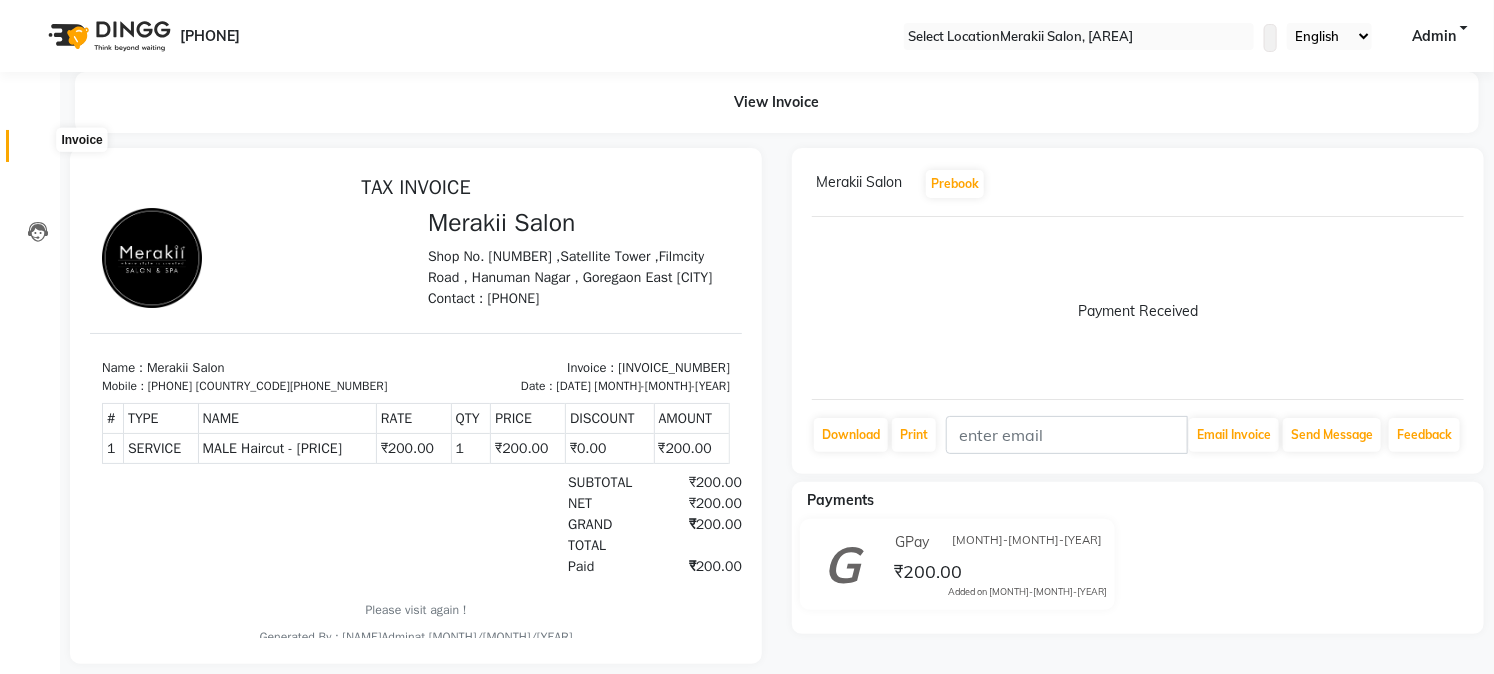 click at bounding box center [37, 151] 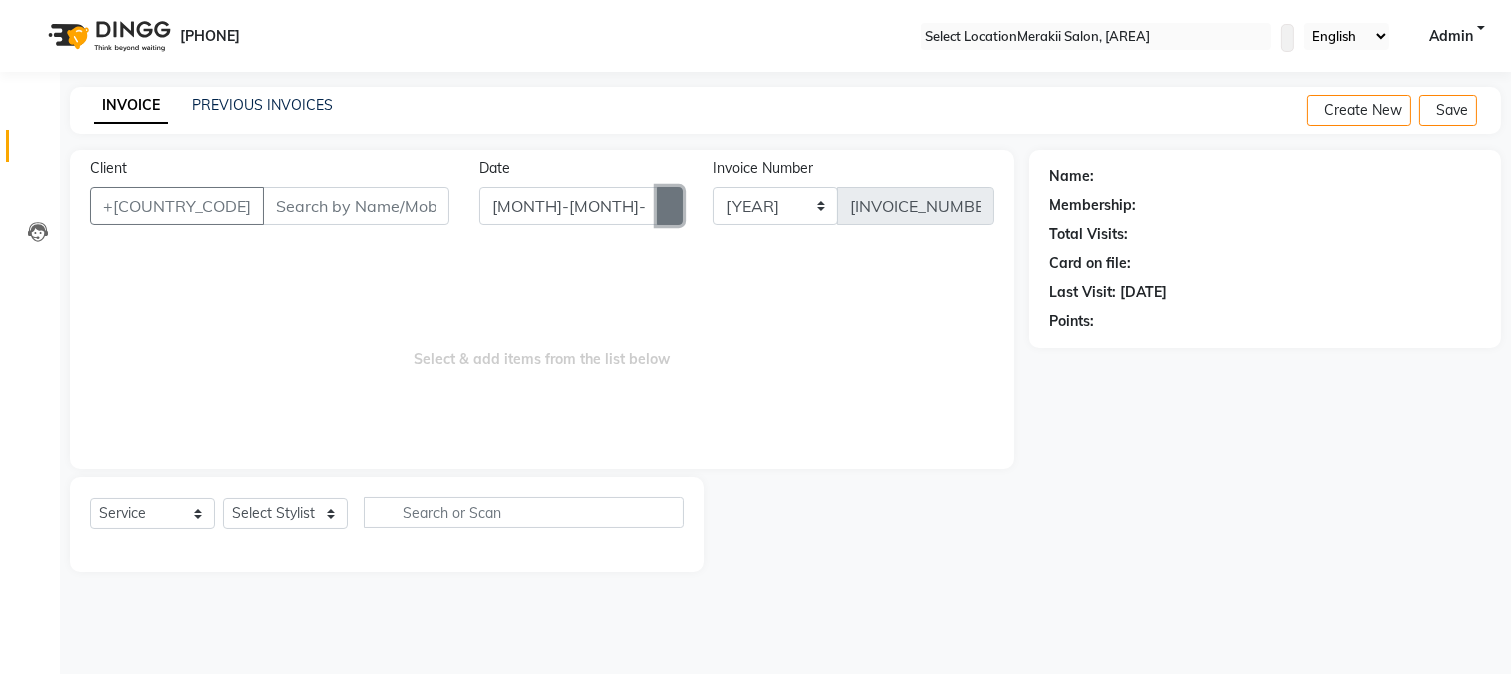 click at bounding box center [670, 206] 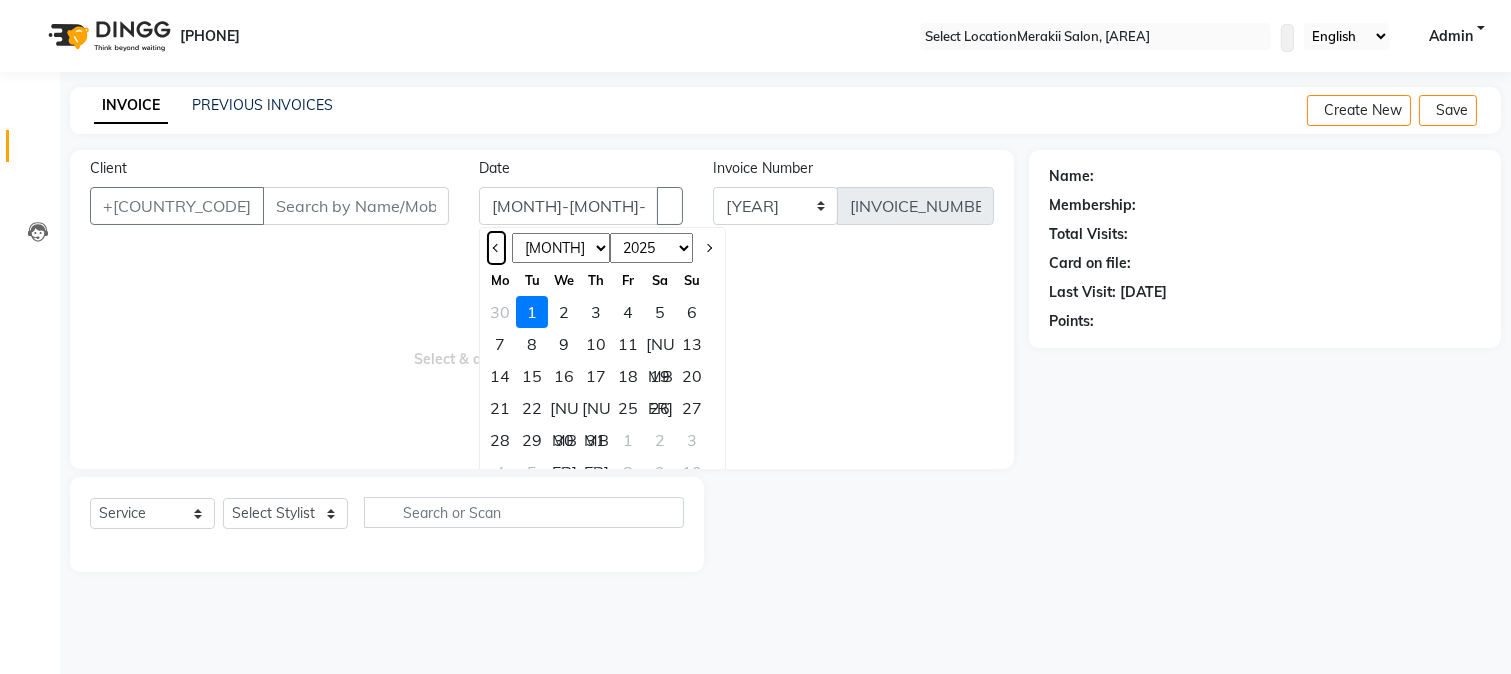 click at bounding box center (496, 248) 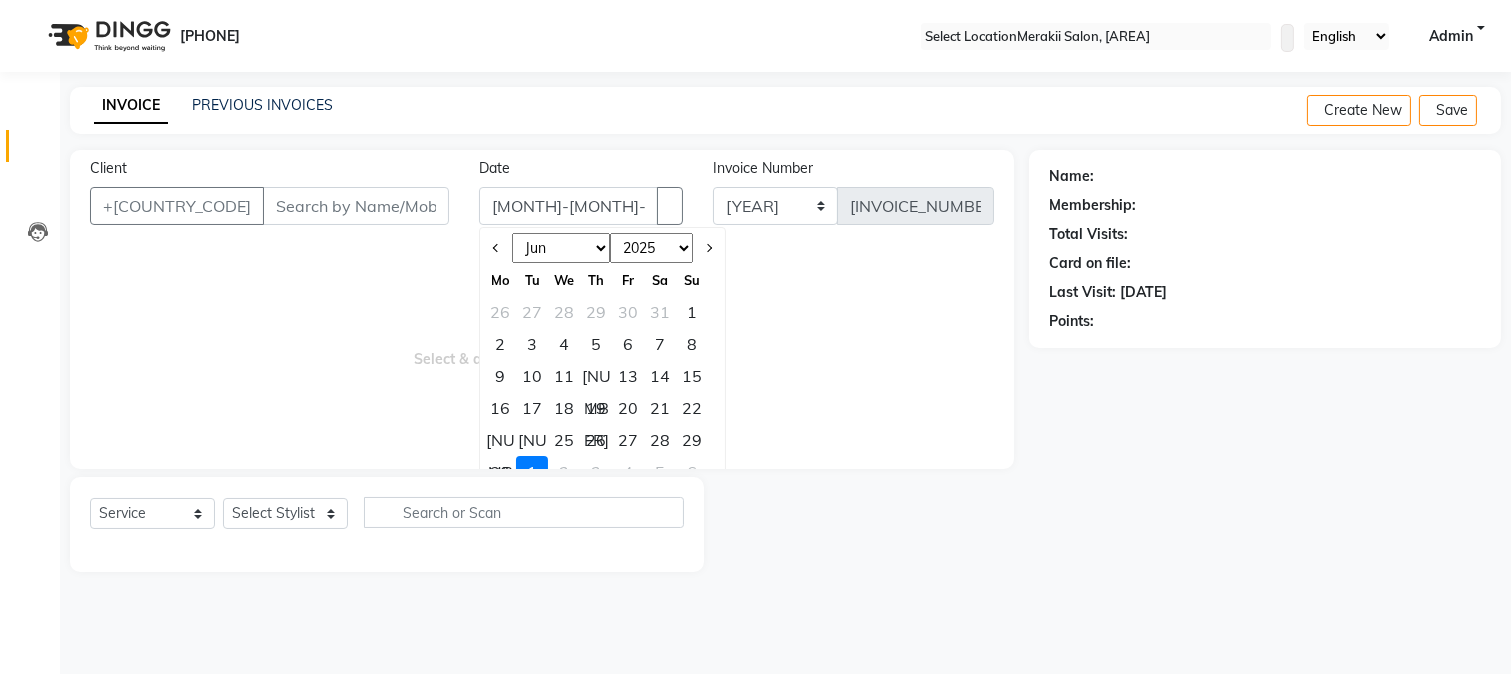 click on "29" at bounding box center (692, 440) 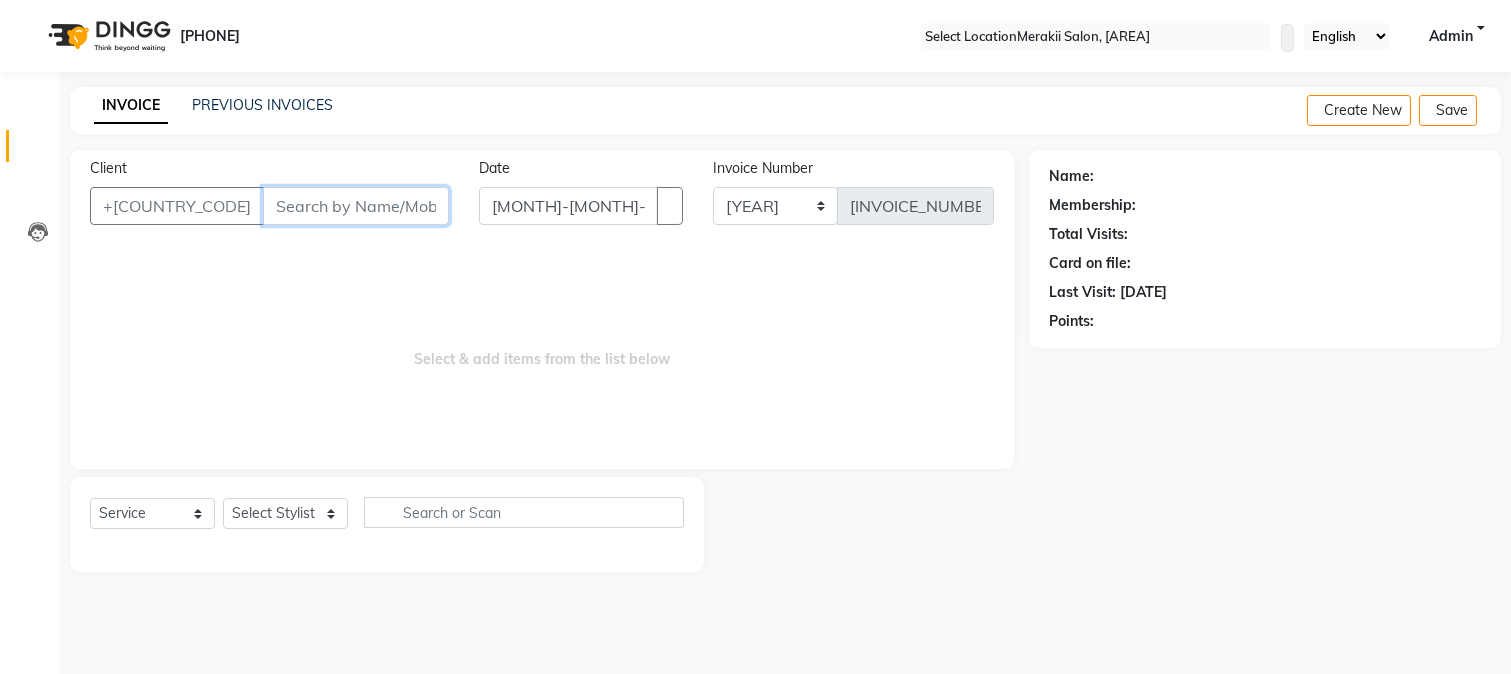 click on "Client" at bounding box center [356, 206] 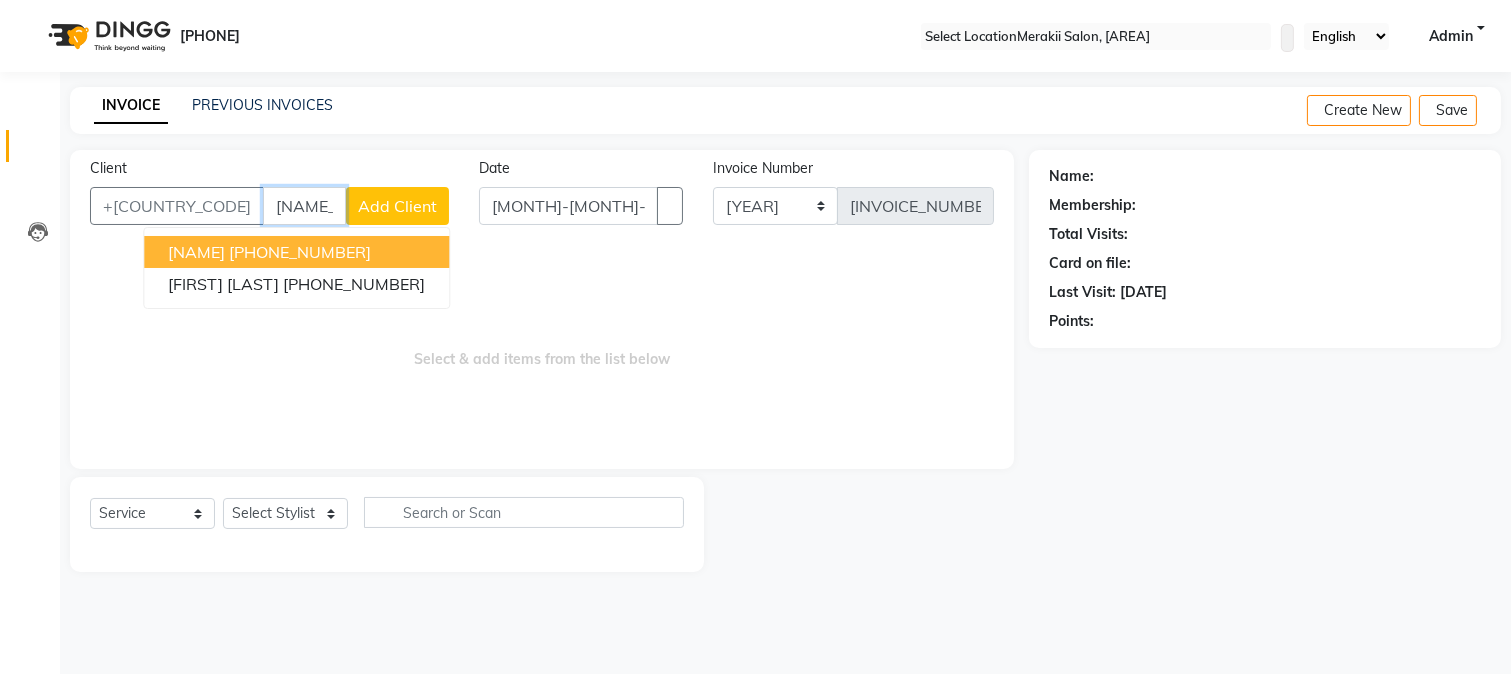 click on "[PHONE_NUMBER]" at bounding box center (300, 252) 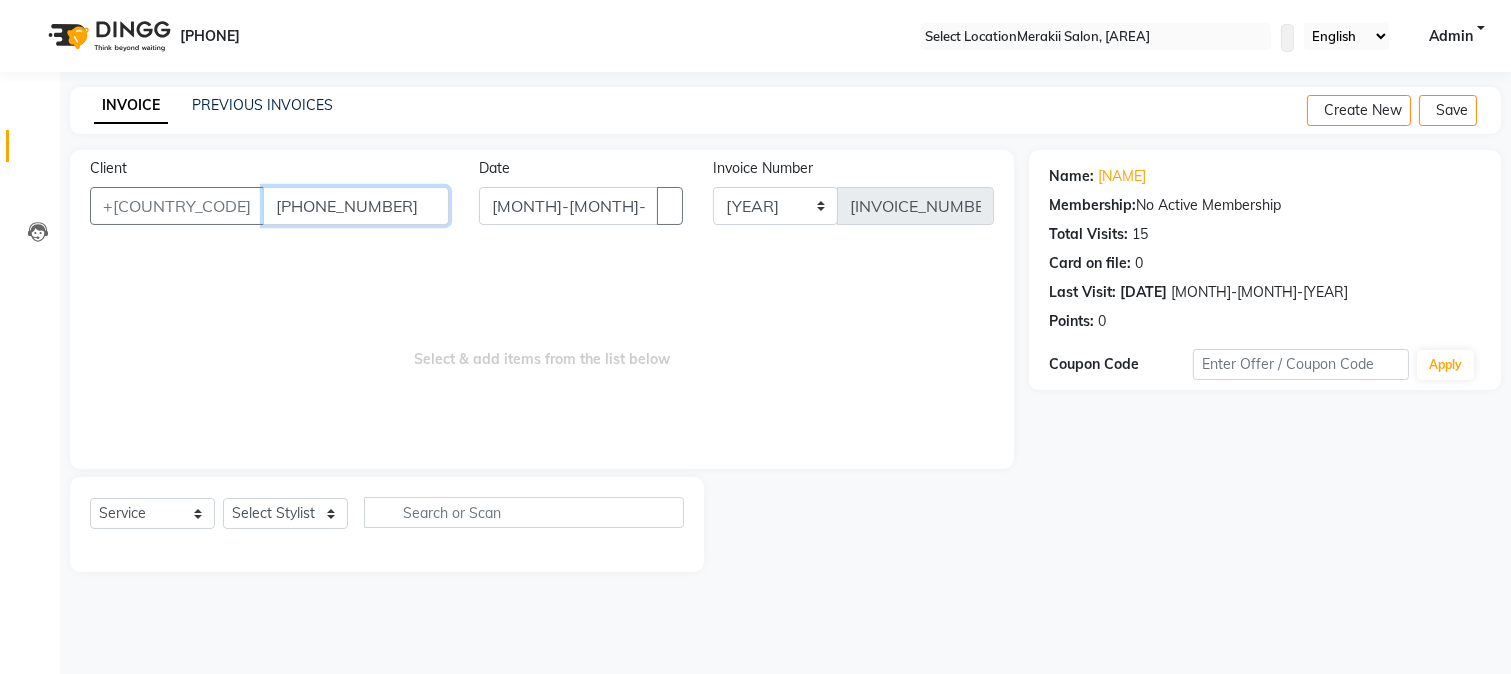 click on "[PHONE_NUMBER]" at bounding box center (356, 206) 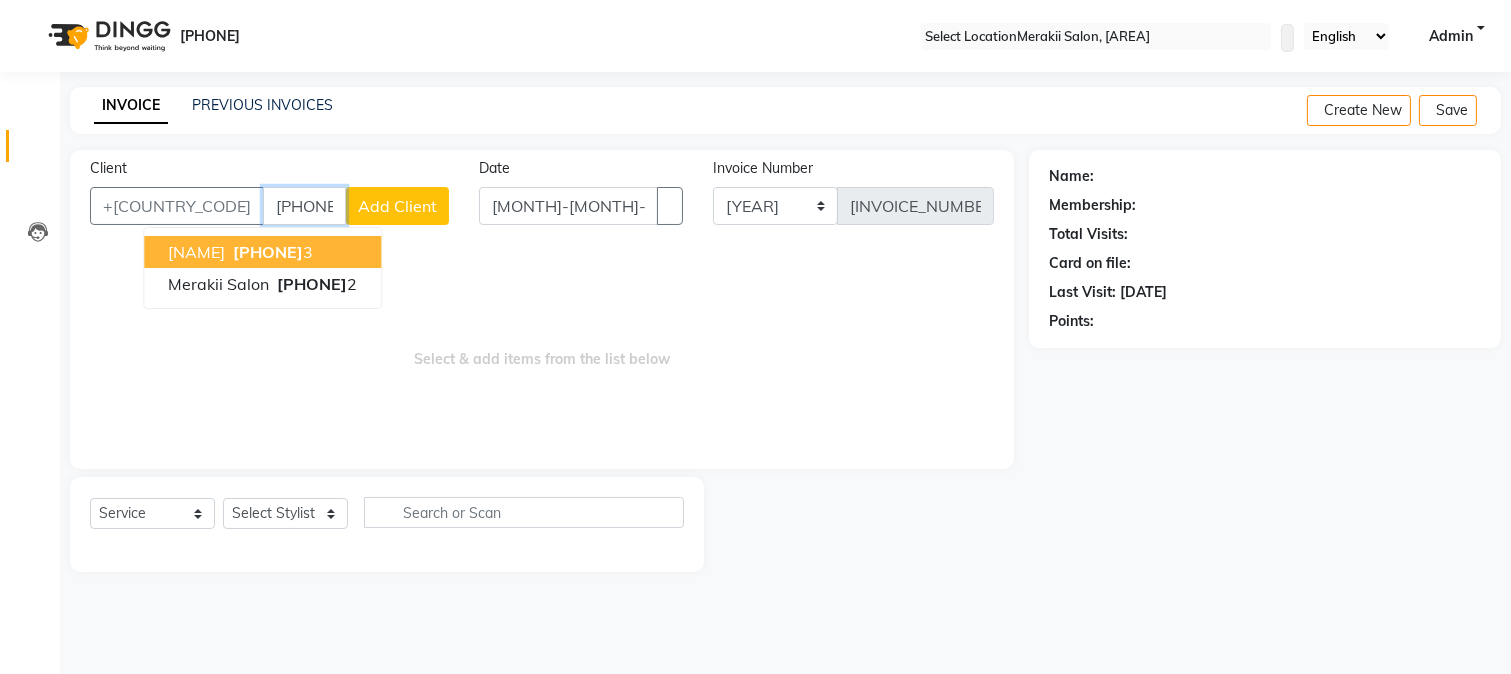 type on "[PHONE]" 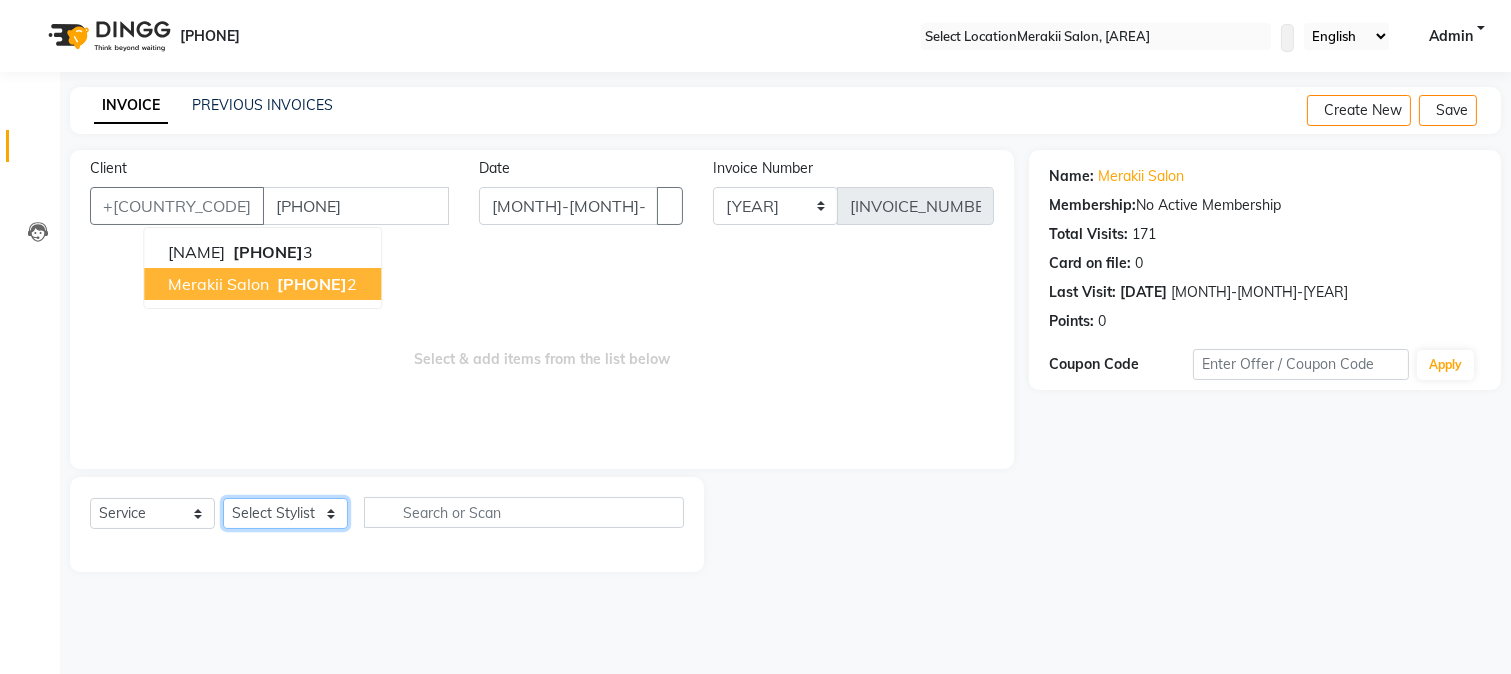 click on "Select Stylist [NAME] [NAME] [NAME] [NAME] [NAME] [NAME]" at bounding box center [285, 513] 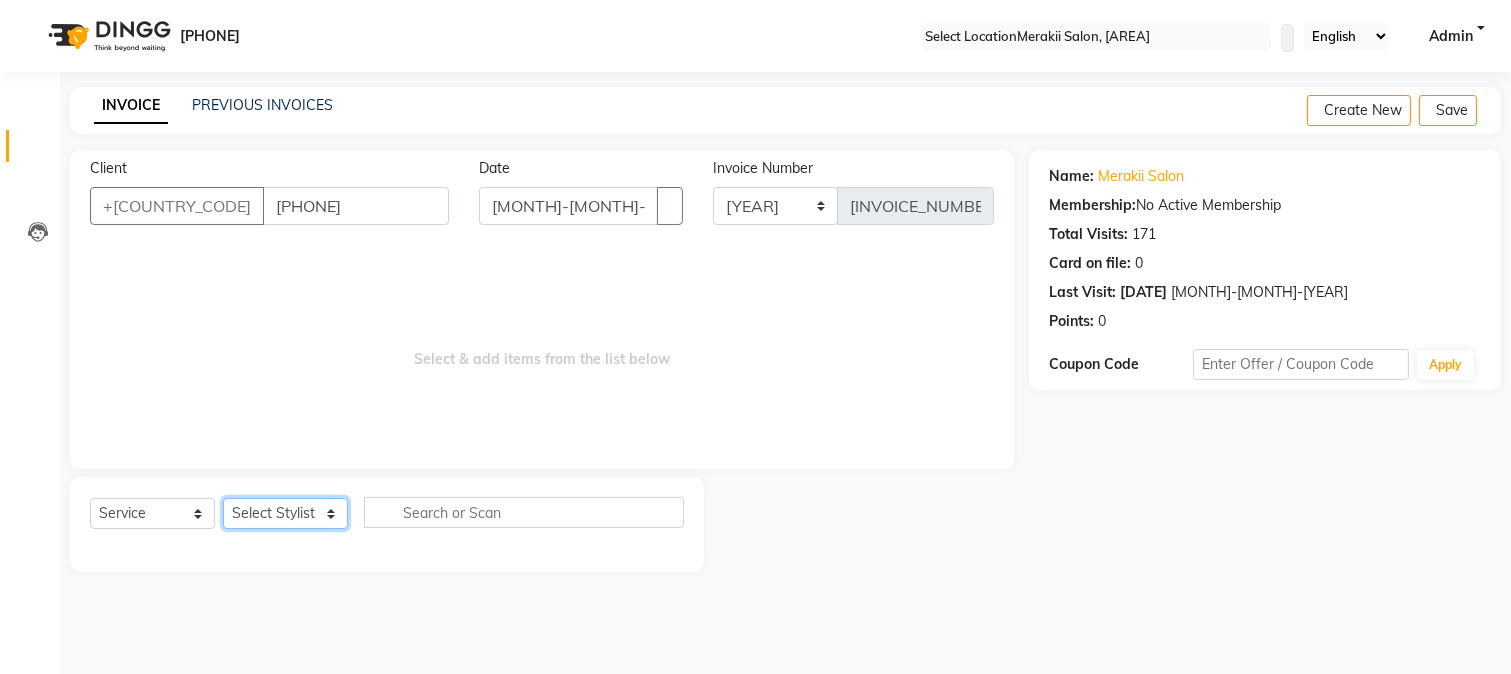select on "[NUMBER]" 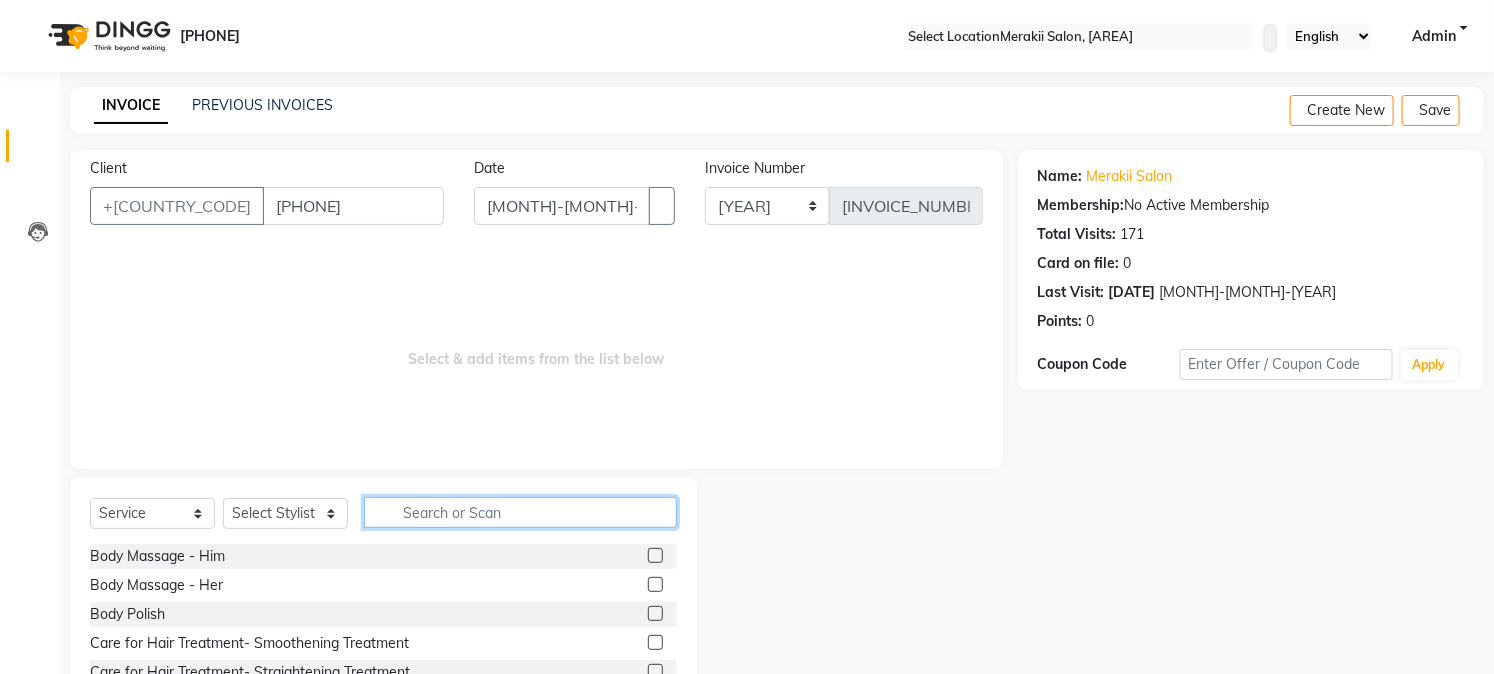 click at bounding box center [520, 512] 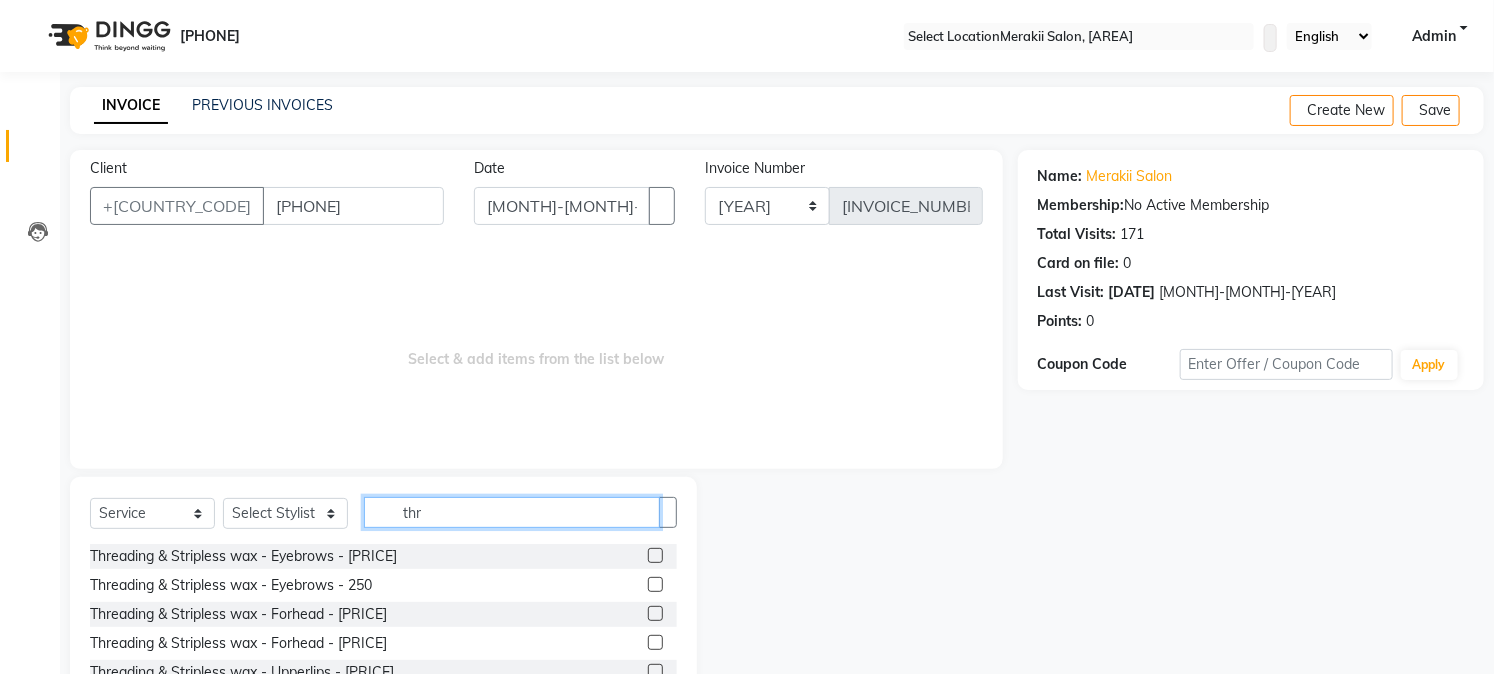 type on "thr" 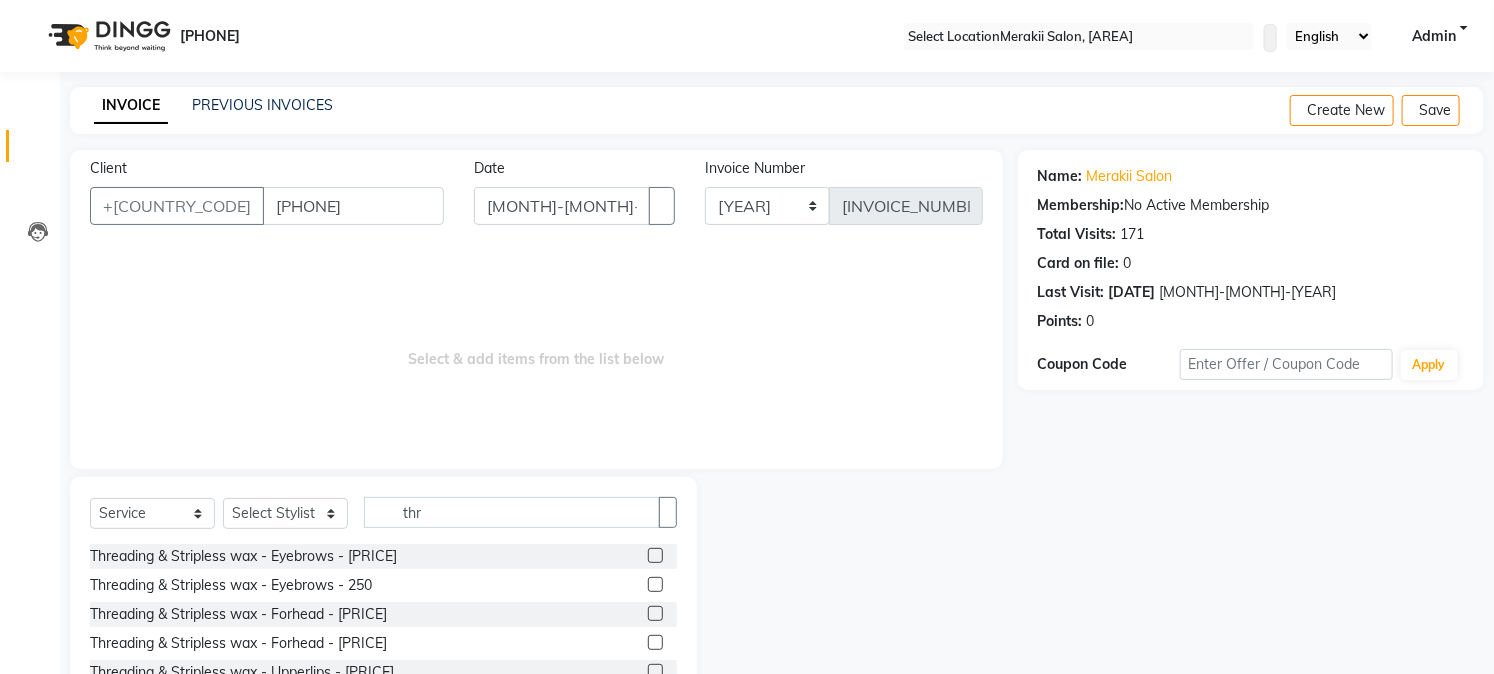 click at bounding box center (655, 555) 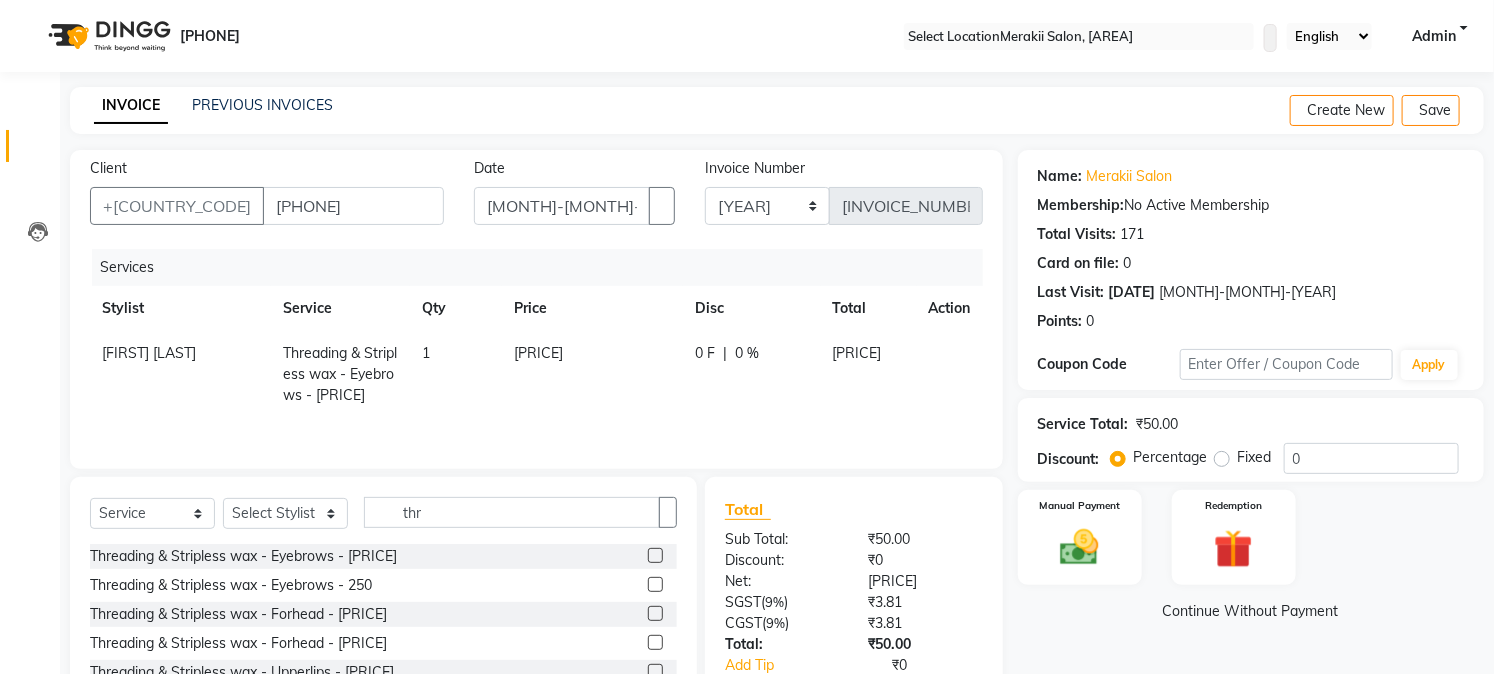 click on "1" at bounding box center [456, 374] 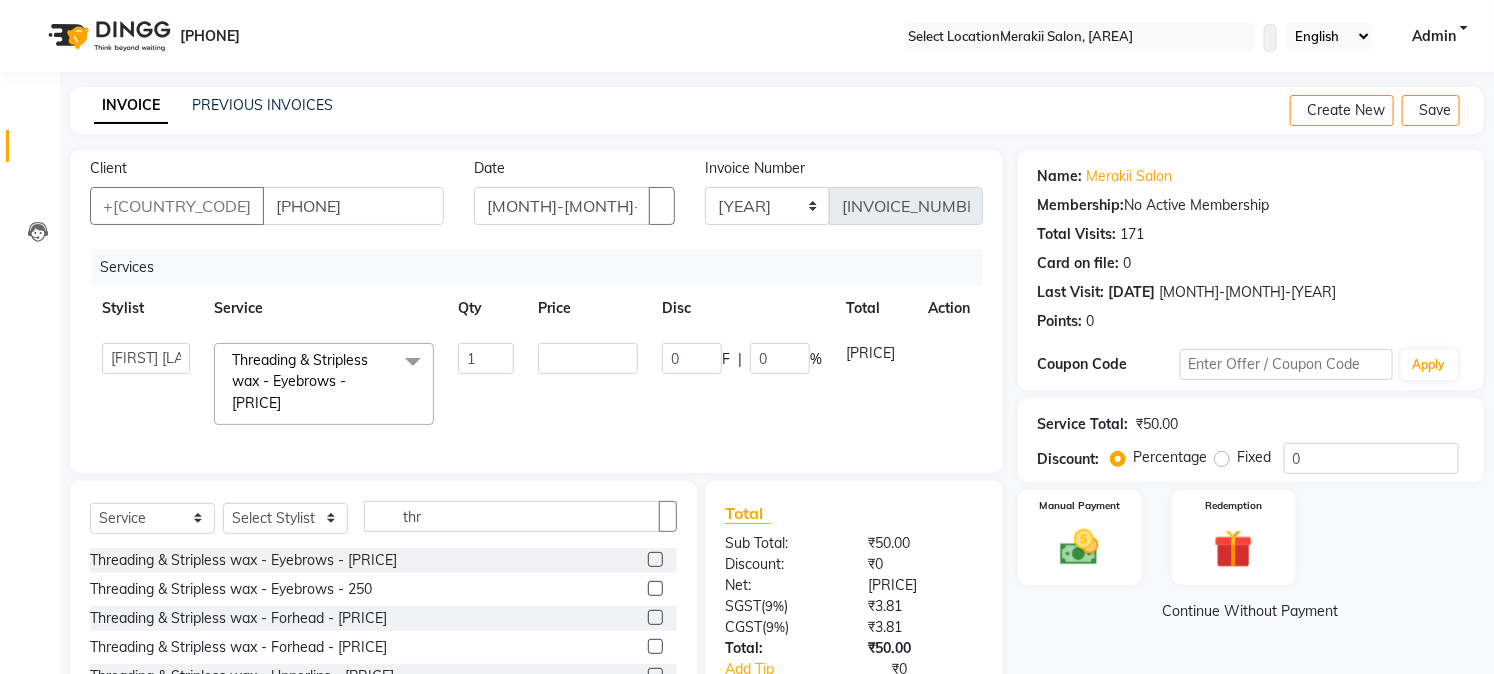 click on "Threading & Stripless wax - Eyebrows - [PRICE] x Body Massage - Him Body Massage - Her Body Polish Care for Hair Treatment- Smoothening Treatment Care for Hair Treatment- Straightening Treatment Hair Botox treatment Keratin treatment OLA PLEX treatment Fibreplex treatment Color Mee Global Color- Shoulder length (Ammonia) Color Mee Global Color- Shoulder length (No Ammonia) Color Mee Global Color- Below Shoulder (Ammonia) Color Mee Global Color- Below Shoulder (No Ammonia) Color Mee Global Color- Mid Length (Ammonia) Color Mee Global Color- Mid Length (No Ammonia) Color Mee Global Color- Upto Waist (Ammonia) Color Mee Global Color- Upto Waist (No Ammonia) Color Mee Global Color- Below Waist (Ammonia) Color Mee Global Color- Below Waist (No Ammonia) Color Mee Root Touch up- Upto 1 inch (Ammonia) Color Mee Root Touch up- Upto 1 inch (No Ammonia) Color Mee Root Touch up- Upto 2 inch (Ammonia) Color Mee Root Touch up- Upto 2 inch (No Ammonia) Color Mee Root Touch up- Upto 3 inch (Ammonia) FEMALE Haircut - [PRICE]" at bounding box center (324, 384) 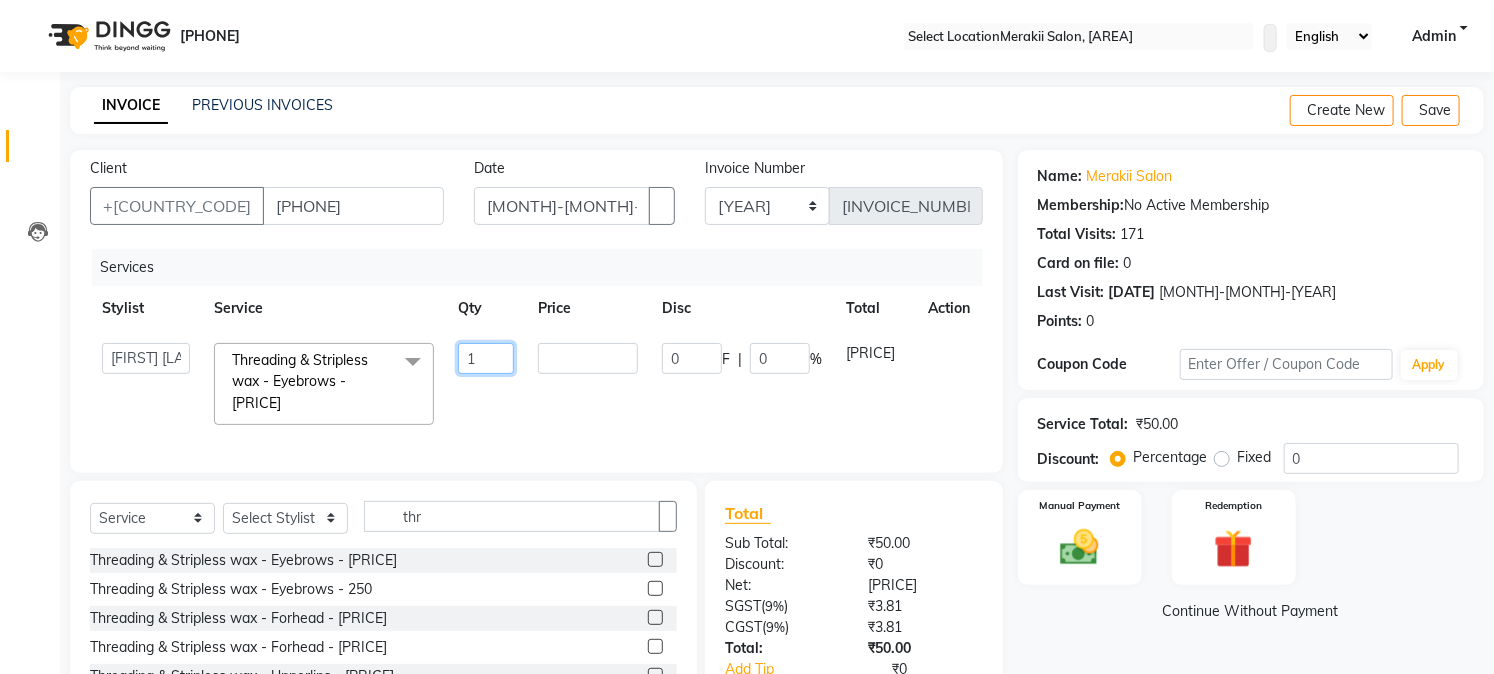 click on "1" at bounding box center [486, 358] 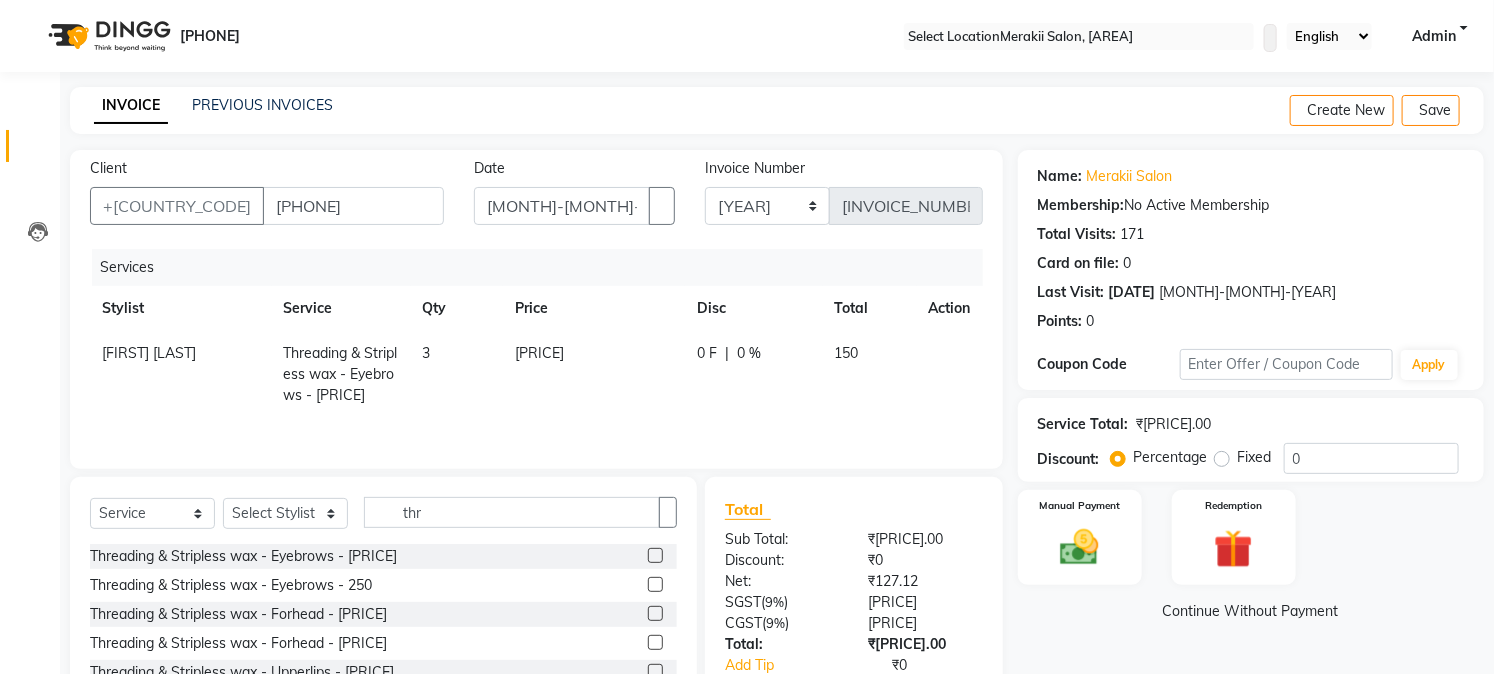 click at bounding box center [1468, 111] 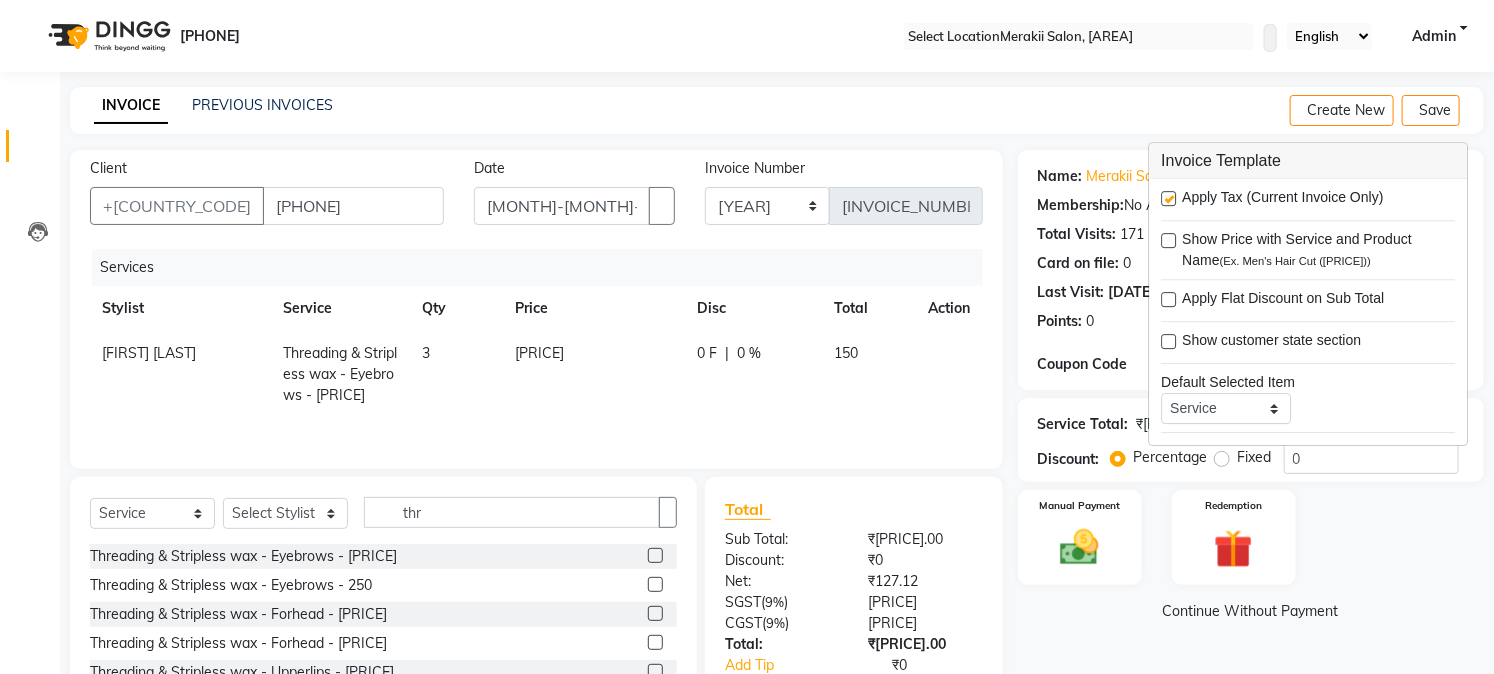 click at bounding box center (1168, 198) 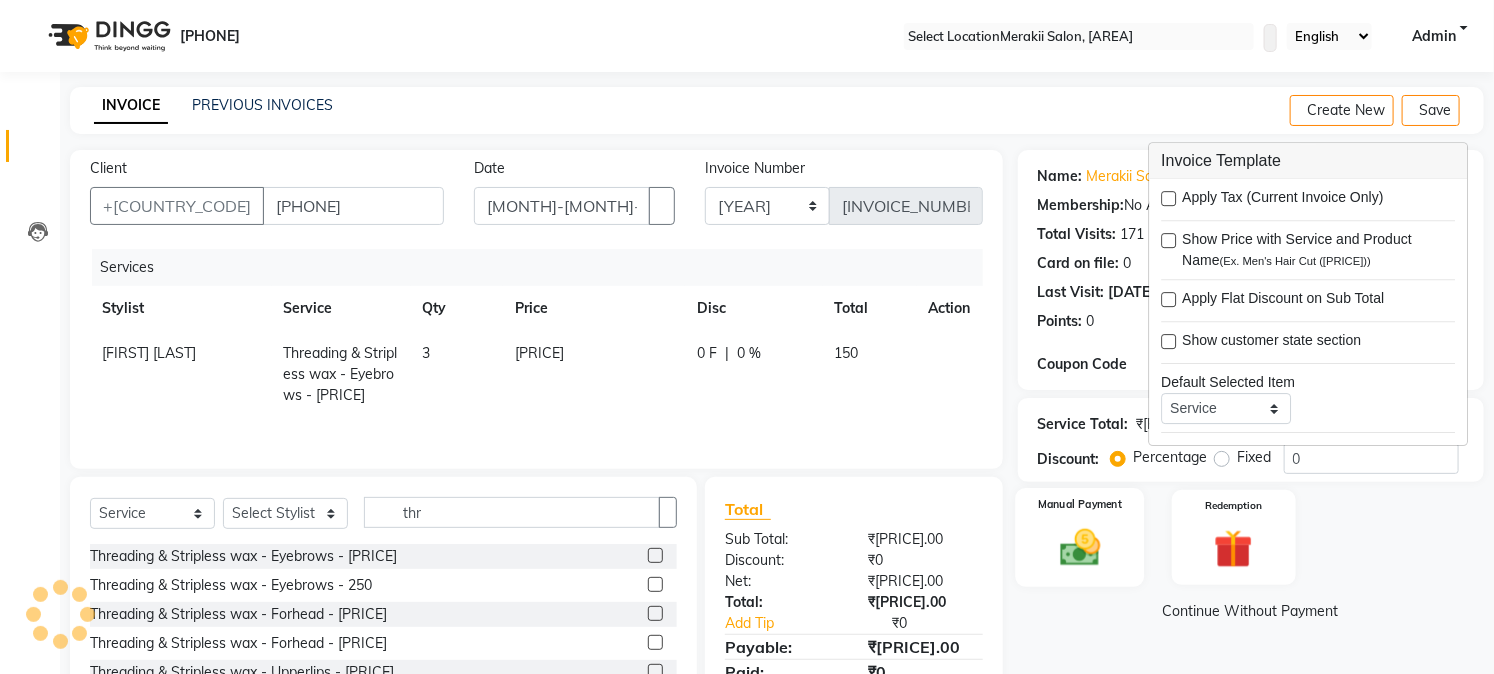 click on "Manual Payment" at bounding box center [1080, 504] 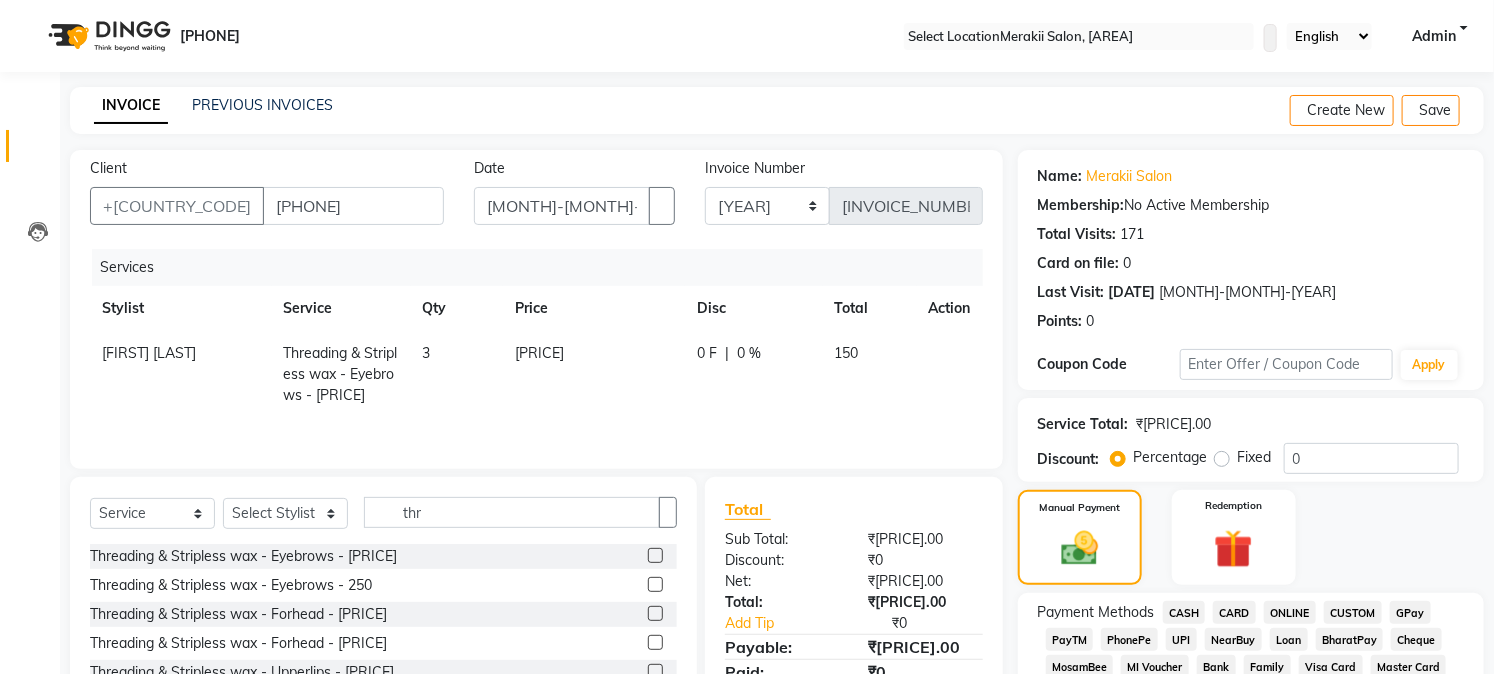 click on "GPay" at bounding box center (1184, 612) 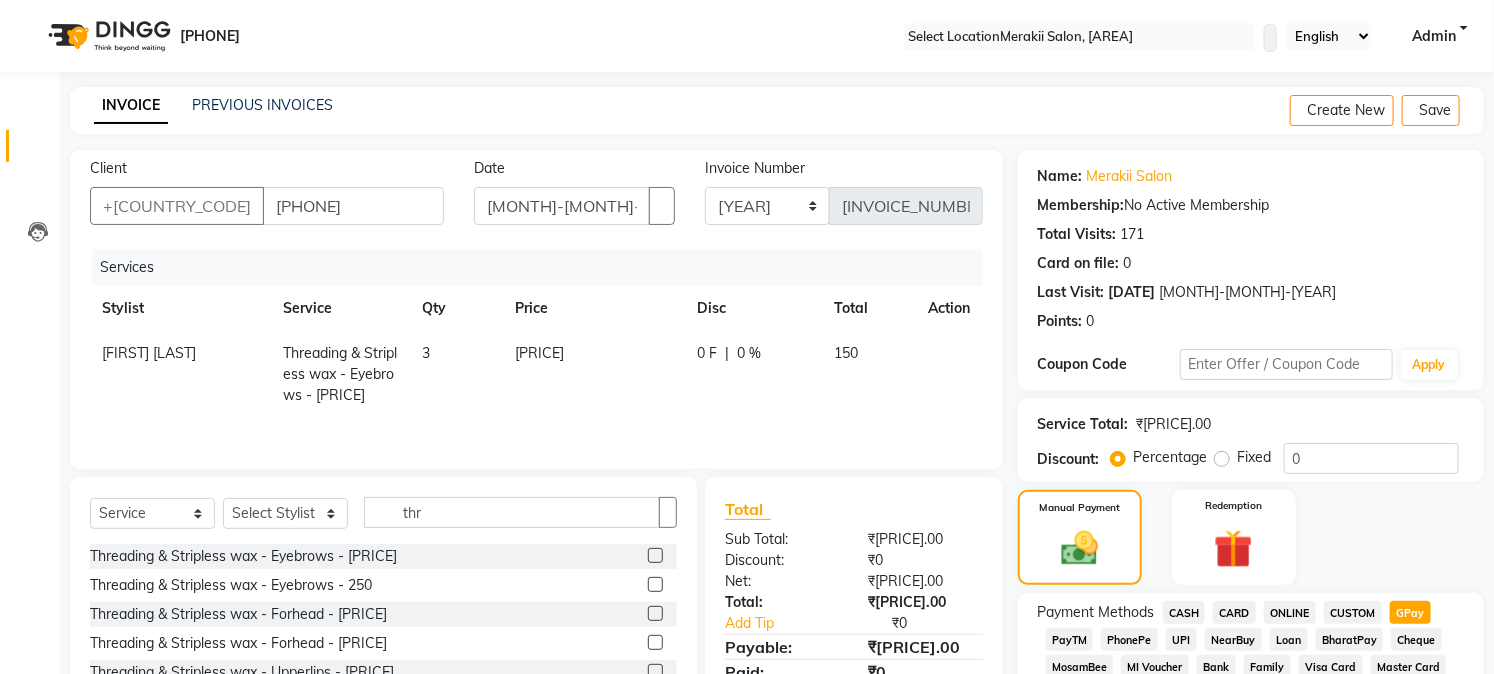 scroll, scrollTop: 590, scrollLeft: 0, axis: vertical 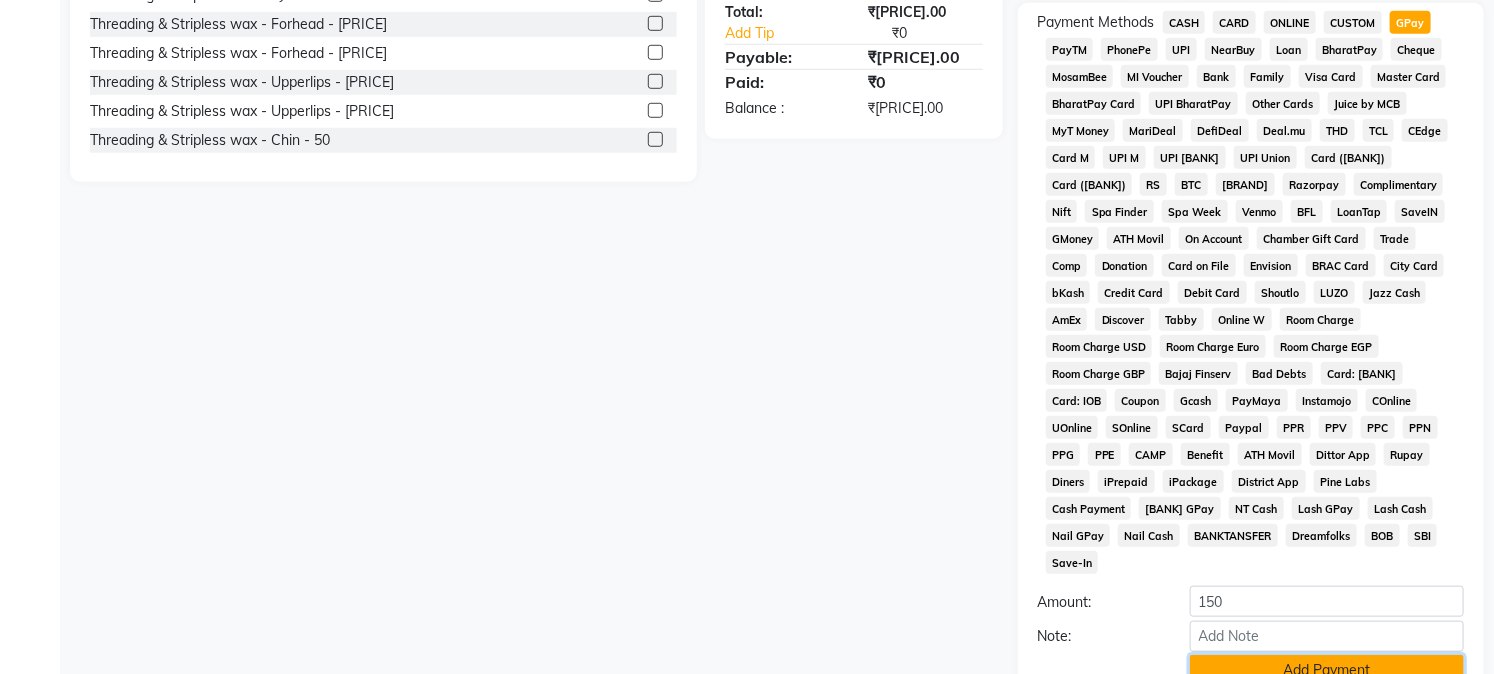 click on "Add Payment" at bounding box center (1327, 670) 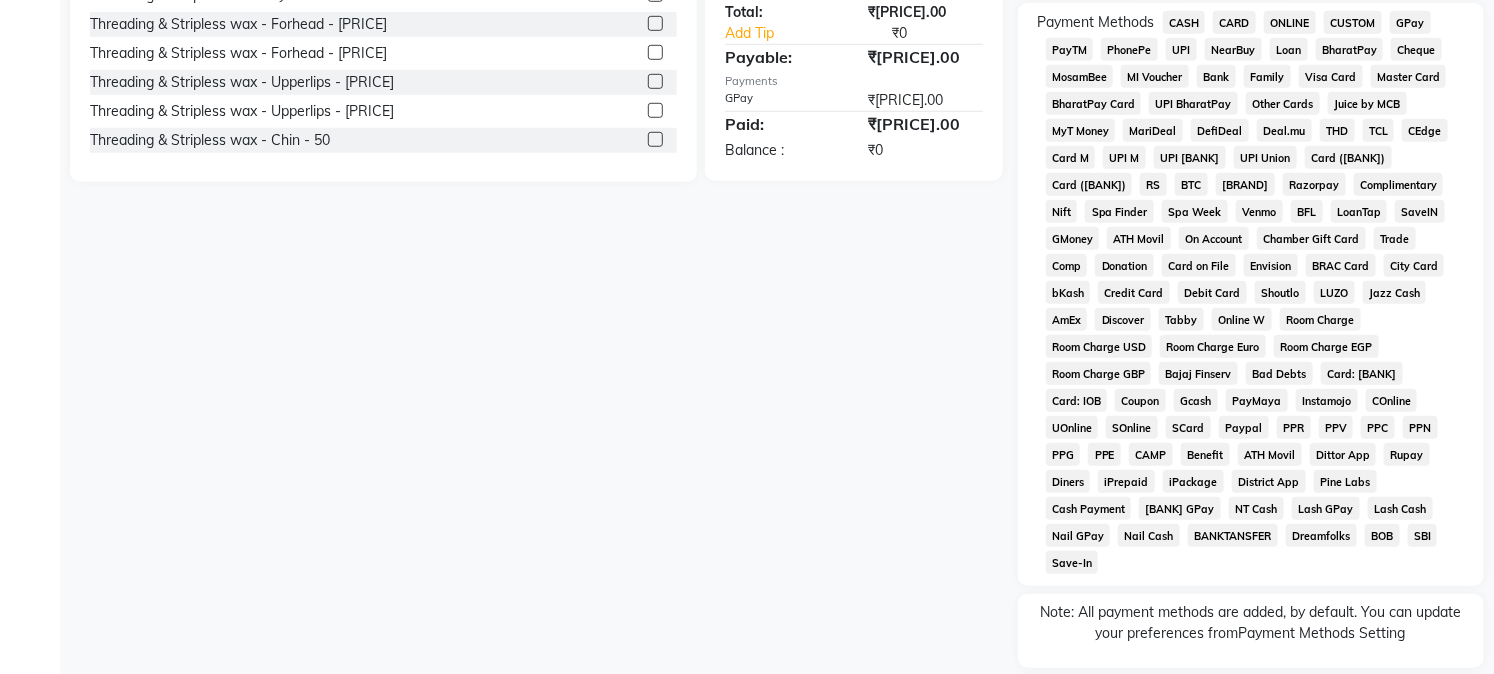 scroll, scrollTop: 742, scrollLeft: 0, axis: vertical 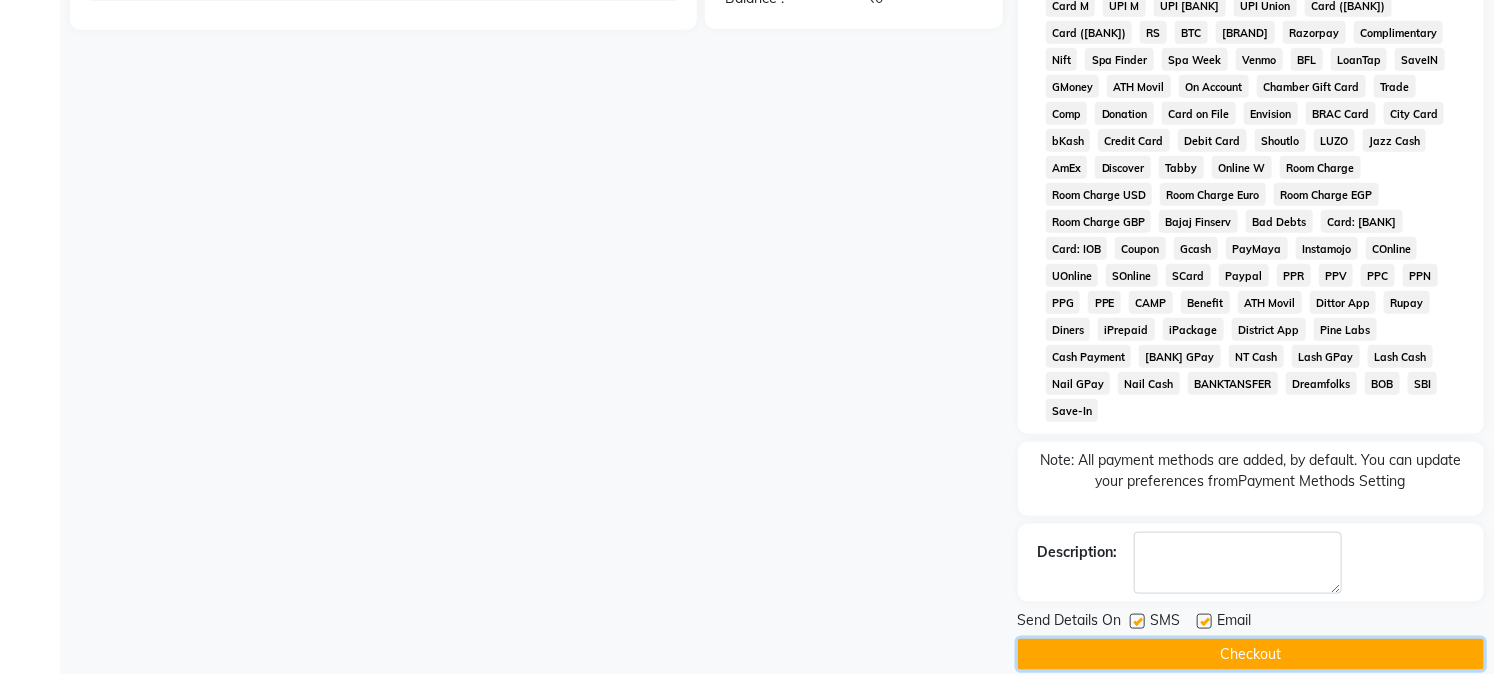 click on "Checkout" at bounding box center [1251, 654] 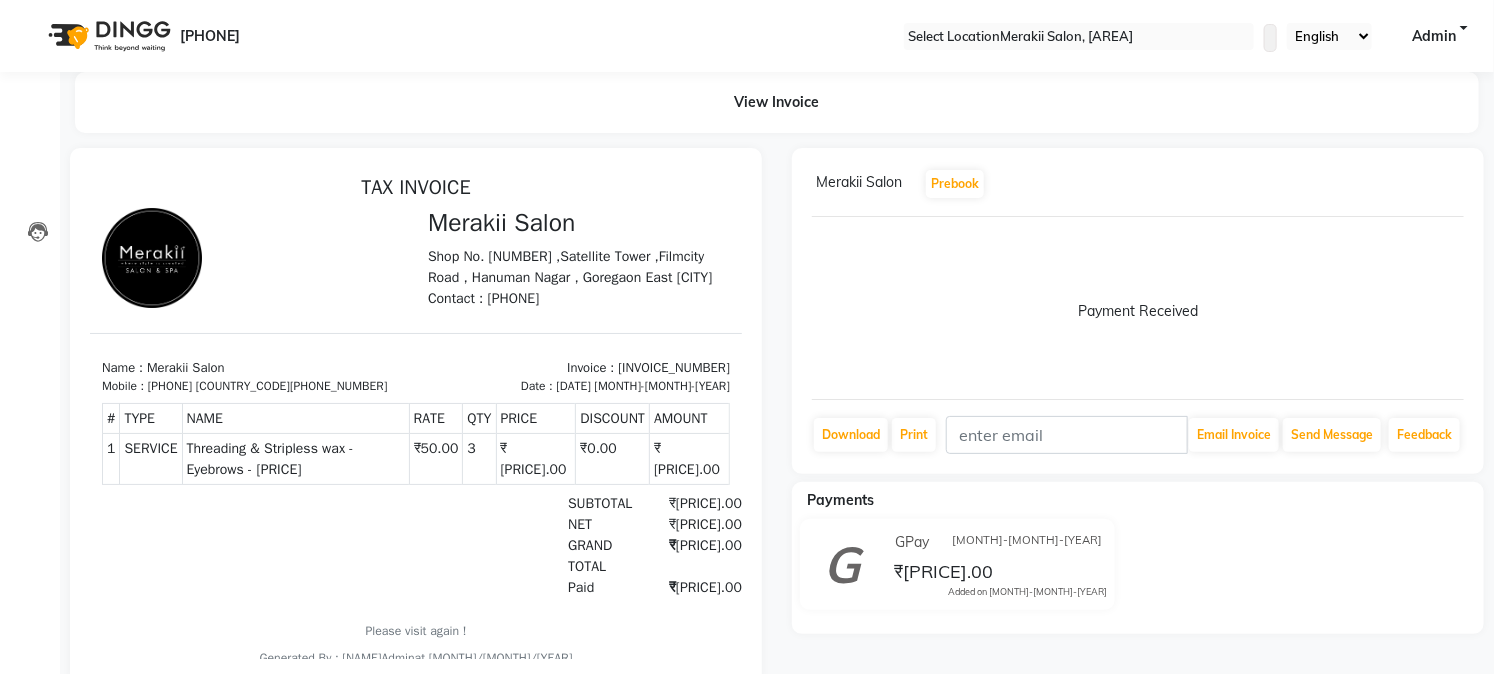 scroll, scrollTop: 0, scrollLeft: 0, axis: both 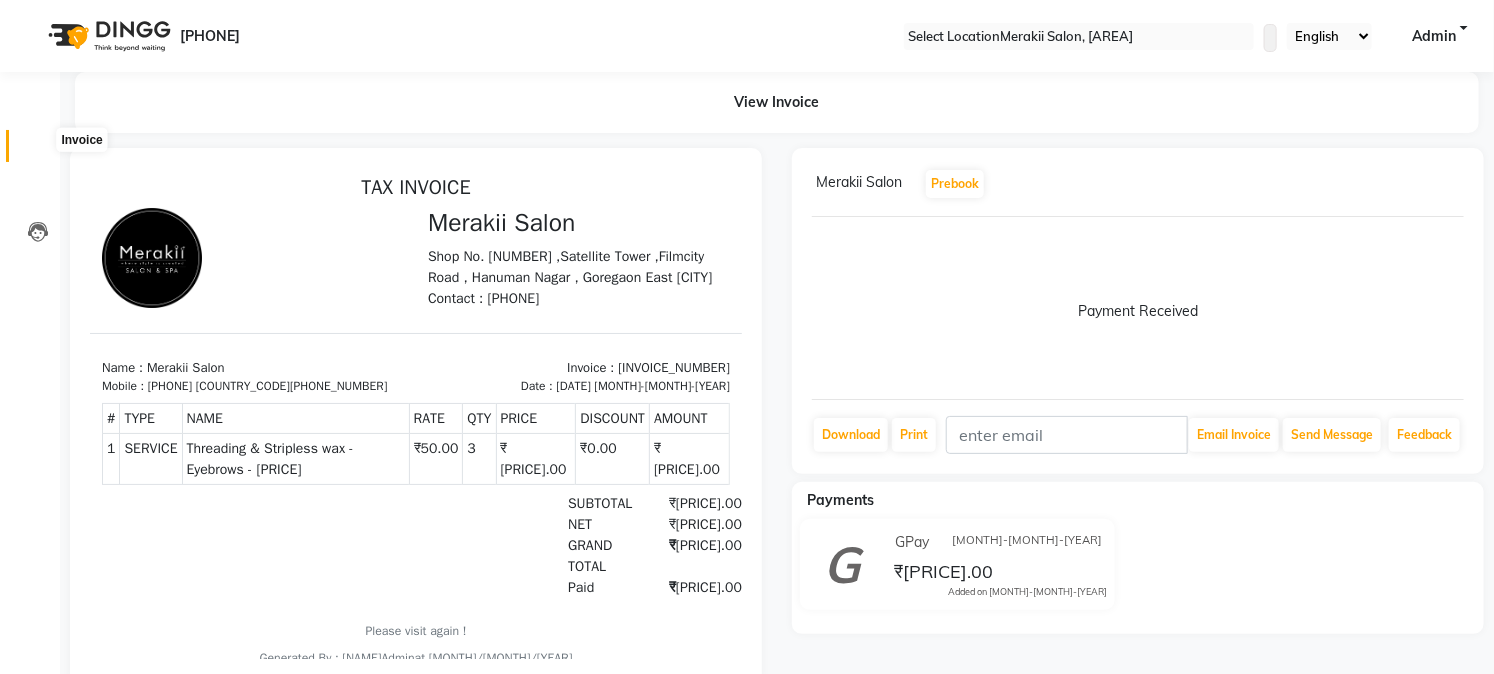 click at bounding box center (38, 151) 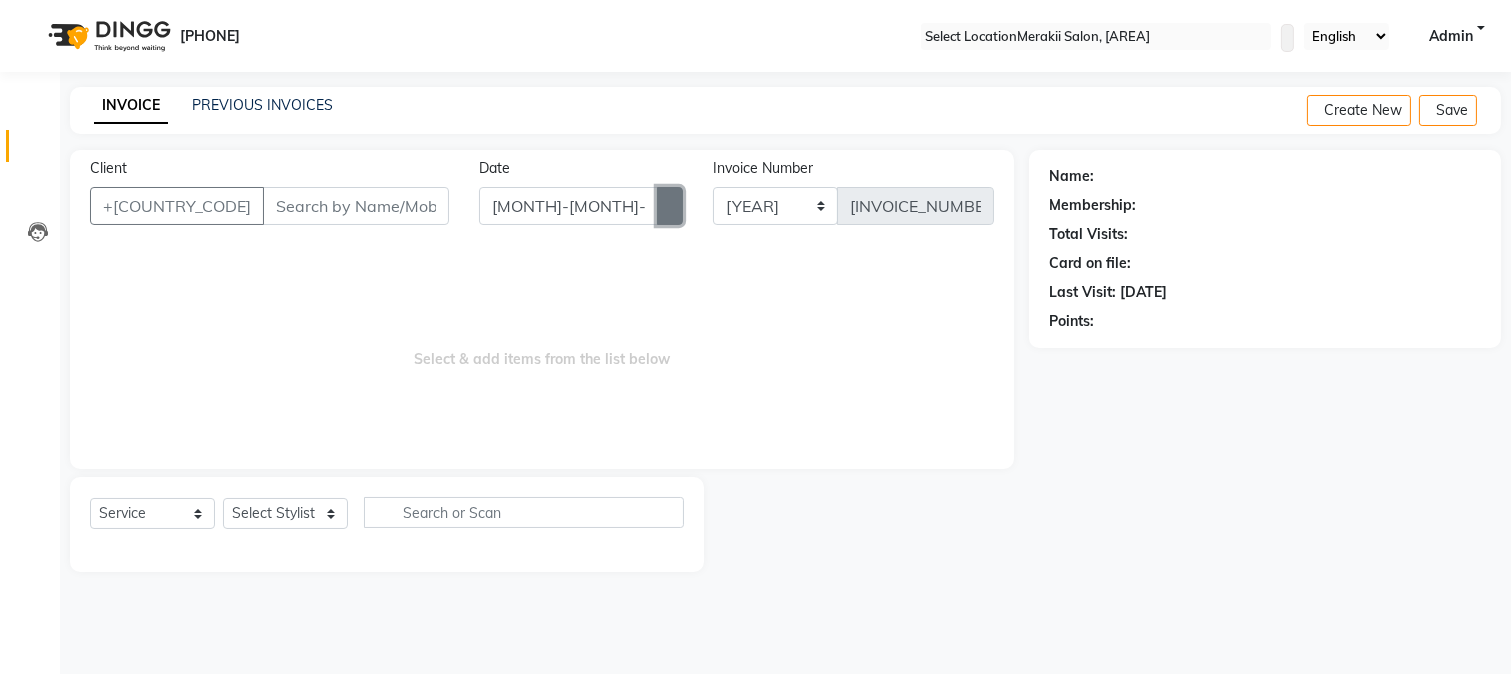 click at bounding box center (670, 206) 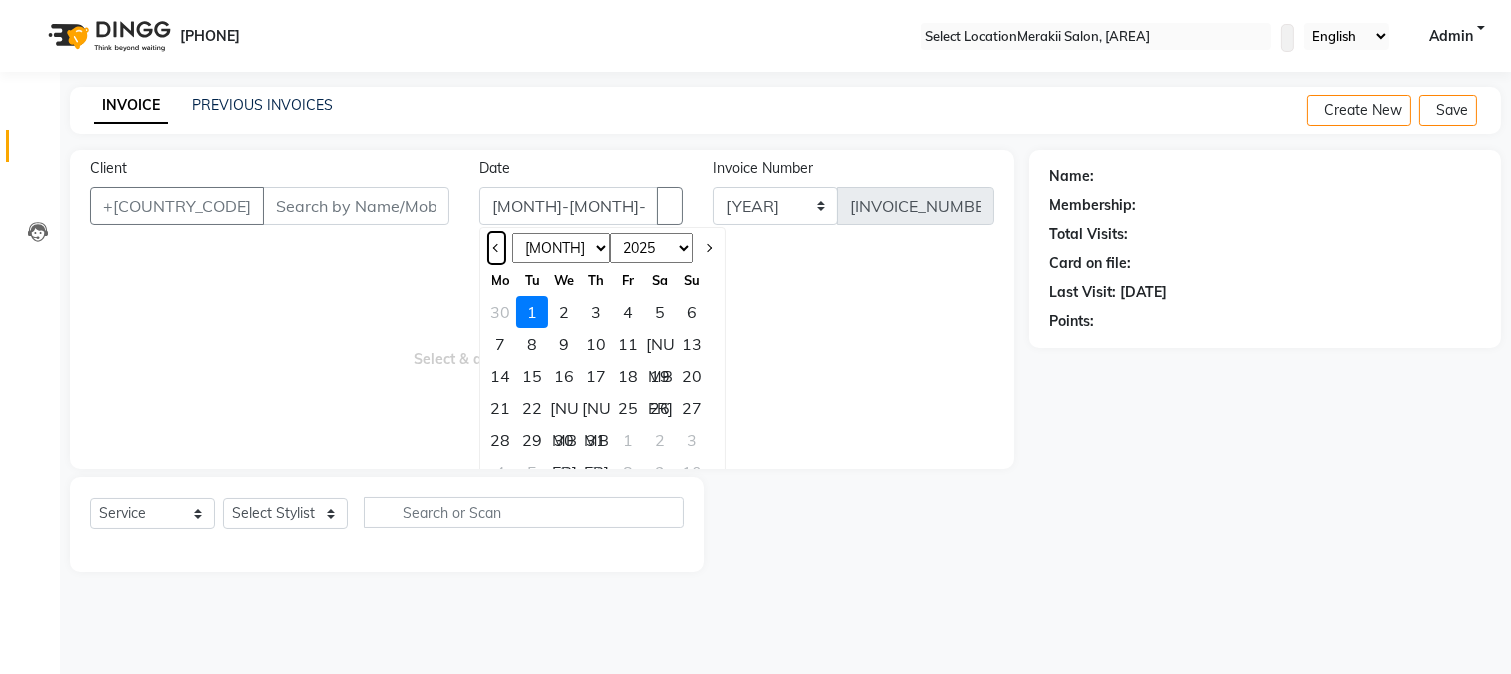 click at bounding box center (496, 248) 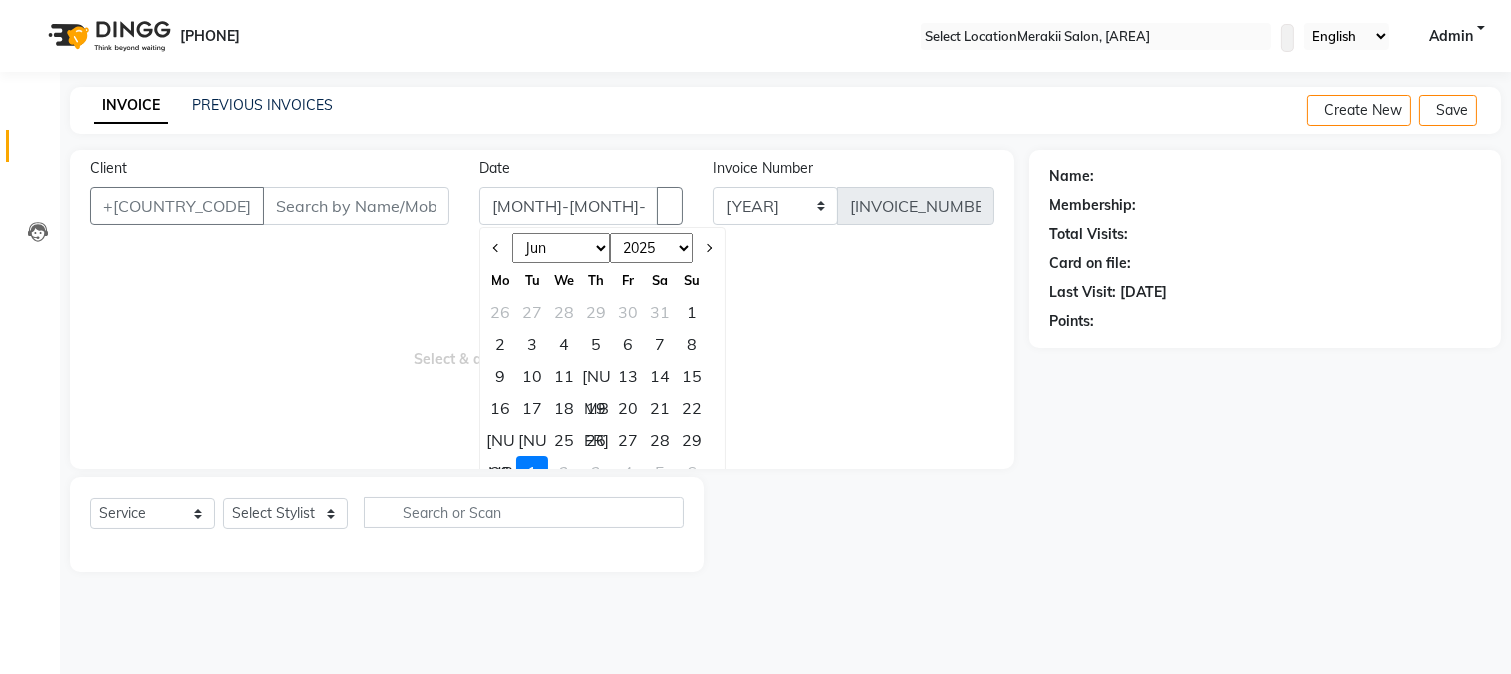 click on "29" at bounding box center [692, 440] 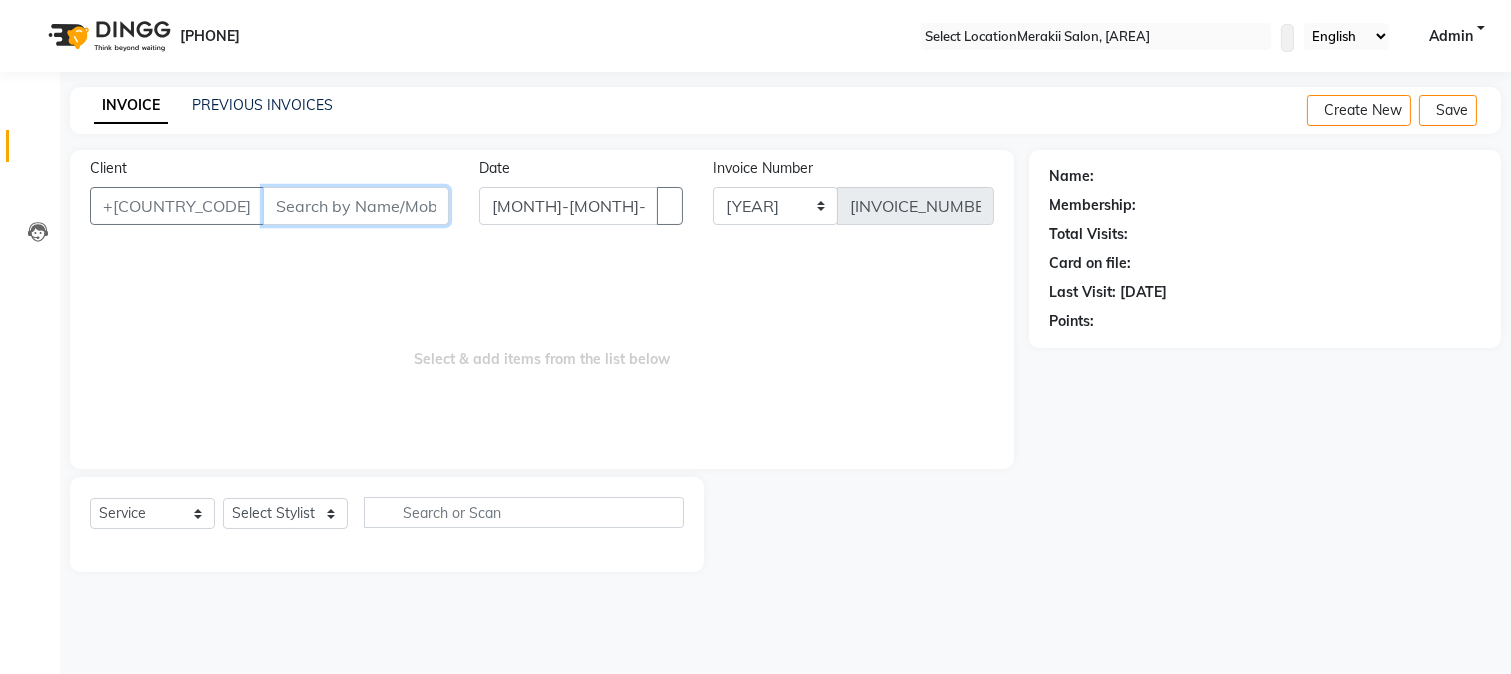click on "Client" at bounding box center [356, 206] 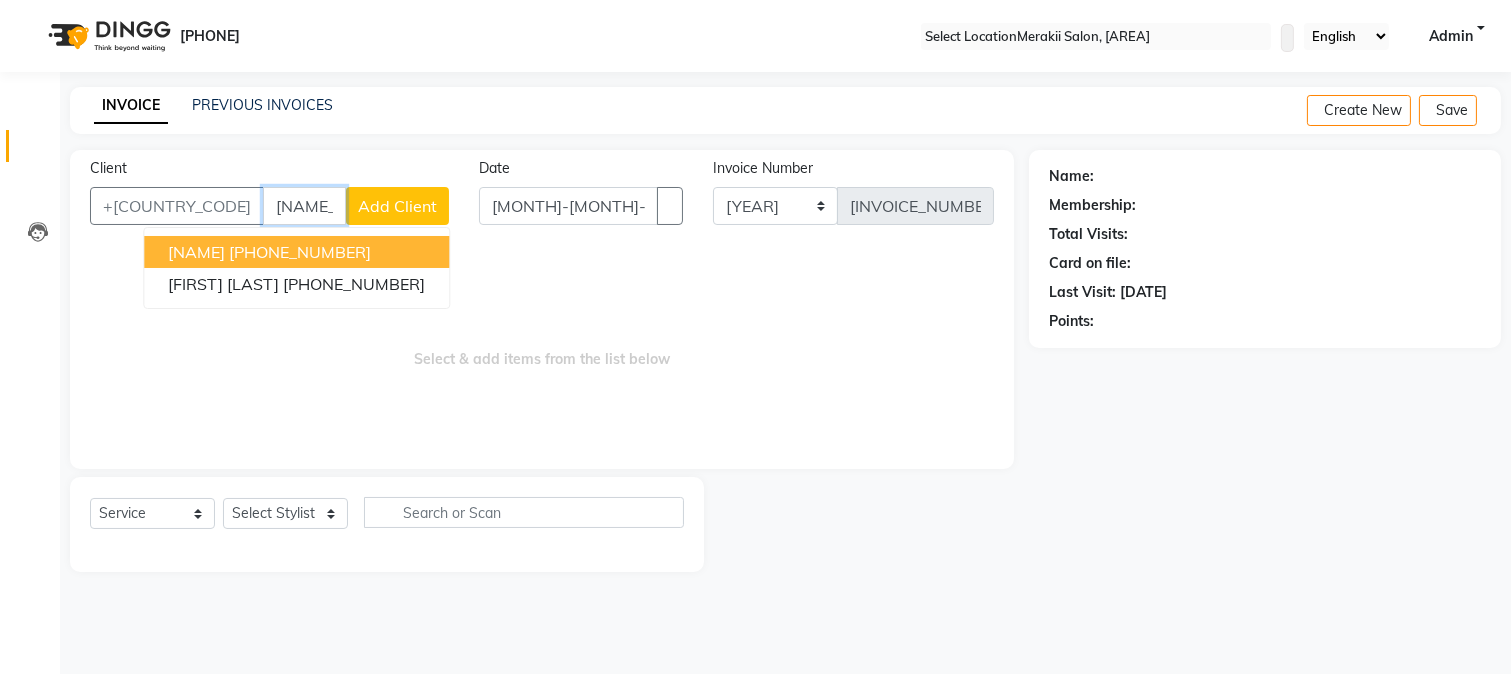 click on "[NAME] [PHONE_NUMBER]" at bounding box center [296, 252] 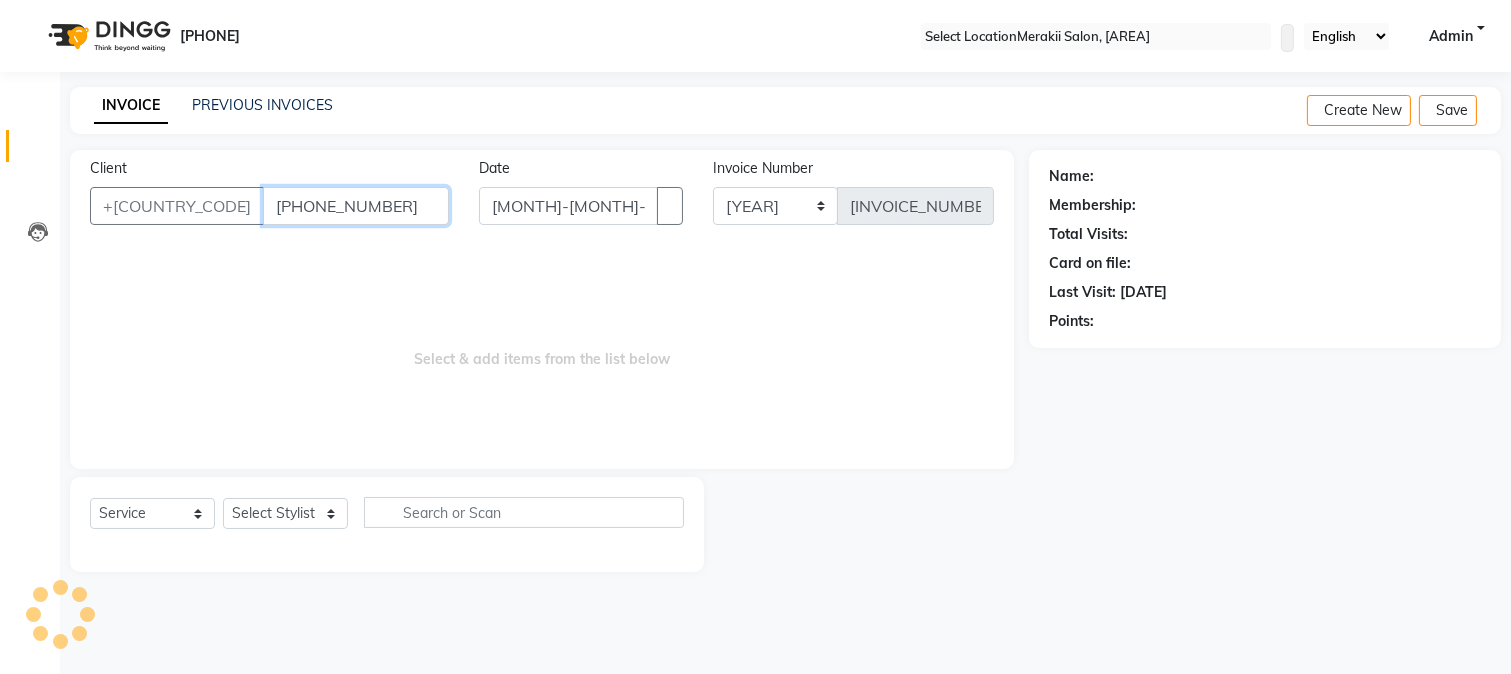 type on "[PHONE_NUMBER]" 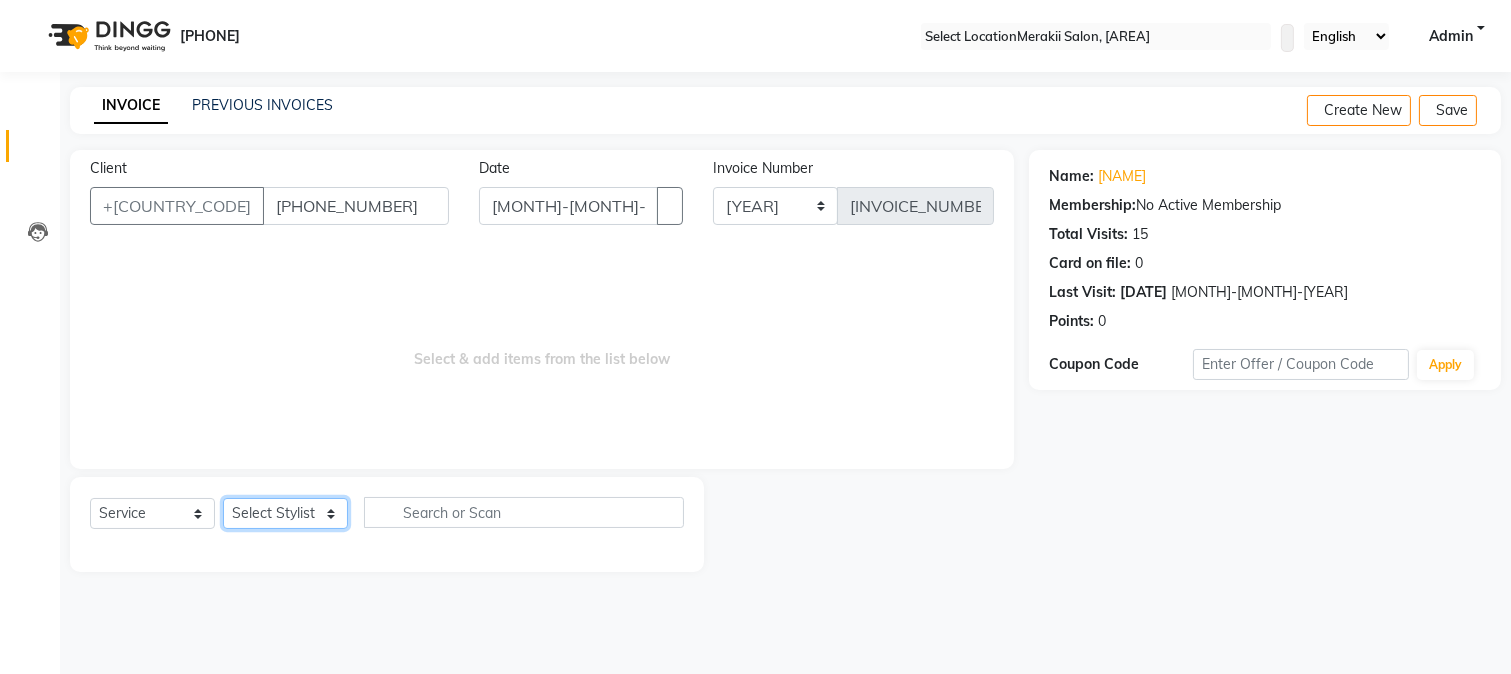click on "Select Stylist [NAME] [NAME] [NAME] [NAME] [NAME] [NAME]" at bounding box center (285, 513) 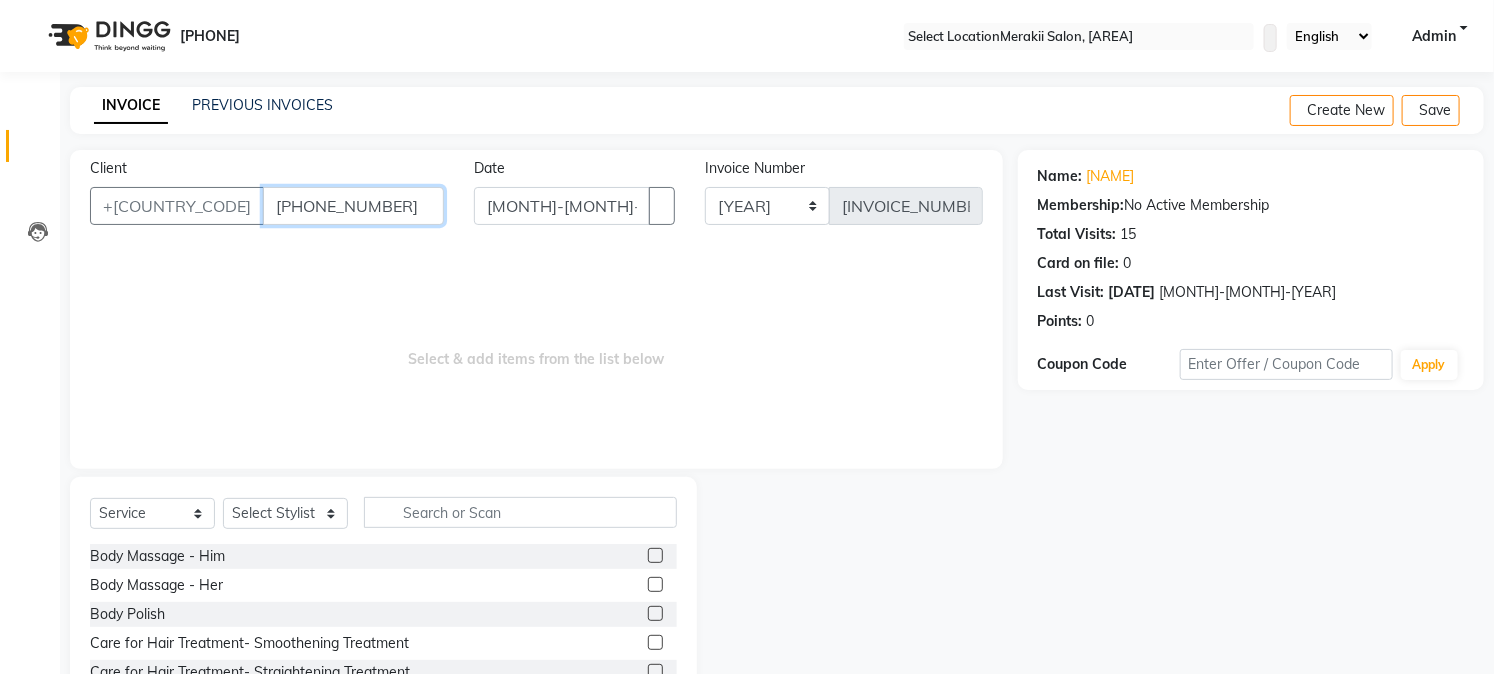 click on "[PHONE_NUMBER]" at bounding box center (353, 206) 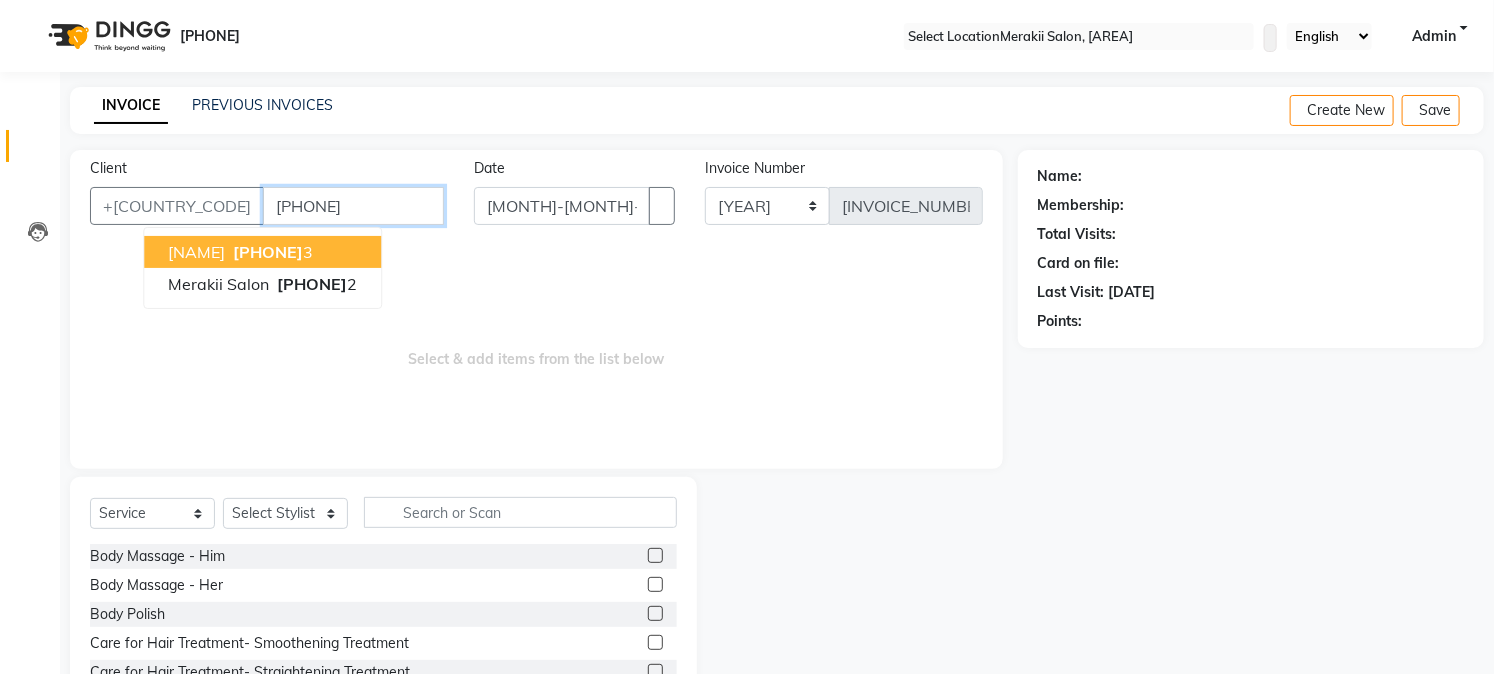 type on "[PHONE]" 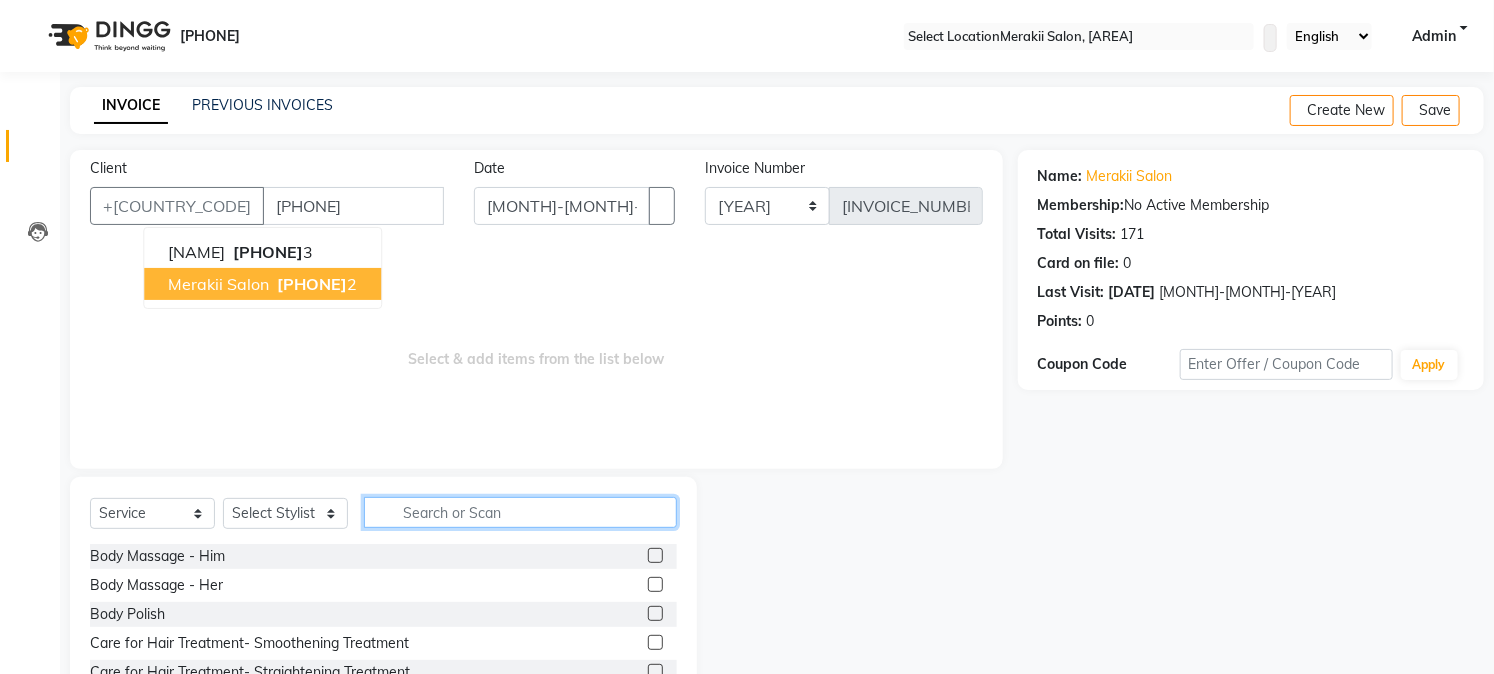 click at bounding box center (520, 512) 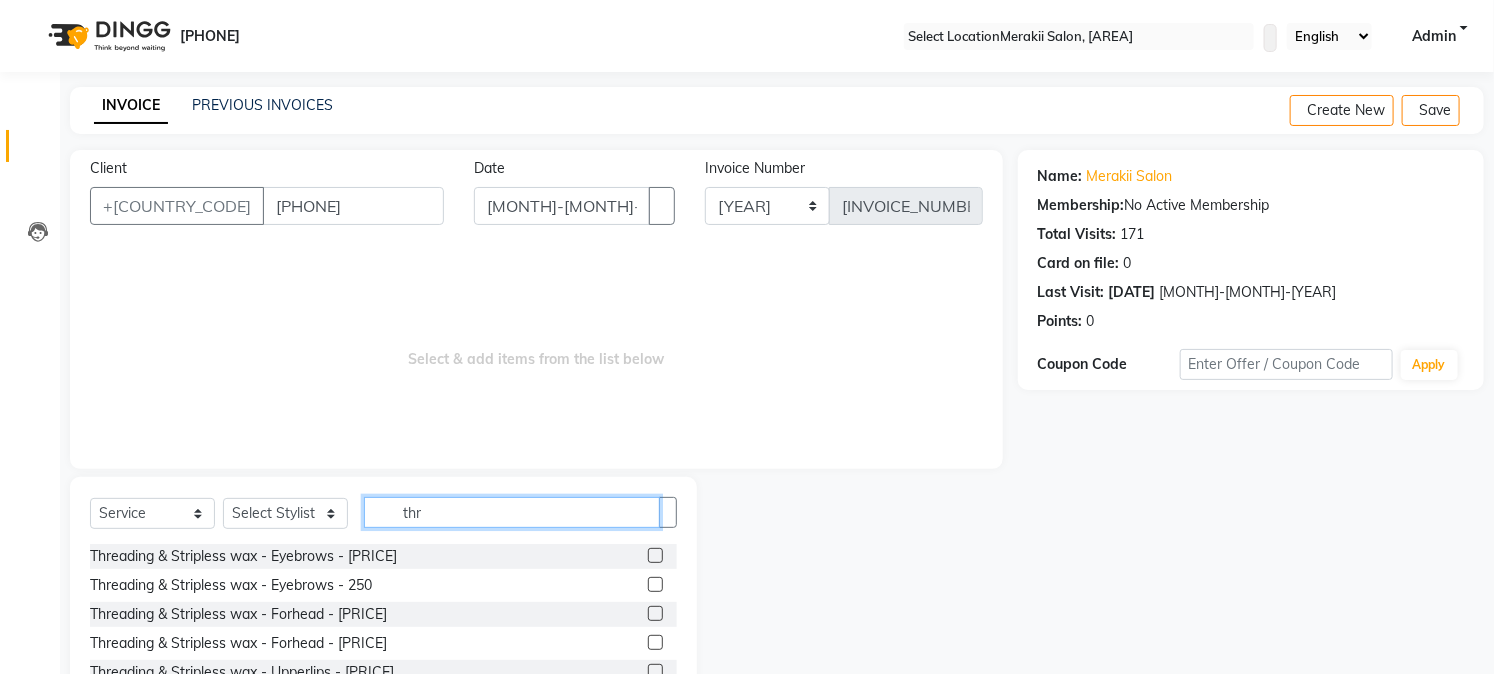 type on "thr" 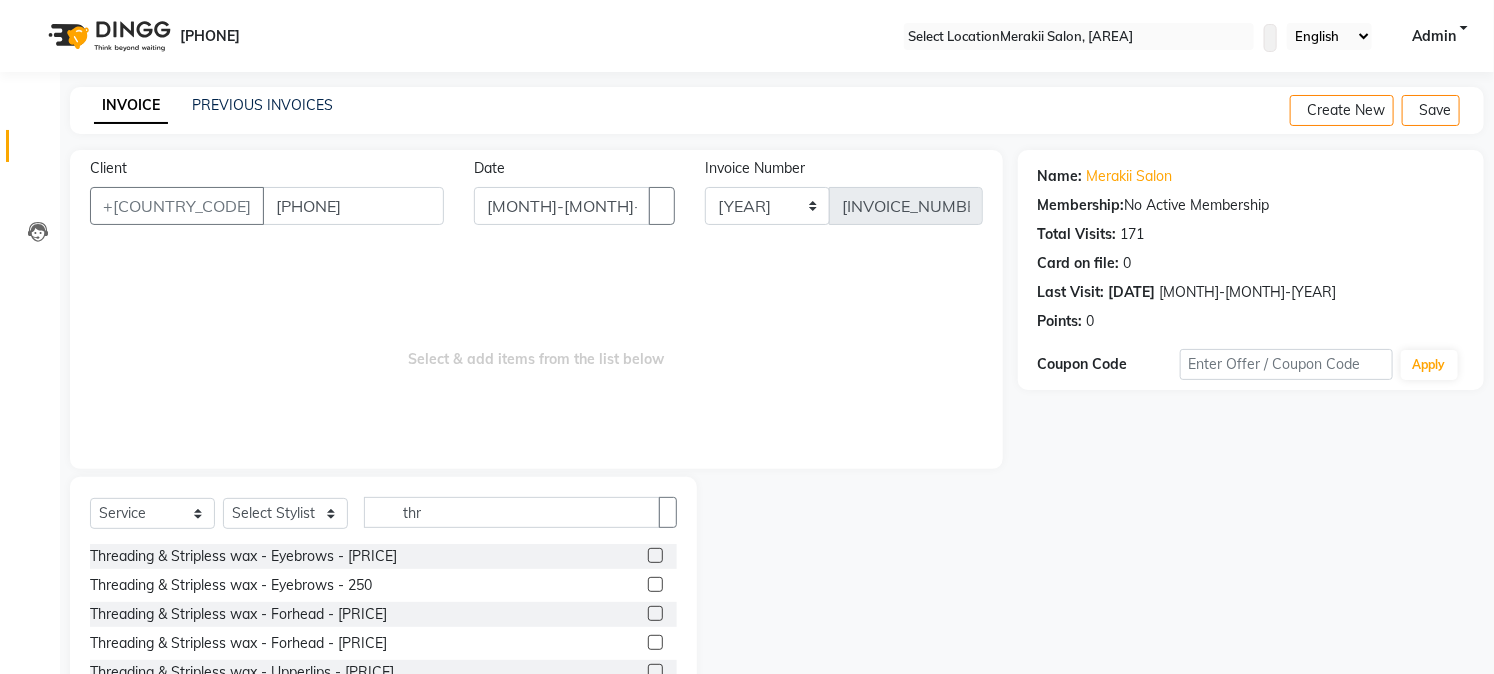 click at bounding box center (655, 555) 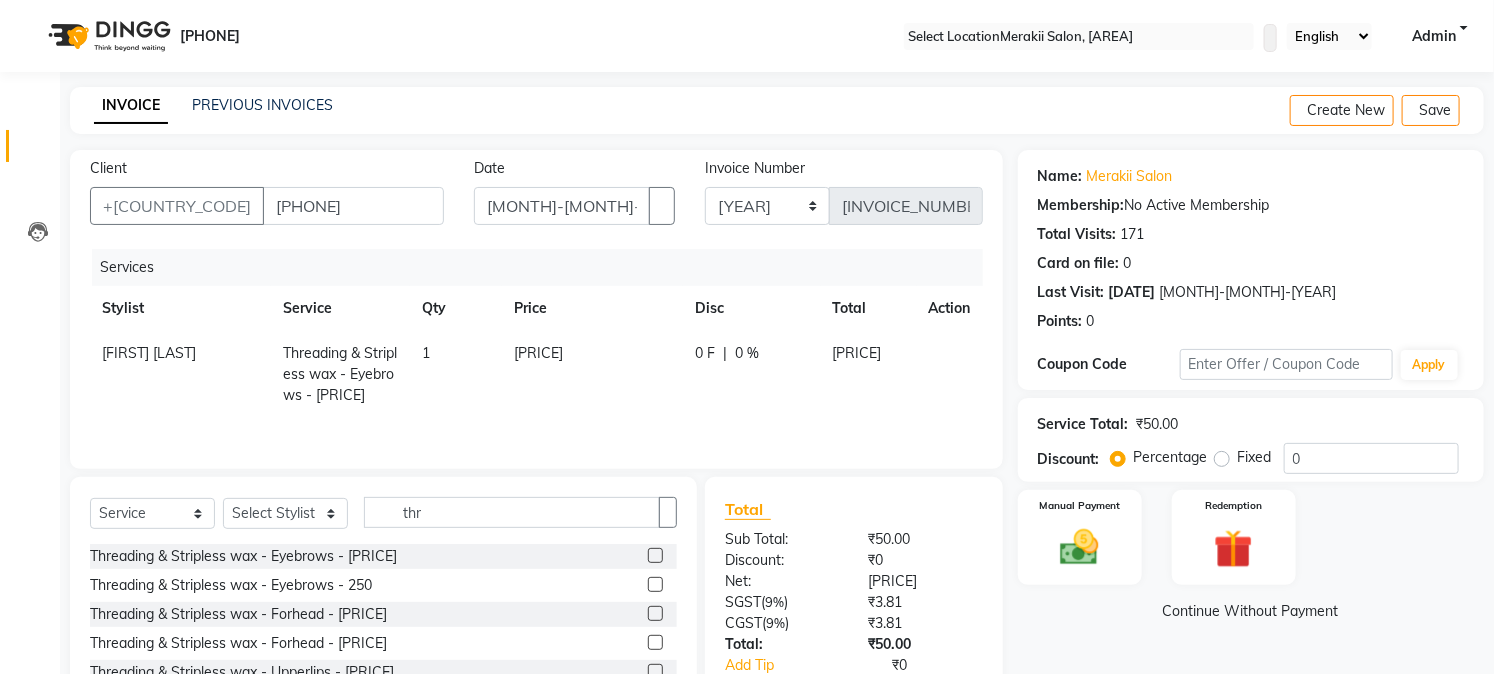 click on "1" at bounding box center (456, 374) 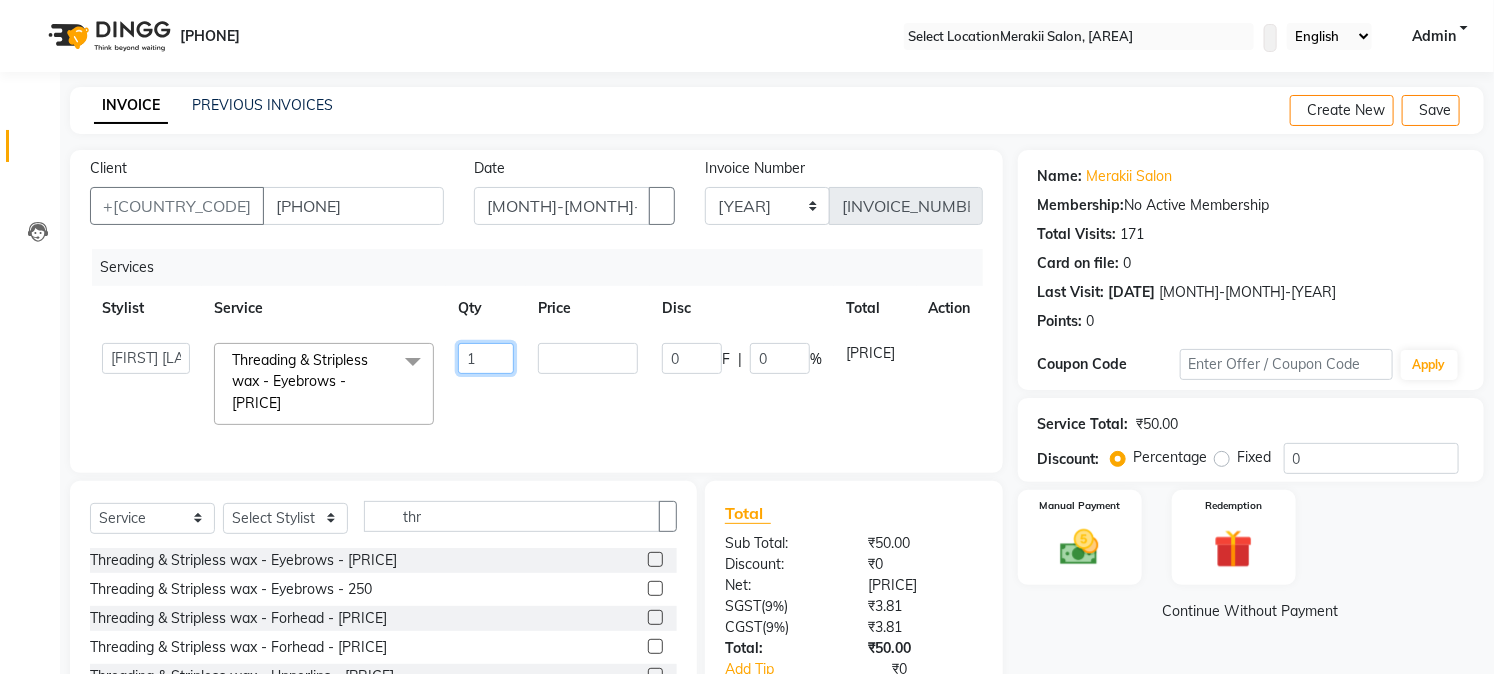 click on "1" at bounding box center [486, 358] 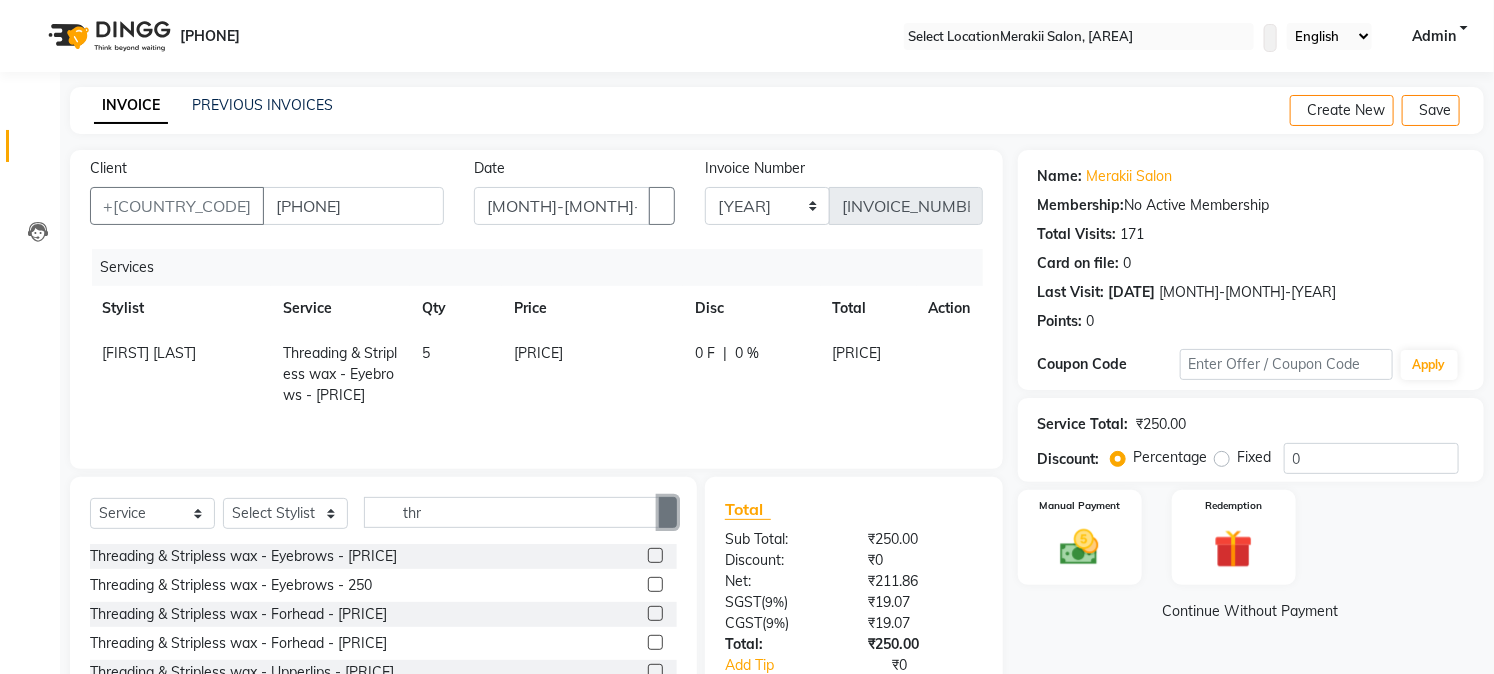 click at bounding box center [668, 512] 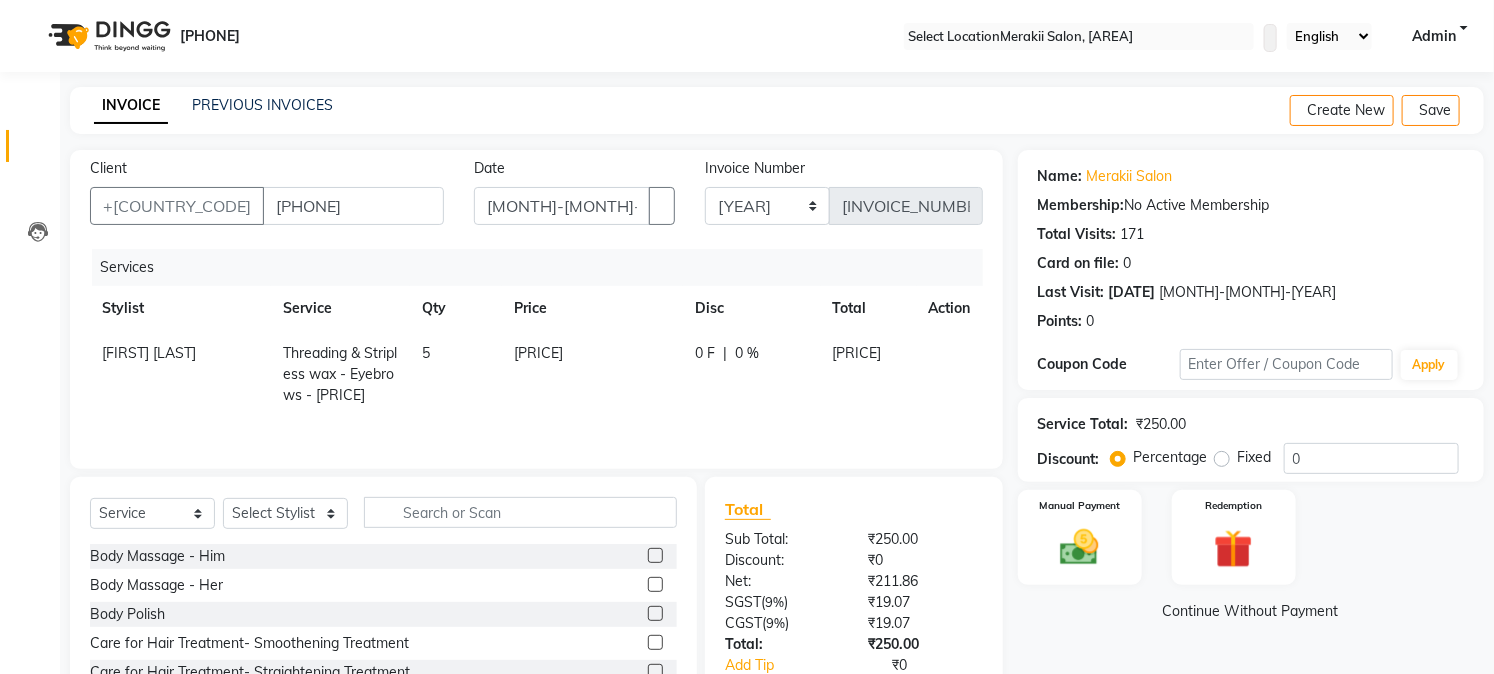 click on "5" at bounding box center [456, 374] 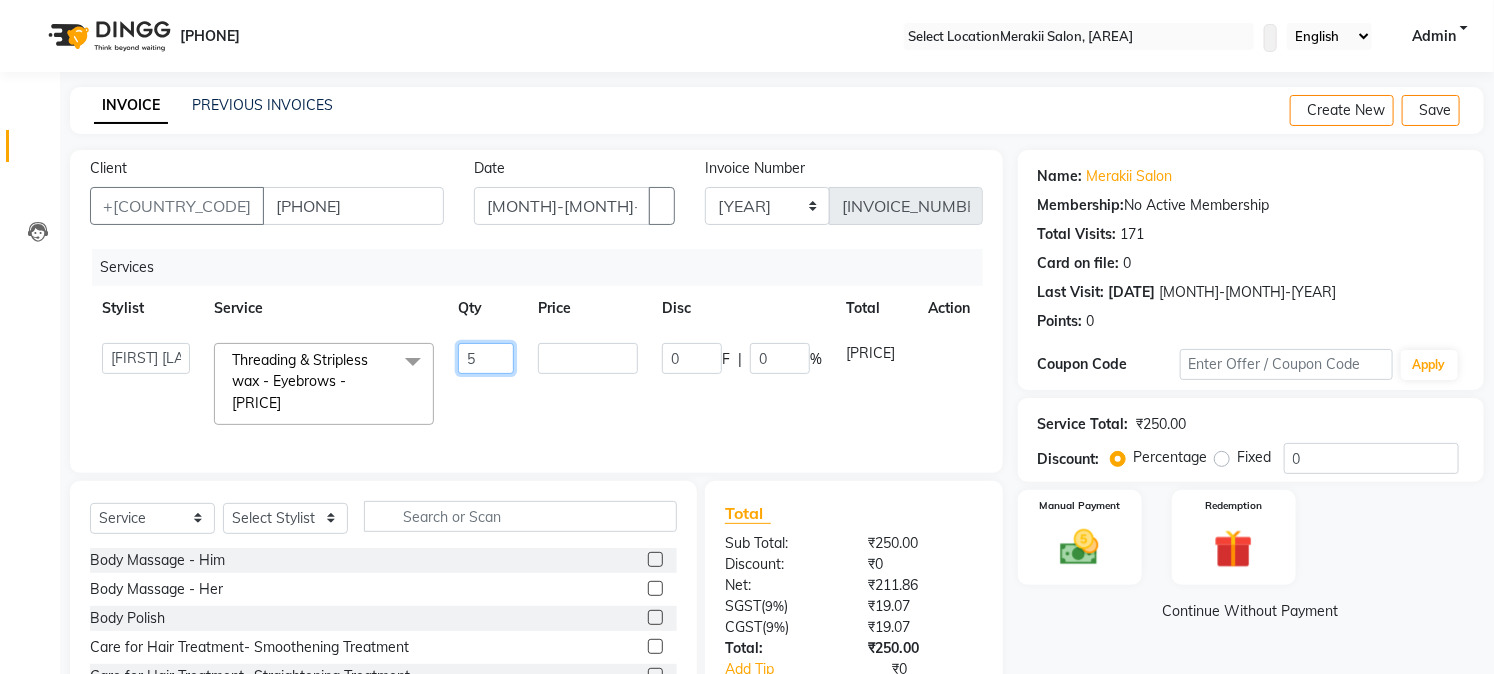 click on "5" at bounding box center [486, 358] 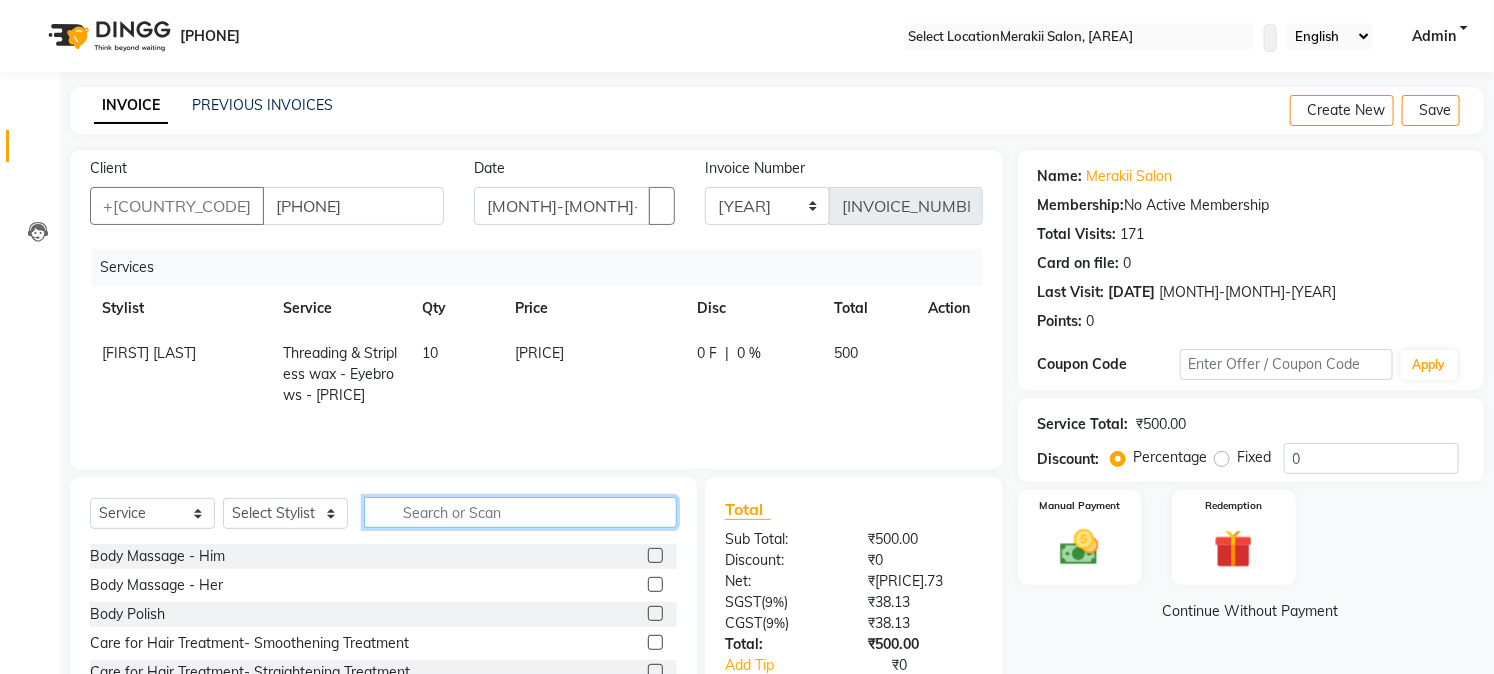 click at bounding box center [520, 512] 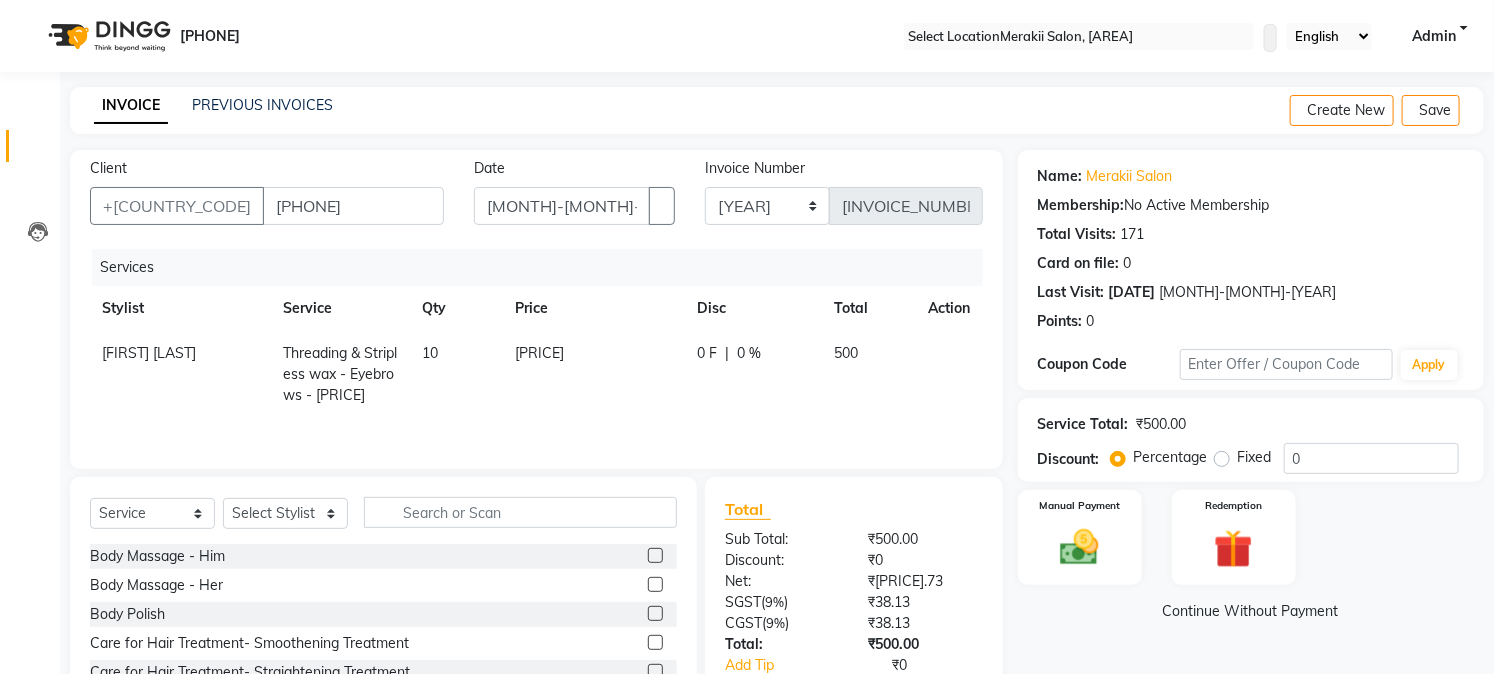 click on "500" at bounding box center [149, 353] 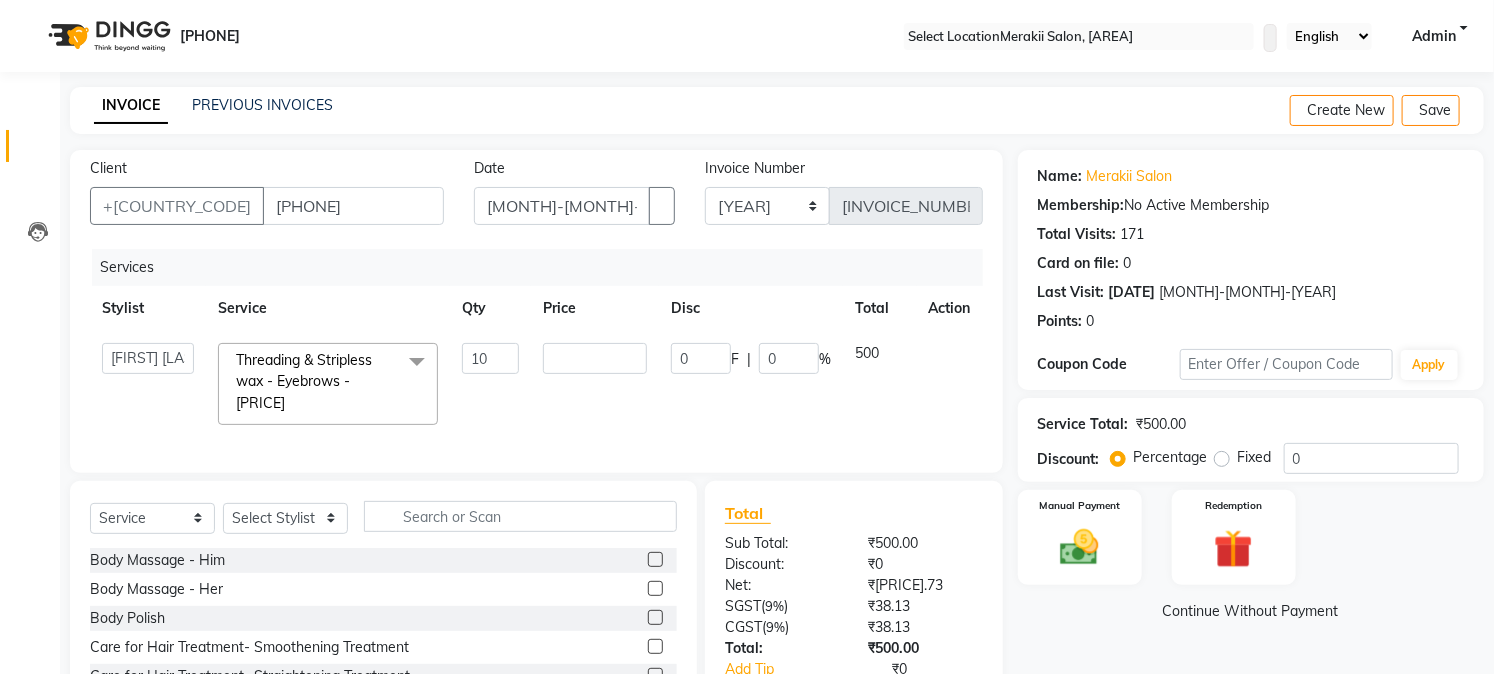 click at bounding box center (950, 384) 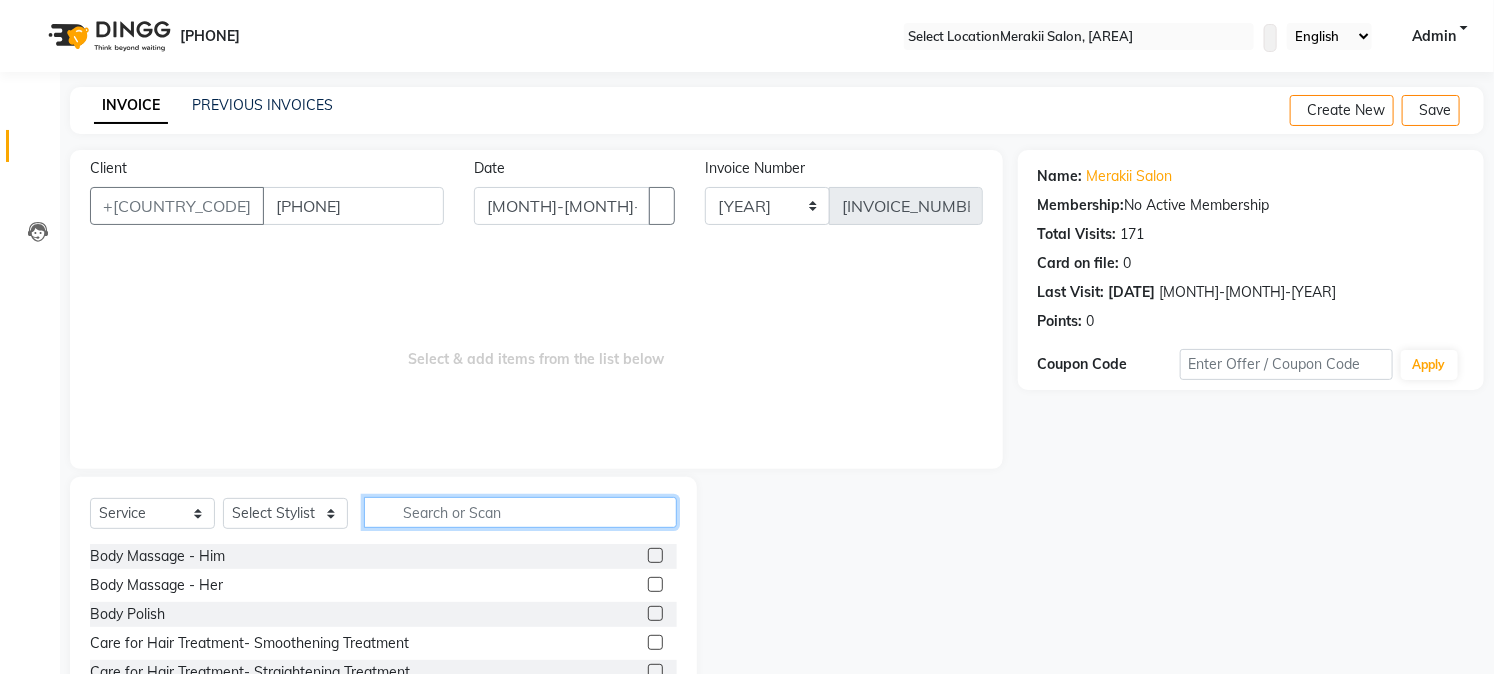 click at bounding box center (520, 512) 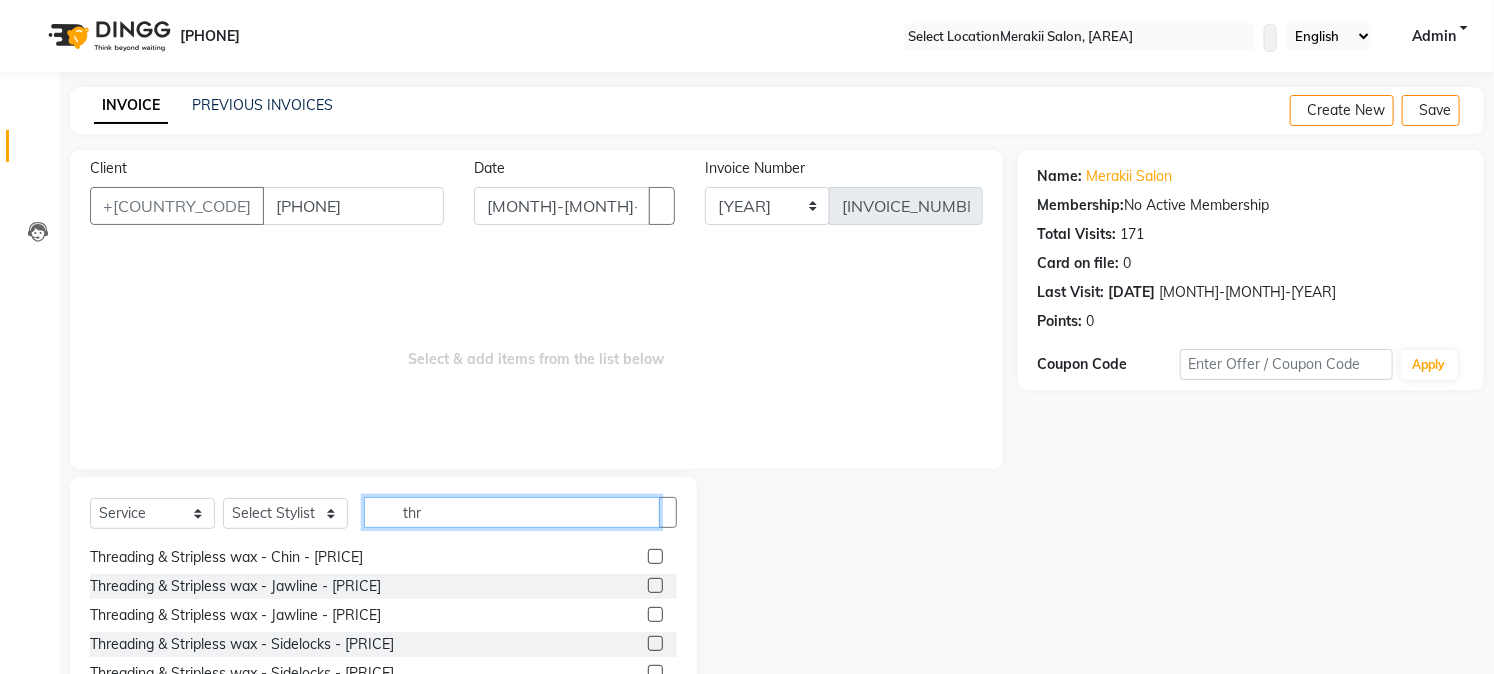 scroll, scrollTop: 263, scrollLeft: 0, axis: vertical 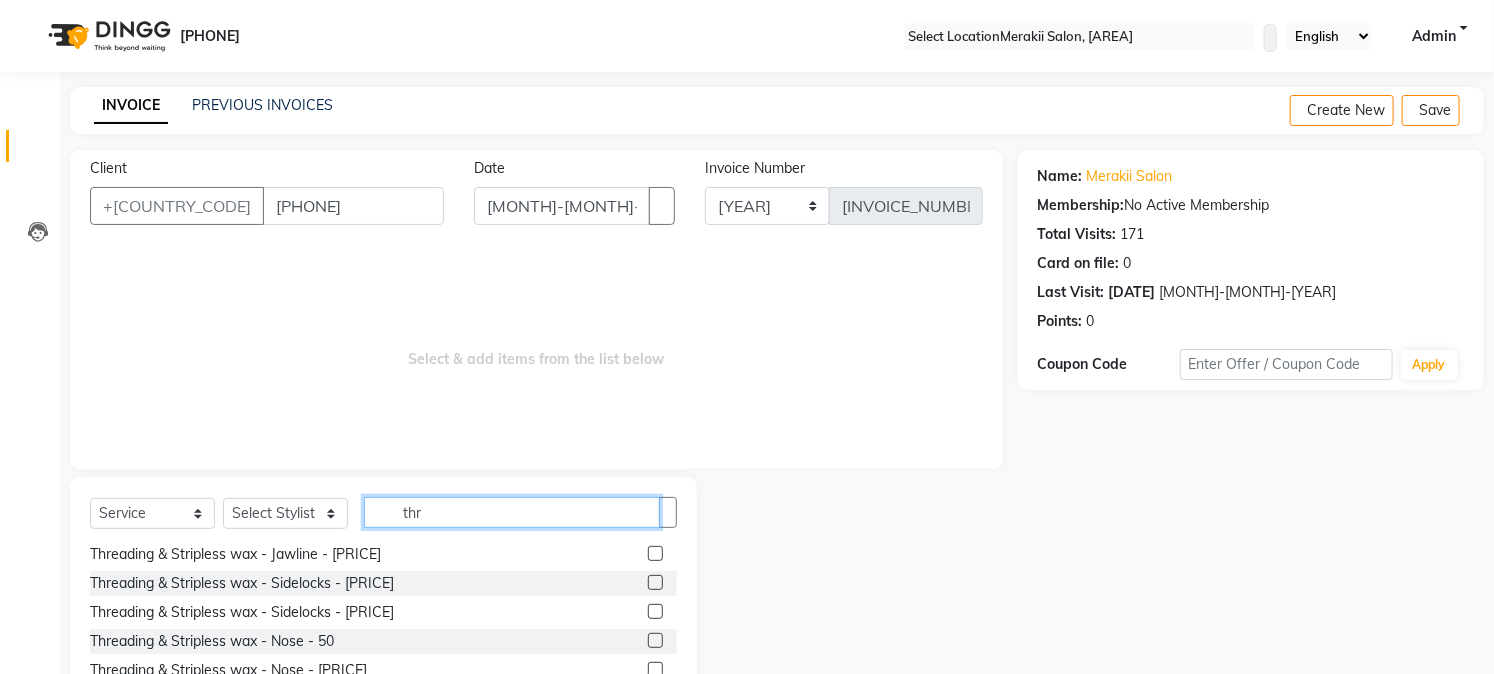 type on "thr" 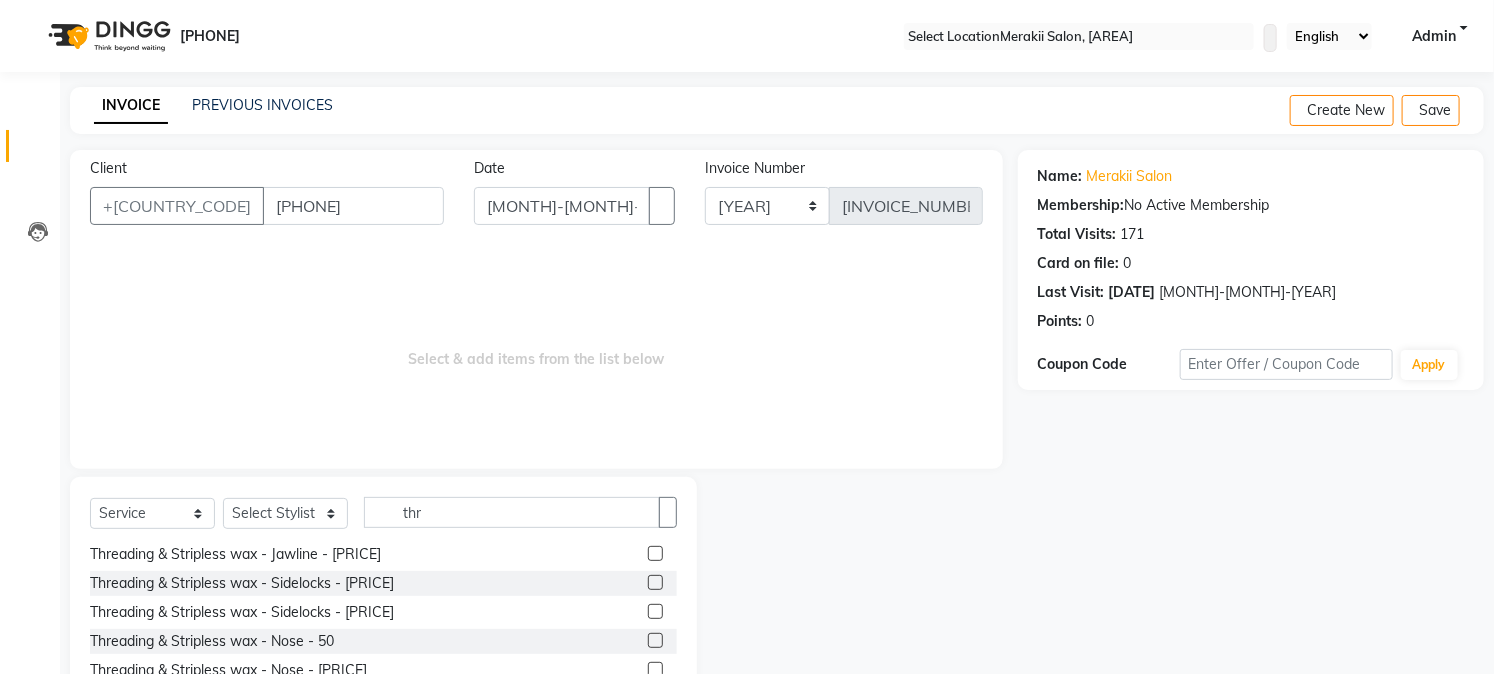 click at bounding box center [662, 293] 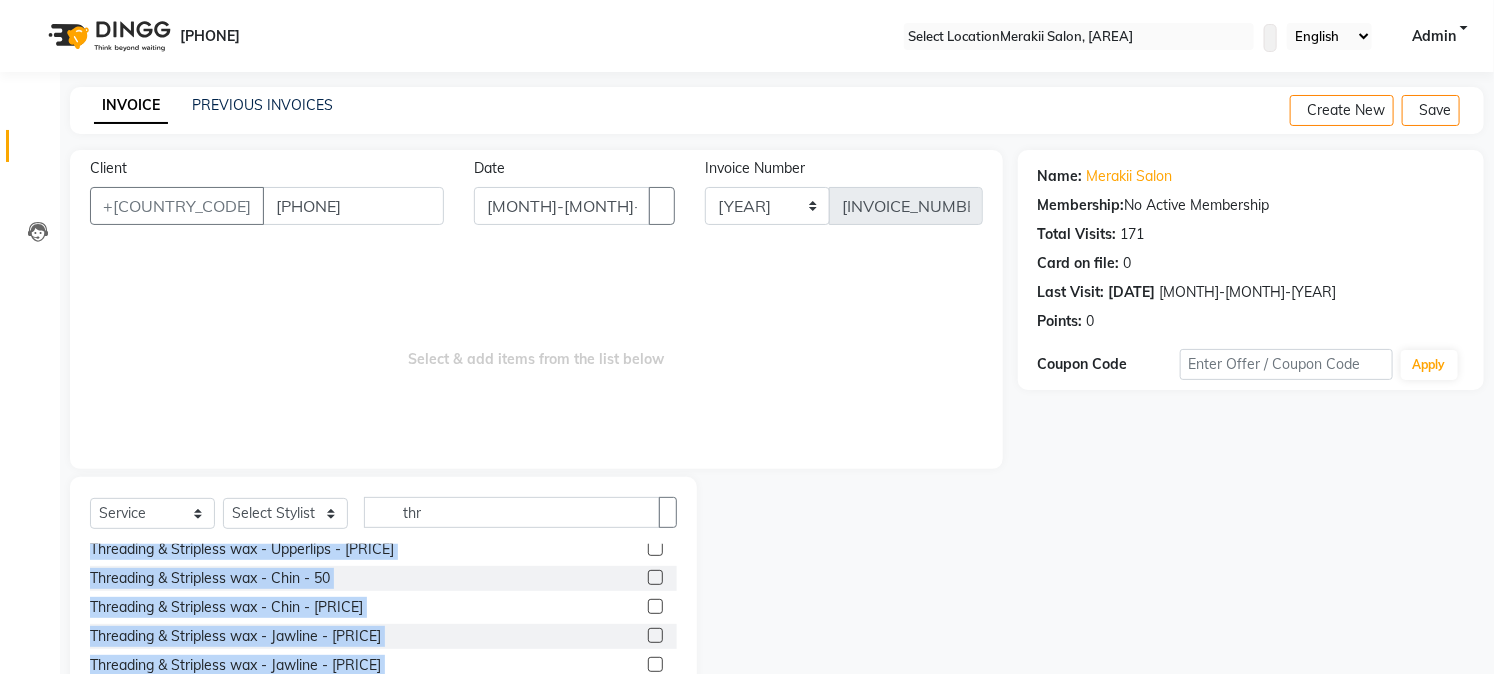 scroll, scrollTop: 0, scrollLeft: 0, axis: both 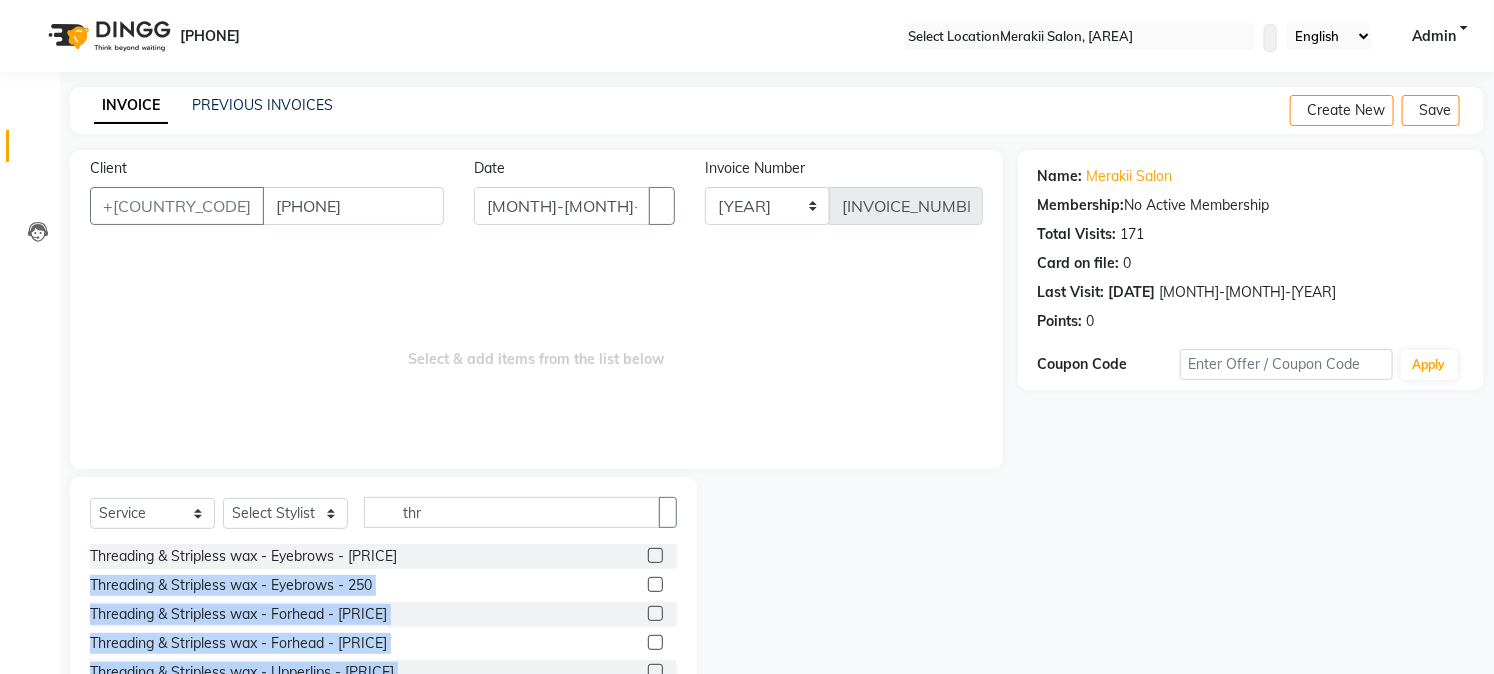 click on "Threading & Stripless wax - Eyebrows - [PRICE]  Threading & Stripless wax - Eyebrows - [PRICE]  Threading & Stripless wax - Forhead - [PRICE]  Threading & Stripless wax - Forhead - [PRICE]  Threading & Stripless wax - Upperlips - [PRICE]  Threading & Stripless wax - Upperlips - [PRICE]  Threading & Stripless wax - Chin - [PRICE]  Threading & Stripless wax - Chin - [PRICE]  Threading & Stripless wax - Jawline - [PRICE]  Threading & Stripless wax - Jawline - [PRICE]  Threading & Stripless wax - Sidelocks - [PRICE]  Threading & Stripless wax - Sidelocks - [PRICE]  Threading & Stripless wax - Nose - [PRICE]  Threading & Stripless wax - Nose - [PRICE]  Threading & Stripless wax - Full face - [PRICE]  Threading & Stripless wax - Full face - [PRICE]" at bounding box center [383, 644] 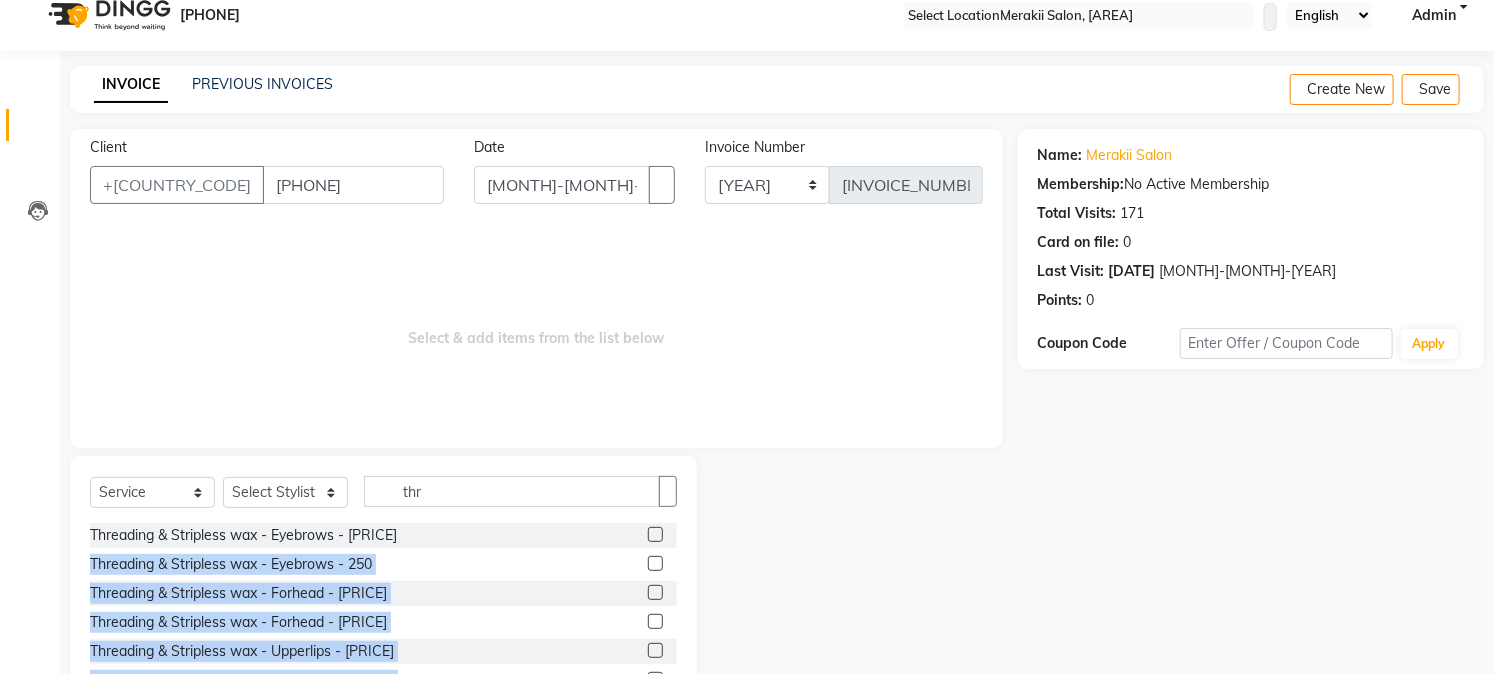 scroll, scrollTop: 126, scrollLeft: 0, axis: vertical 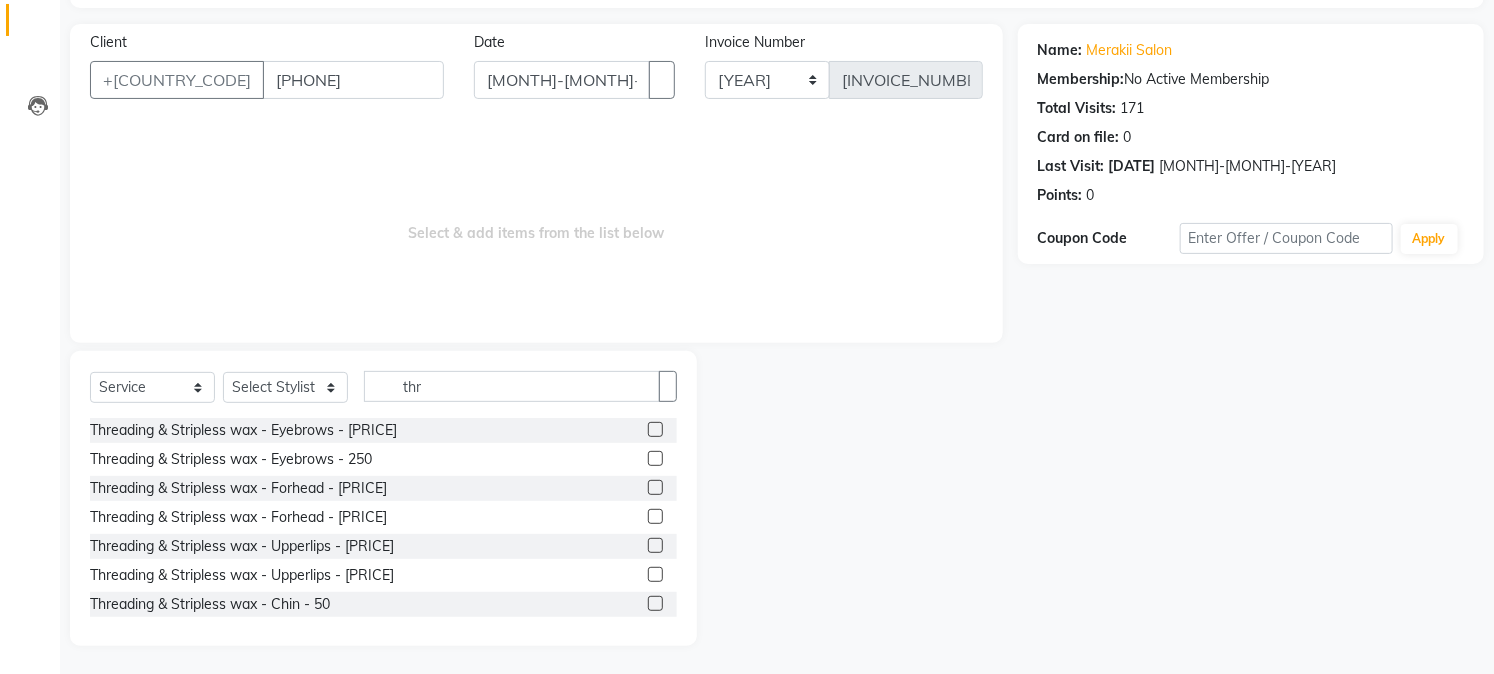 click on "Select Stylist [NAME] [NAME] [NAME] [NAME] [NAME] [NAME] [NAME]" at bounding box center (383, 394) 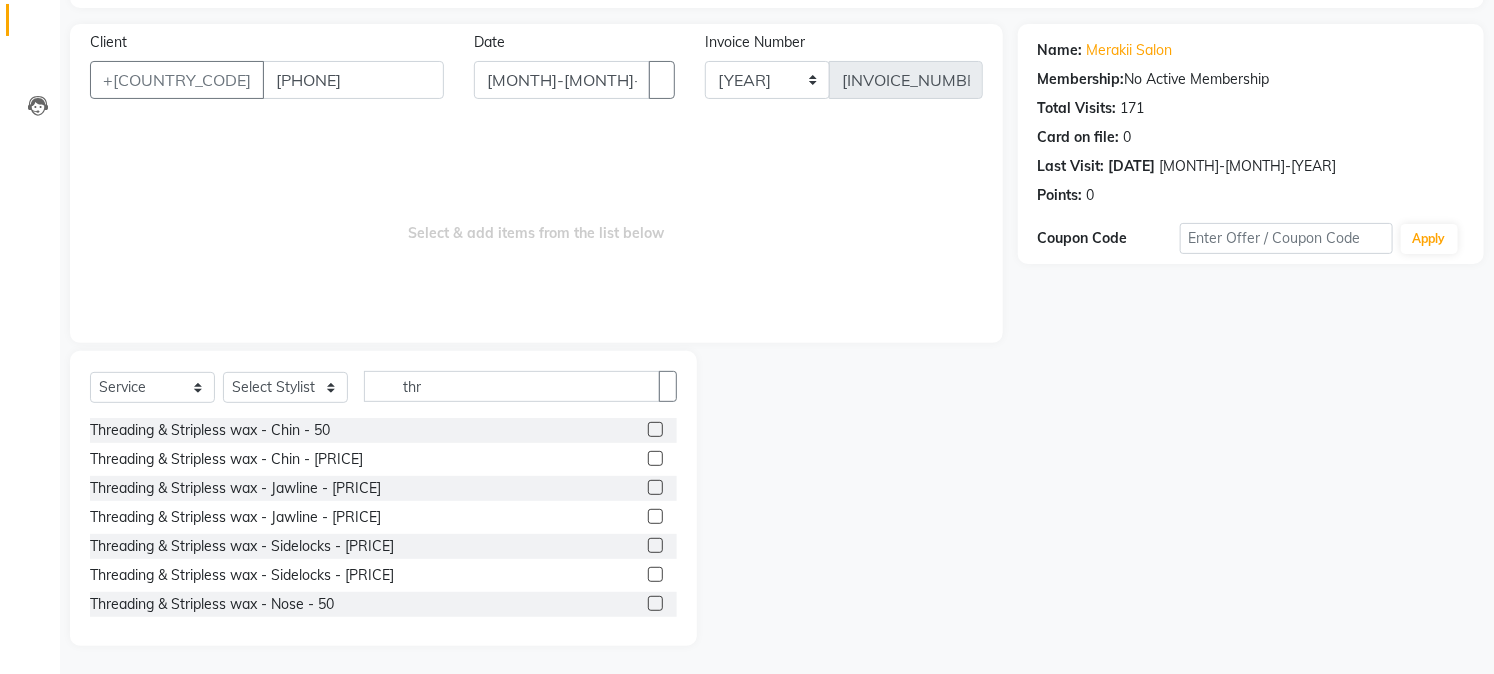 scroll, scrollTop: 0, scrollLeft: 0, axis: both 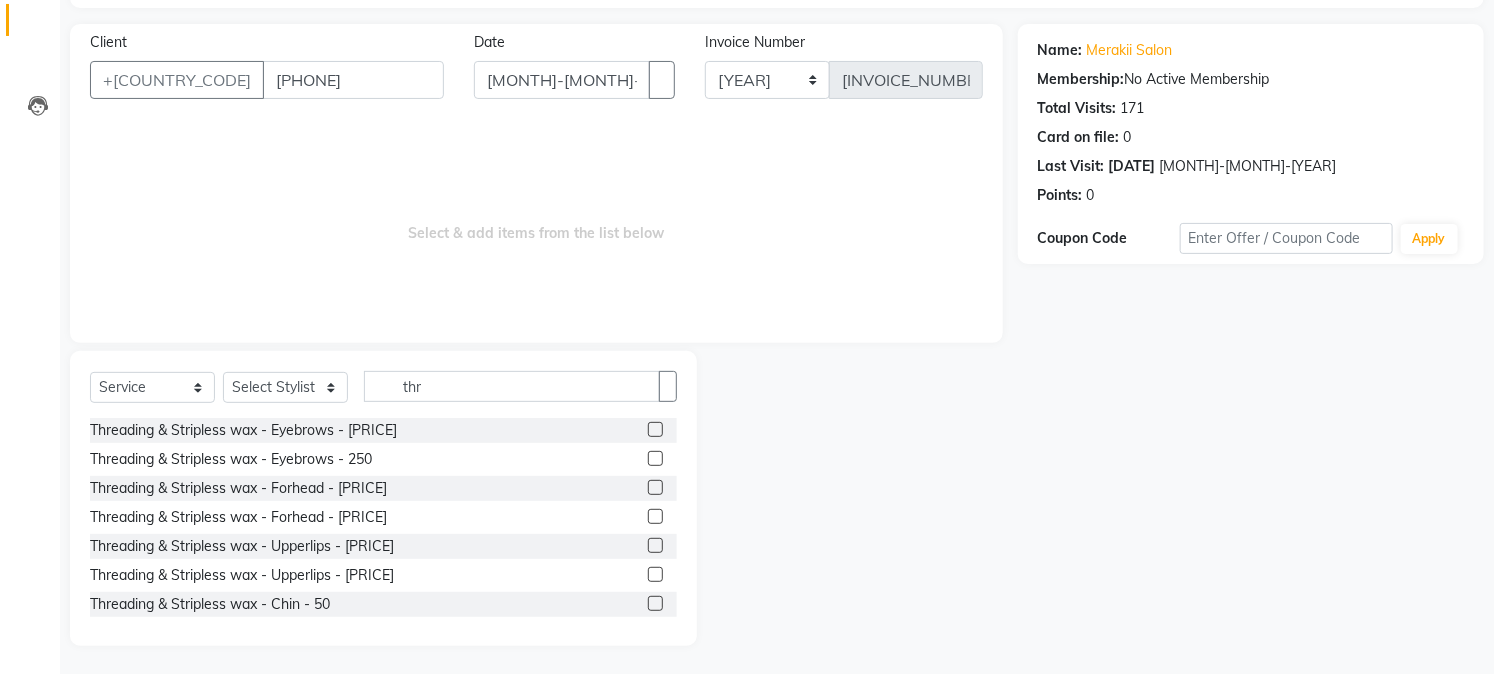 click at bounding box center (655, 458) 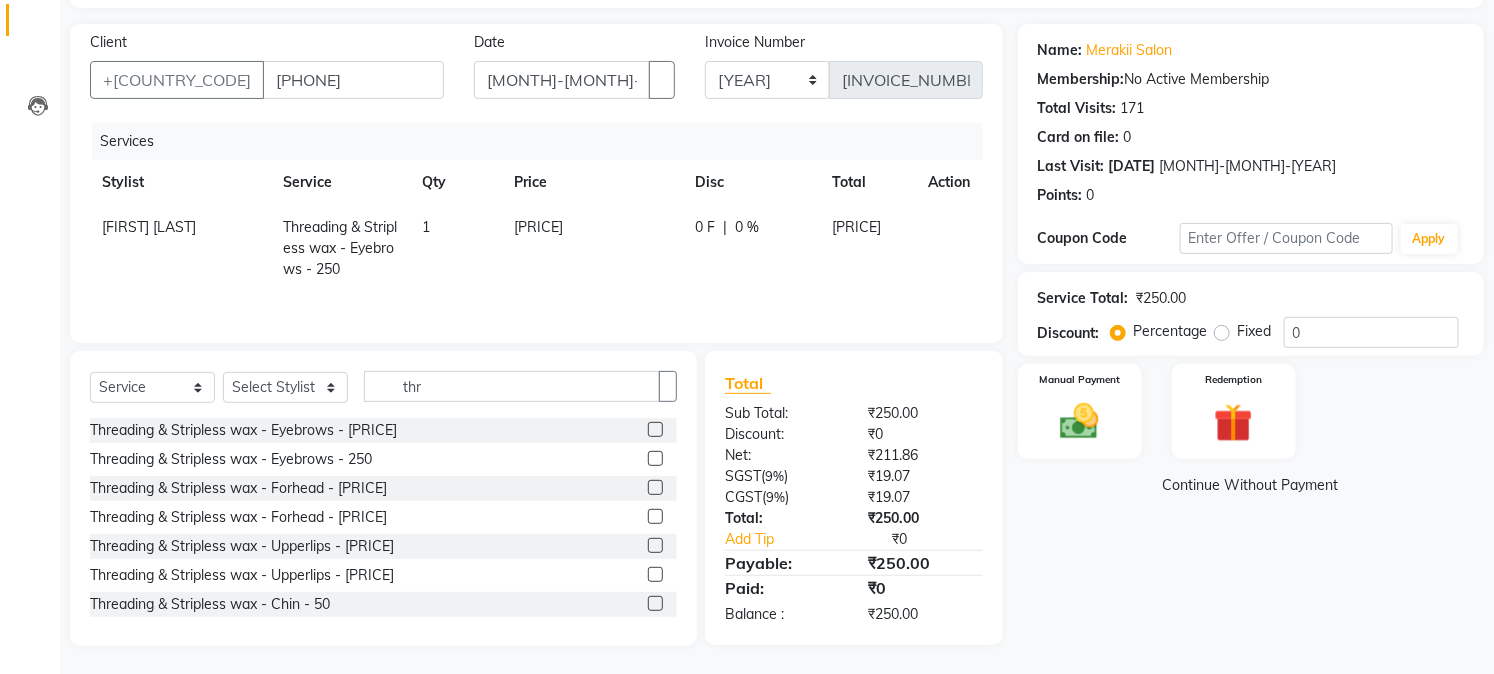 click at bounding box center (655, 516) 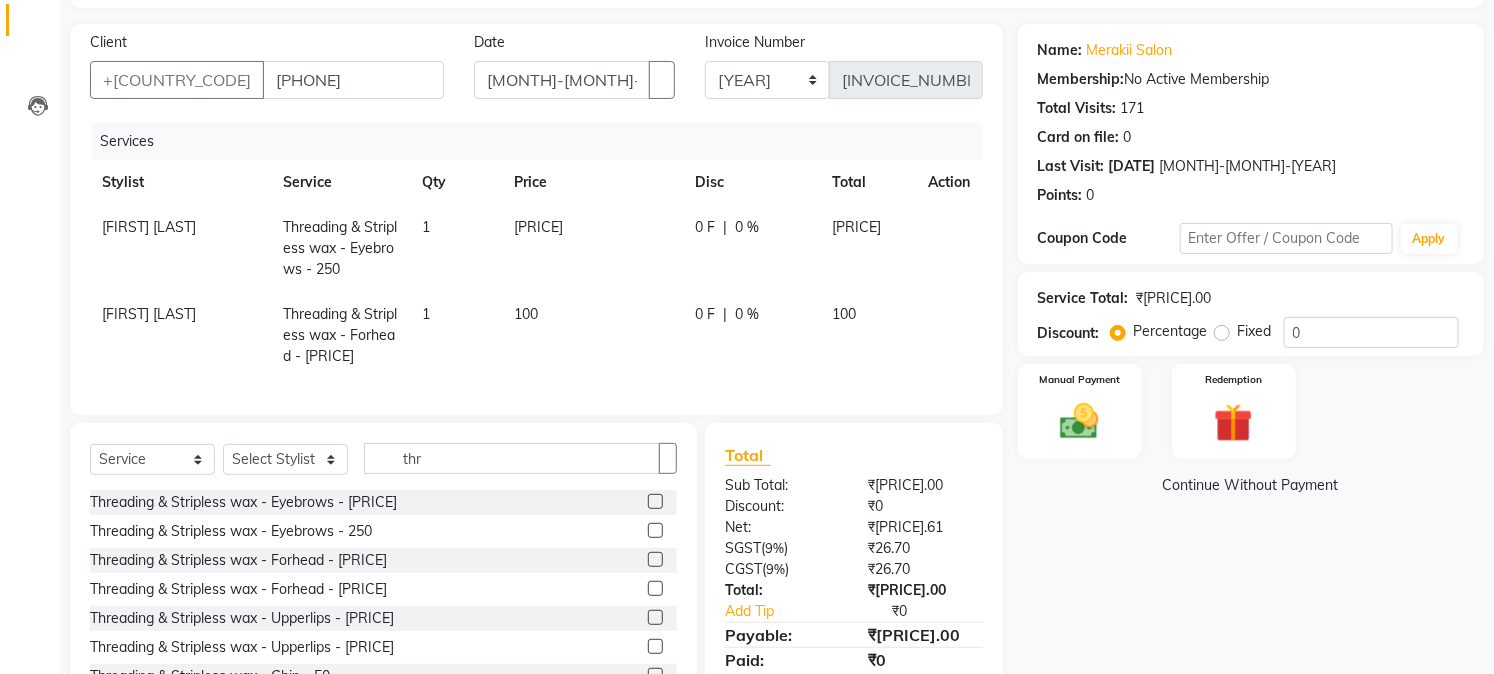click on "100" at bounding box center [592, 248] 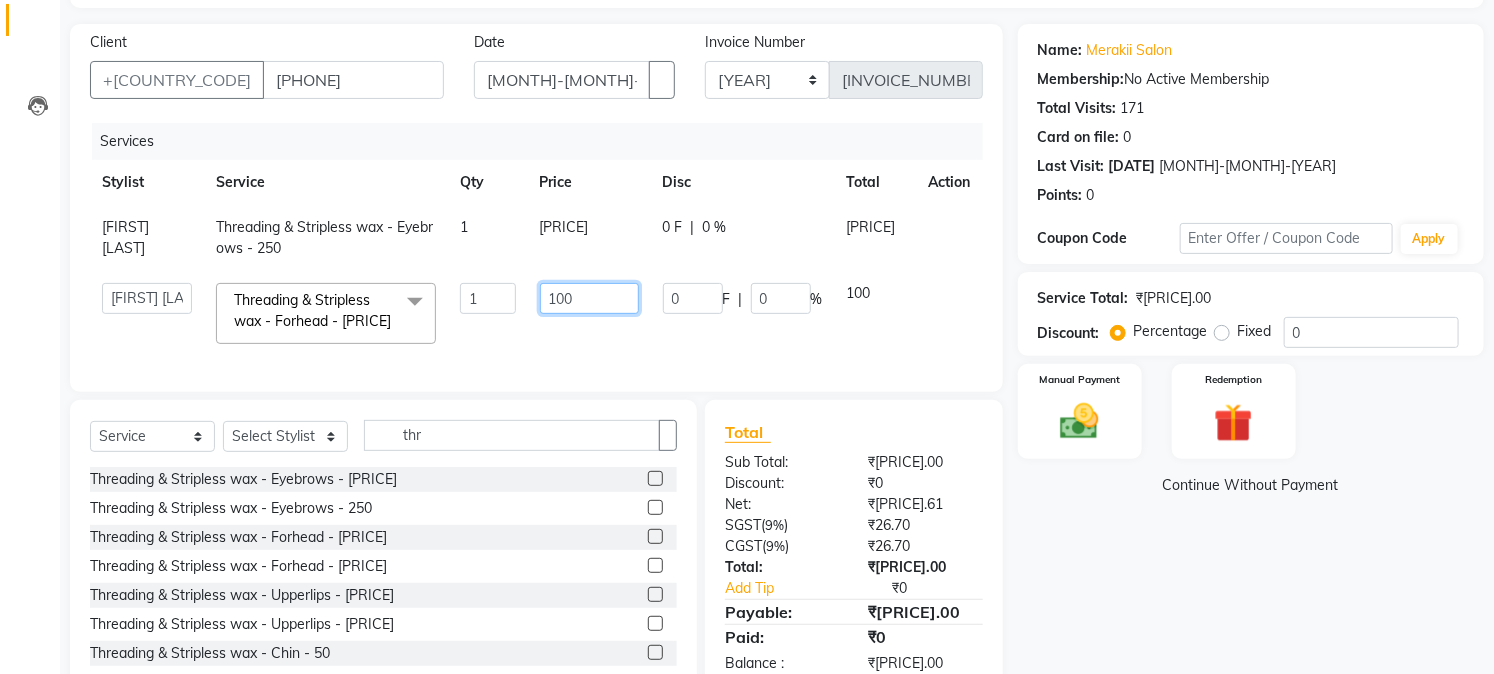 click on "100" at bounding box center [487, 298] 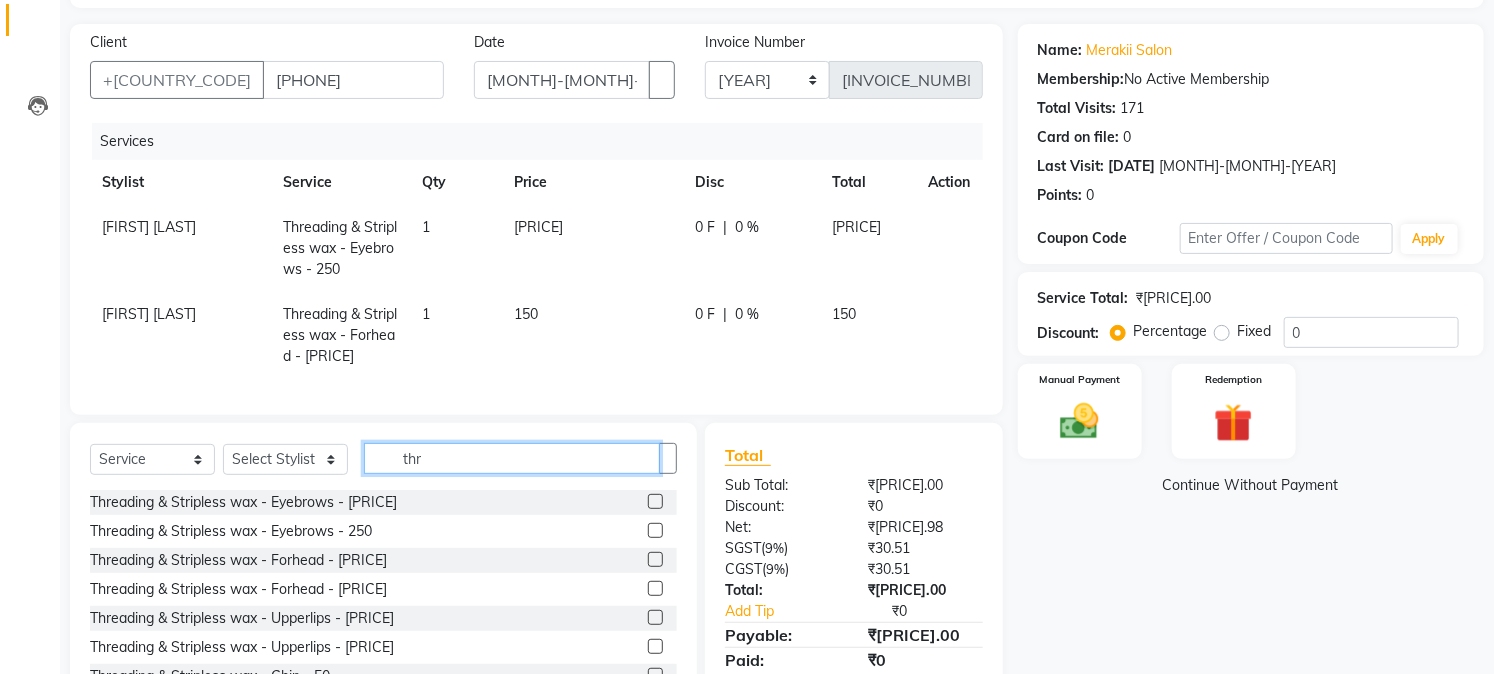 click on "Select Stylist [NAME] [NAME] [NAME] [NAME] [NAME] [NAME] [NAME] thr Threading & Stripless wax - Eyebrows - [PRICE] Threading & Stripless wax - Eyebrows - [PRICE] Threading & Stripless wax - Forhead - [PRICE] Threading & Stripless wax - Forhead - [PRICE] Threading & Stripless wax - Upperlips - [PRICE] Threading & Stripless wax - Upperlips - [PRICE] Threading & Stripless wax - Chin - [PRICE] Threading & Stripless wax - Chin - [PRICE] Threading & Stripless wax - Jawline - [PRICE] Threading & Stripless wax - Jawline - [PRICE] Threading & Stripless wax - Sidelocks - [PRICE] Threading & Stripless wax - Sidelocks - [PRICE] Threading & Stripless wax - Nose - [PRICE] Threading & Stripless wax - Nose - [PRICE] Threading & Stripless wax - Full face - [PRICE] Threading & Stripless wax - Full face - [PRICE]" at bounding box center [383, 570] 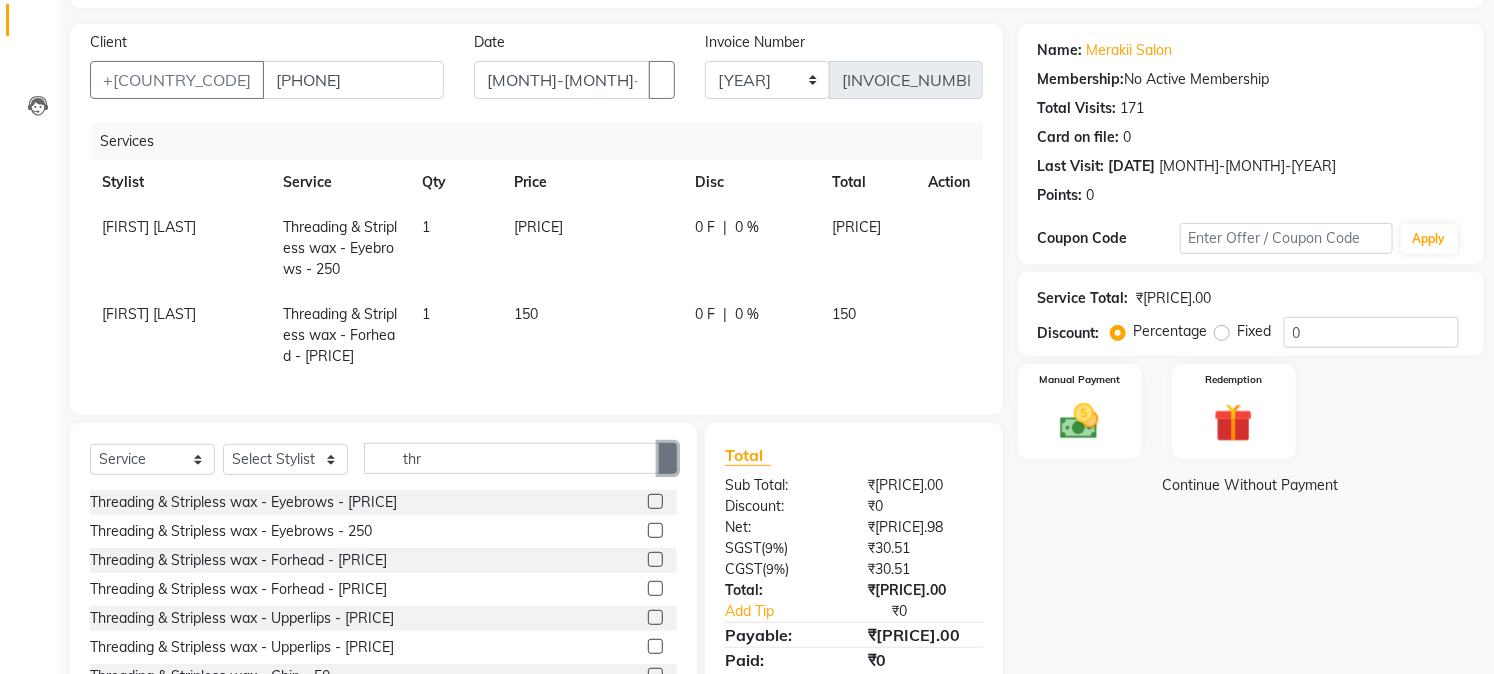 click at bounding box center (668, 458) 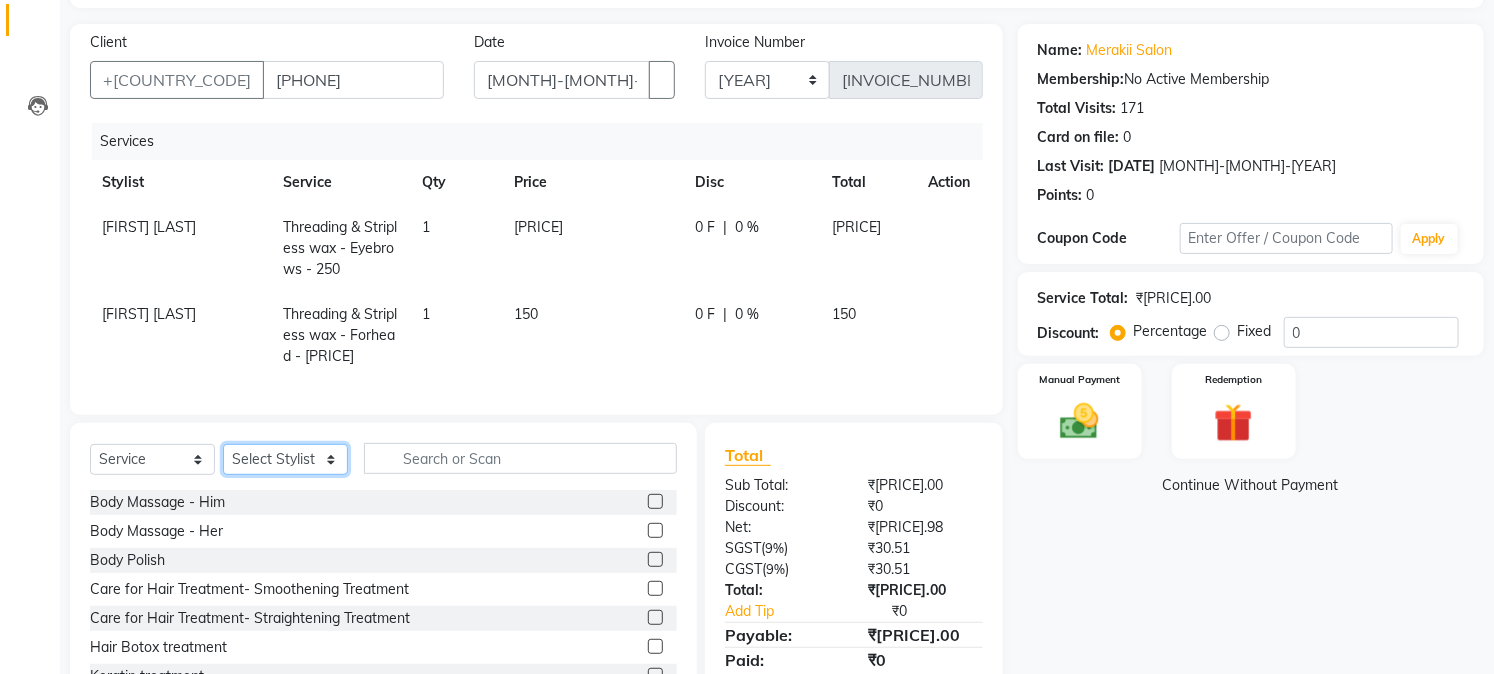 click on "Select Stylist [NAME] [NAME] [NAME] [NAME] [NAME] [NAME]" at bounding box center (285, 459) 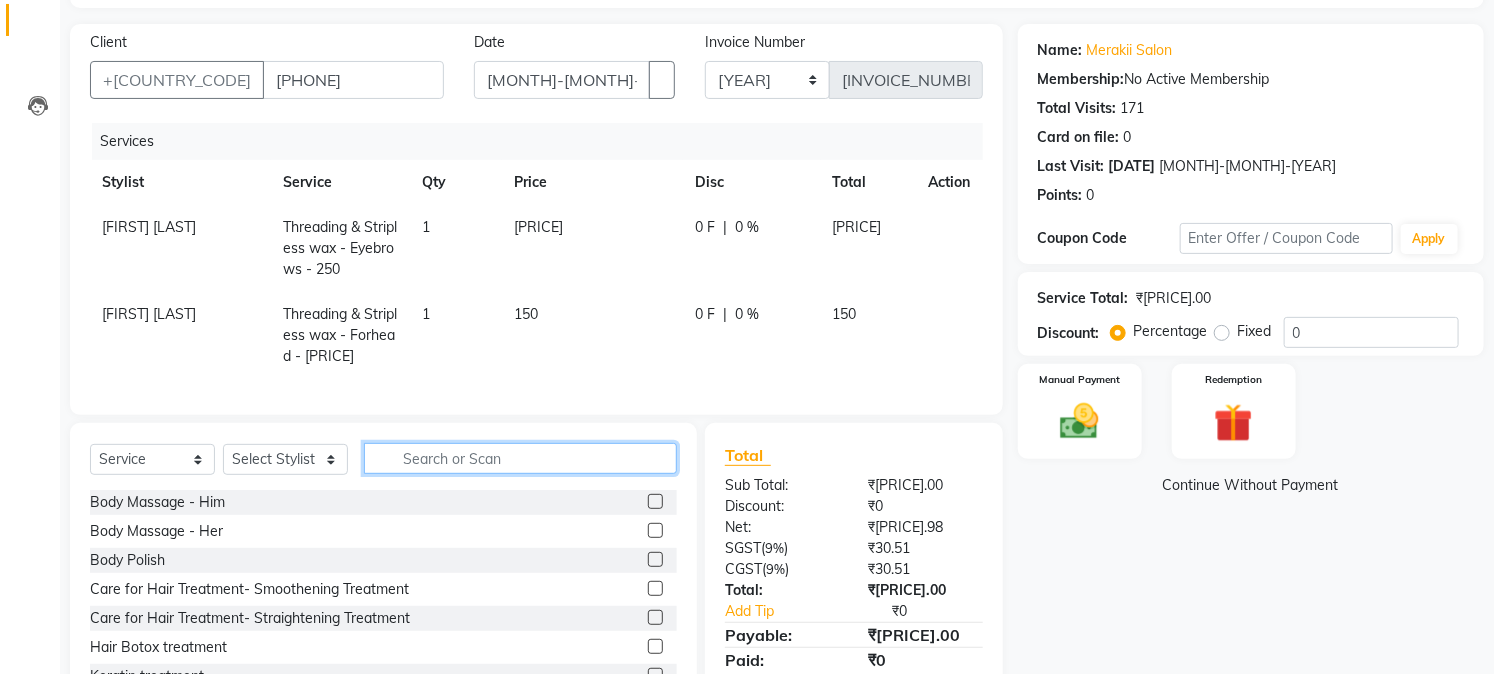 click at bounding box center [520, 458] 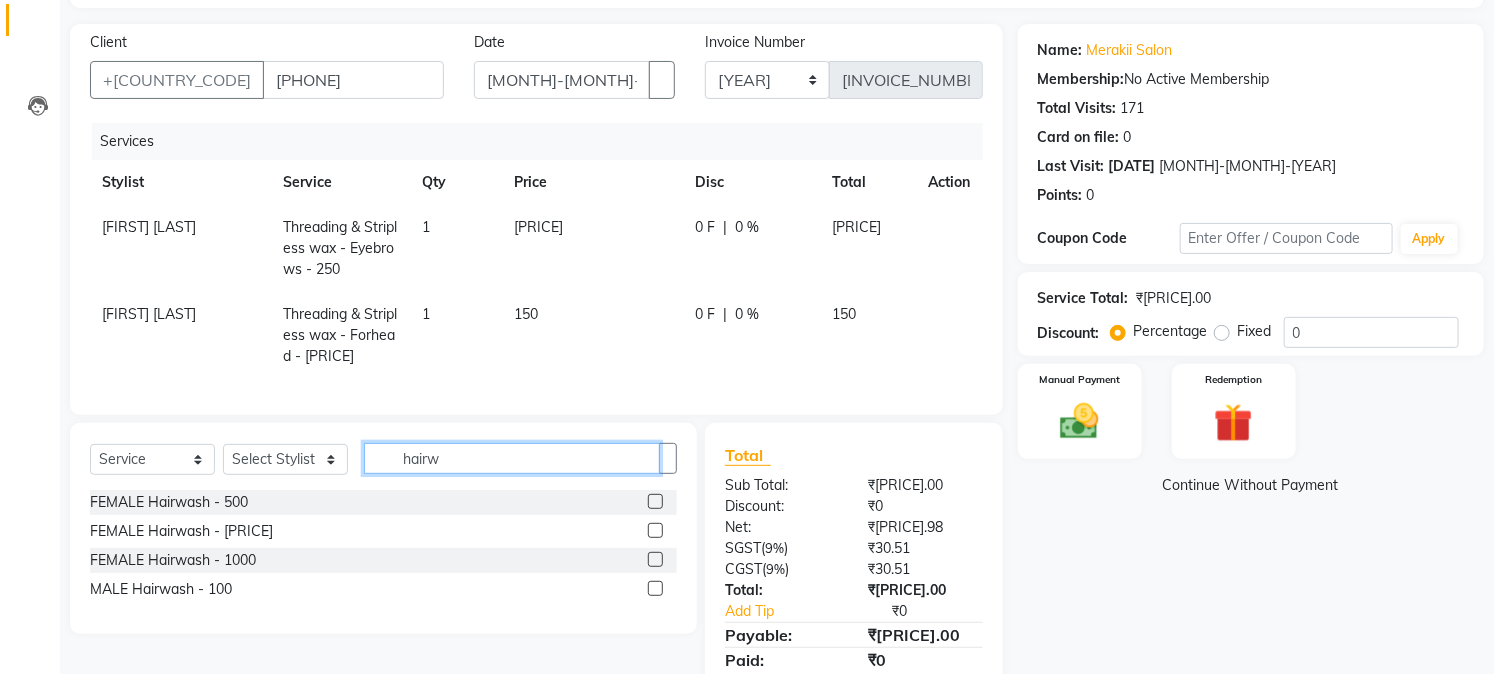 type on "hairw" 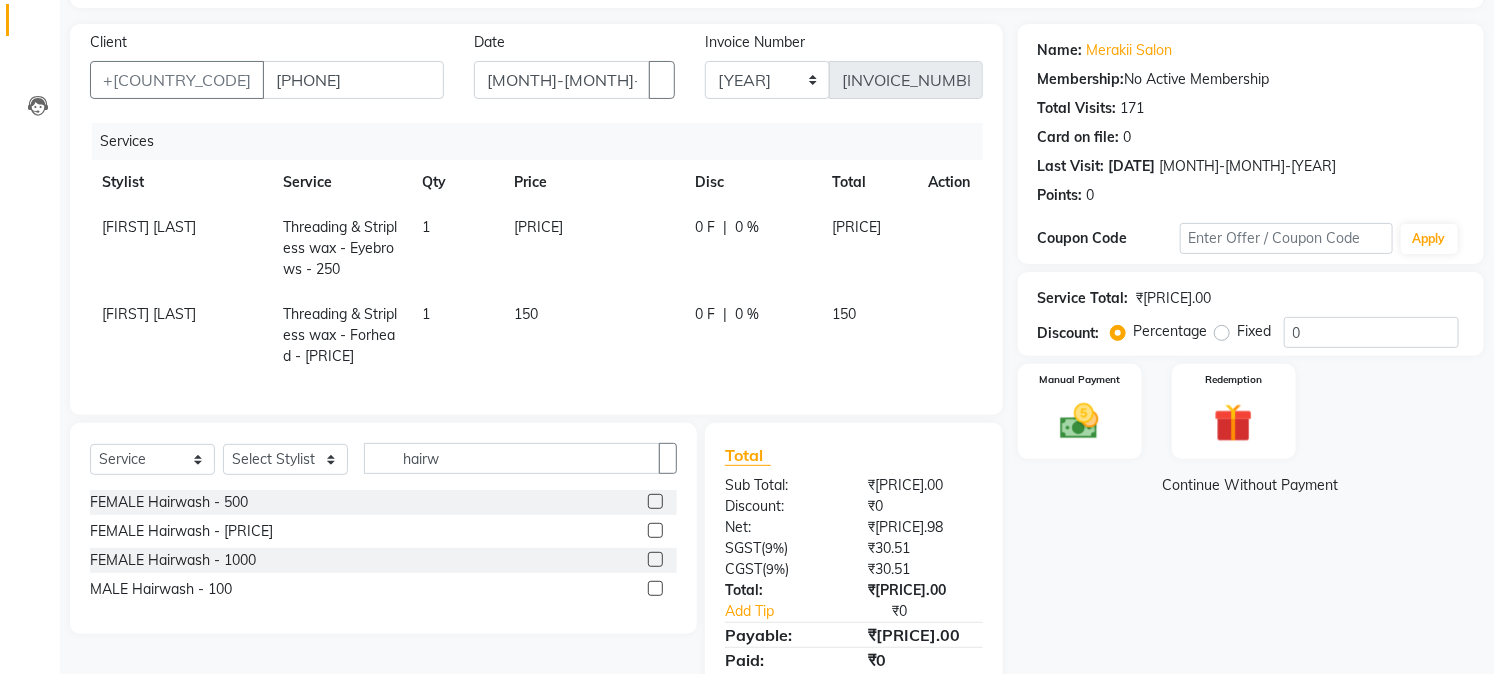 click at bounding box center (655, 501) 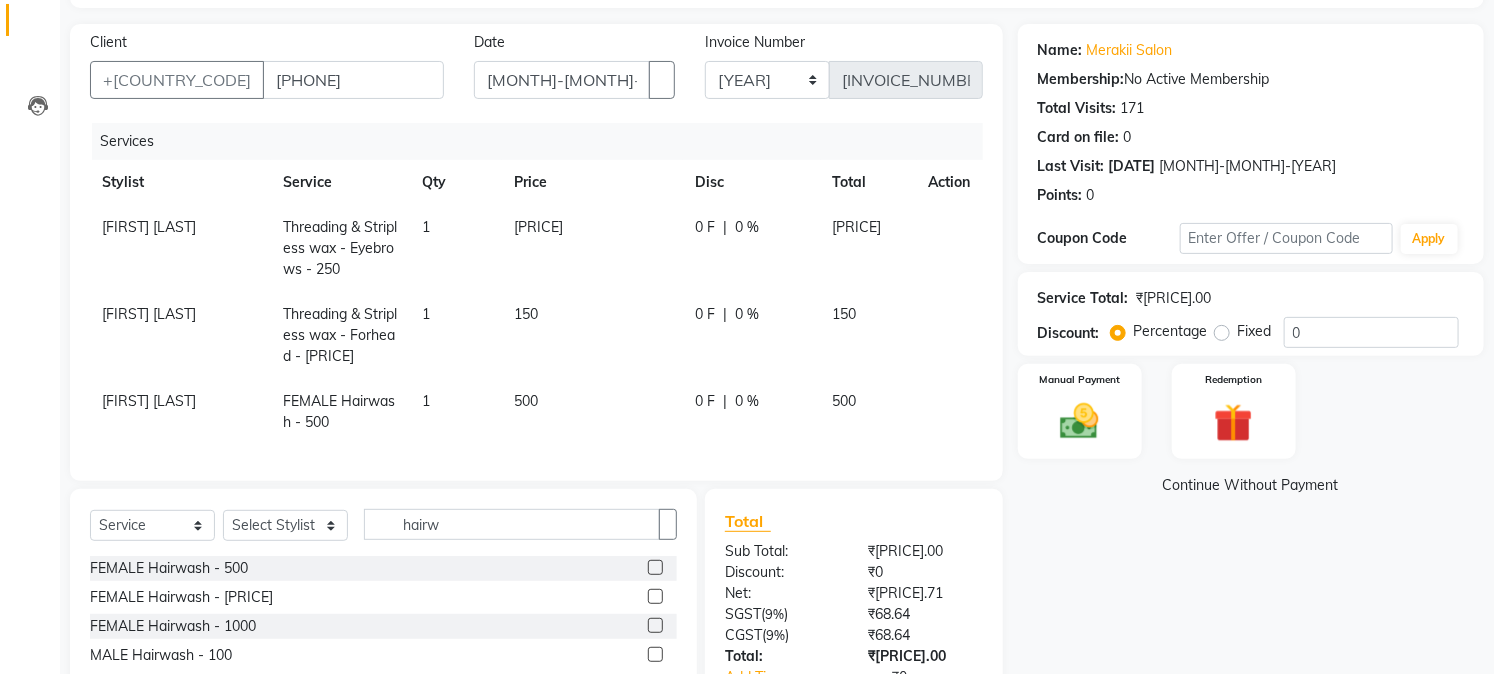 scroll, scrollTop: 0, scrollLeft: 0, axis: both 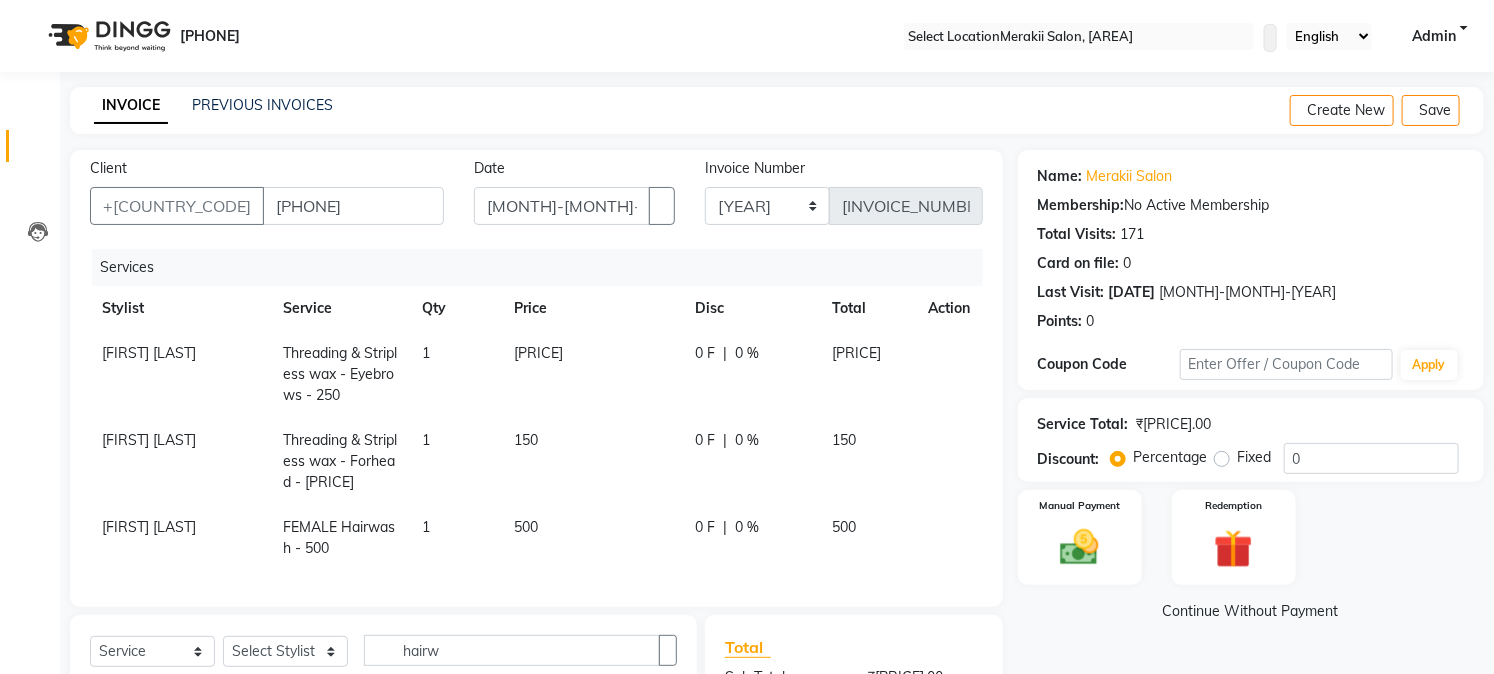 click at bounding box center [1468, 111] 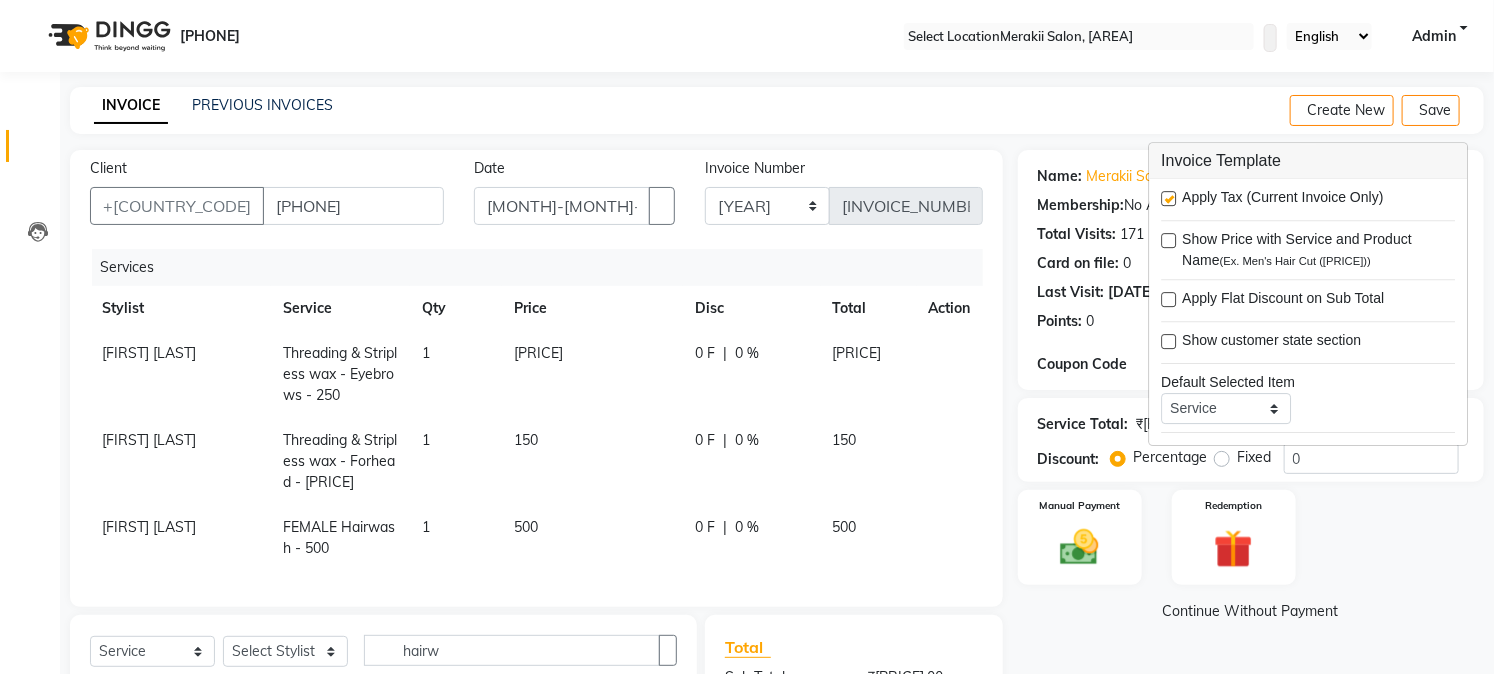 click at bounding box center (1168, 198) 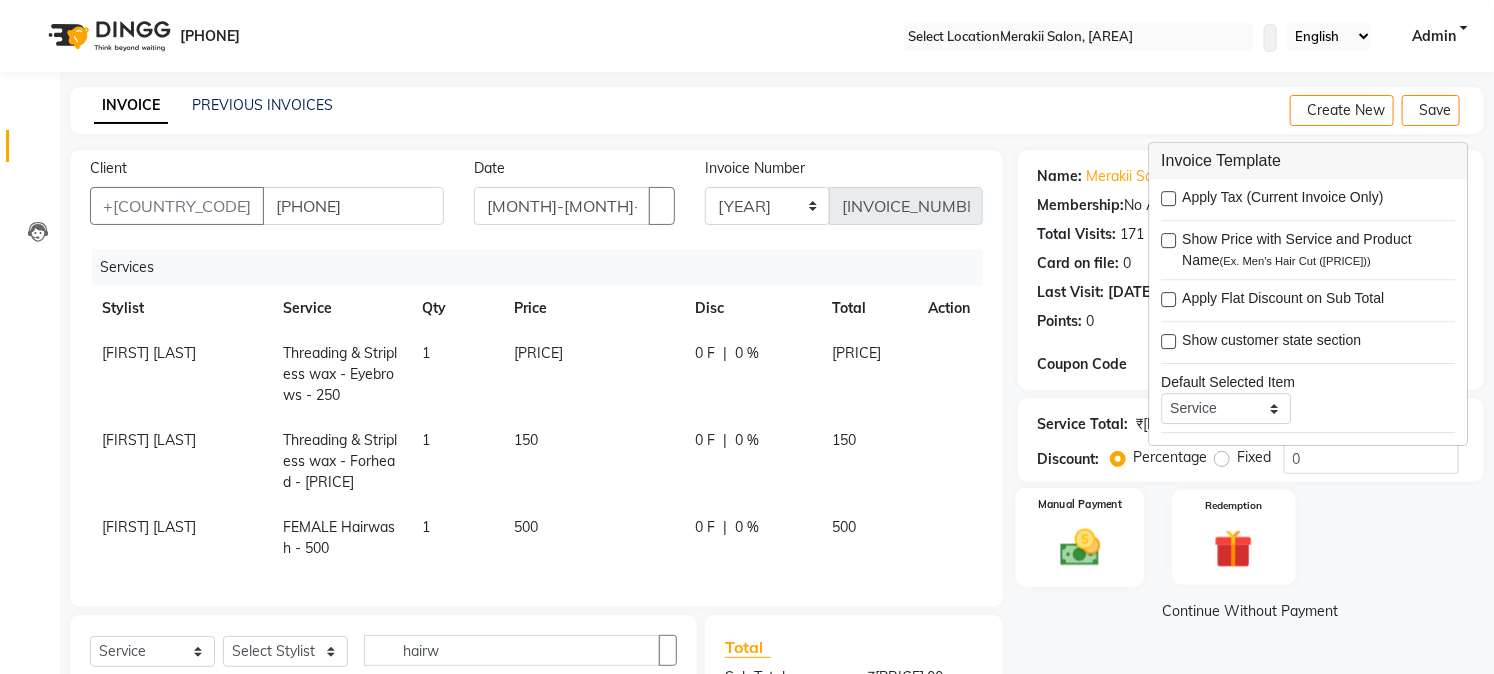 click on "Manual Payment" at bounding box center [1079, 537] 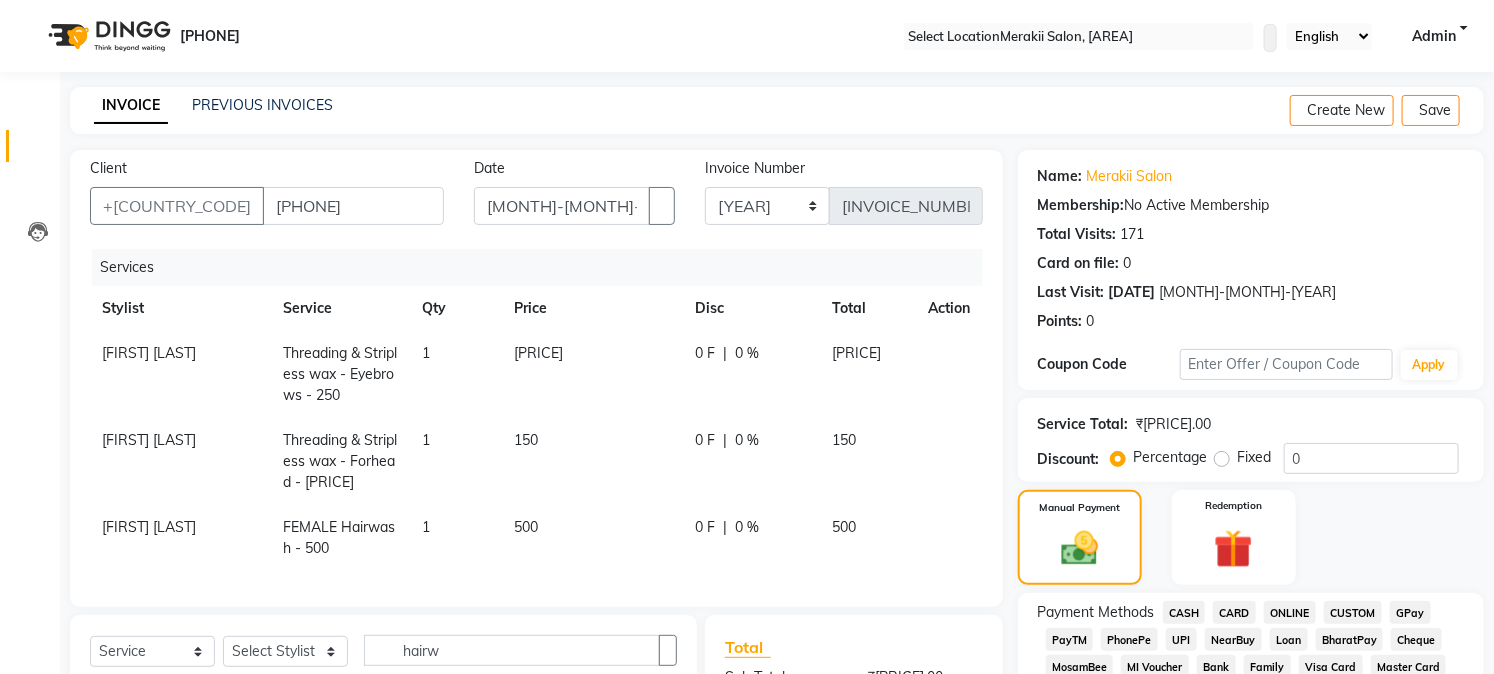 click on "CASH" at bounding box center (1184, 612) 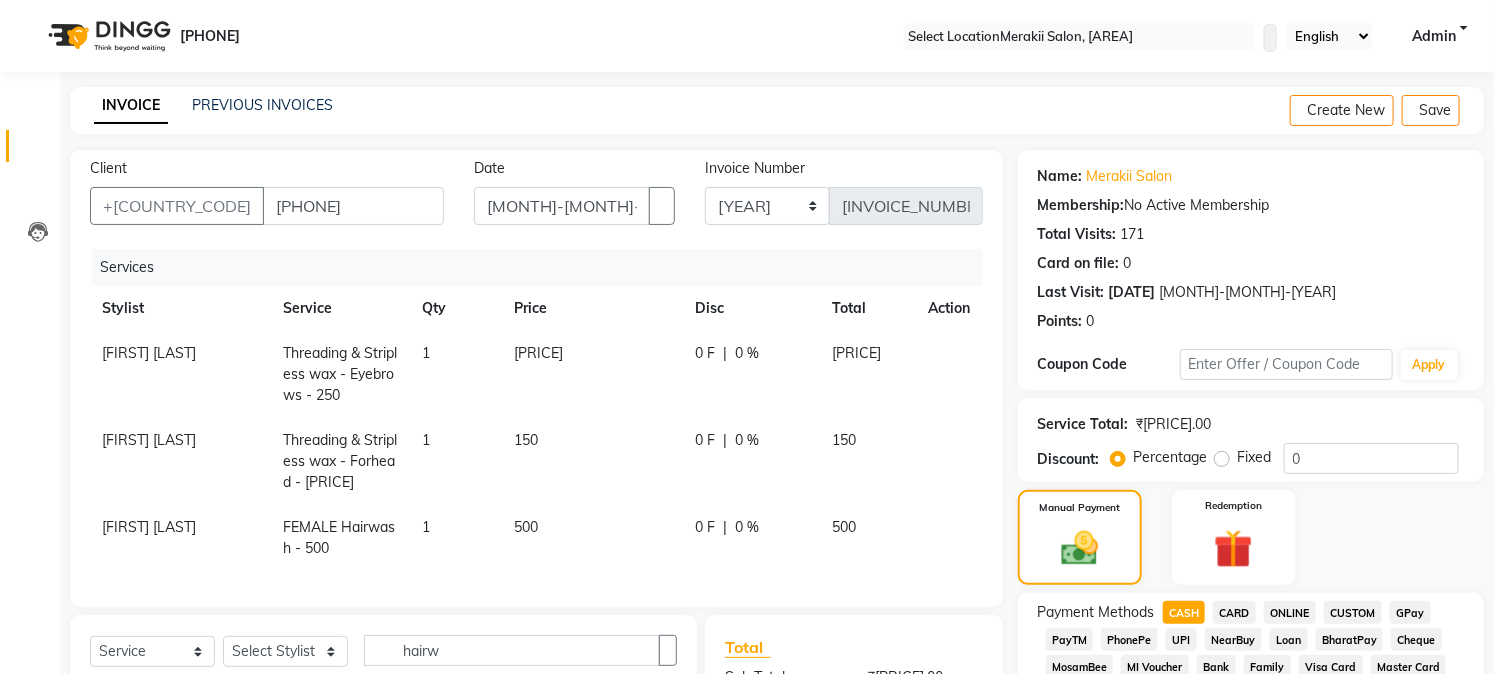 scroll, scrollTop: 590, scrollLeft: 0, axis: vertical 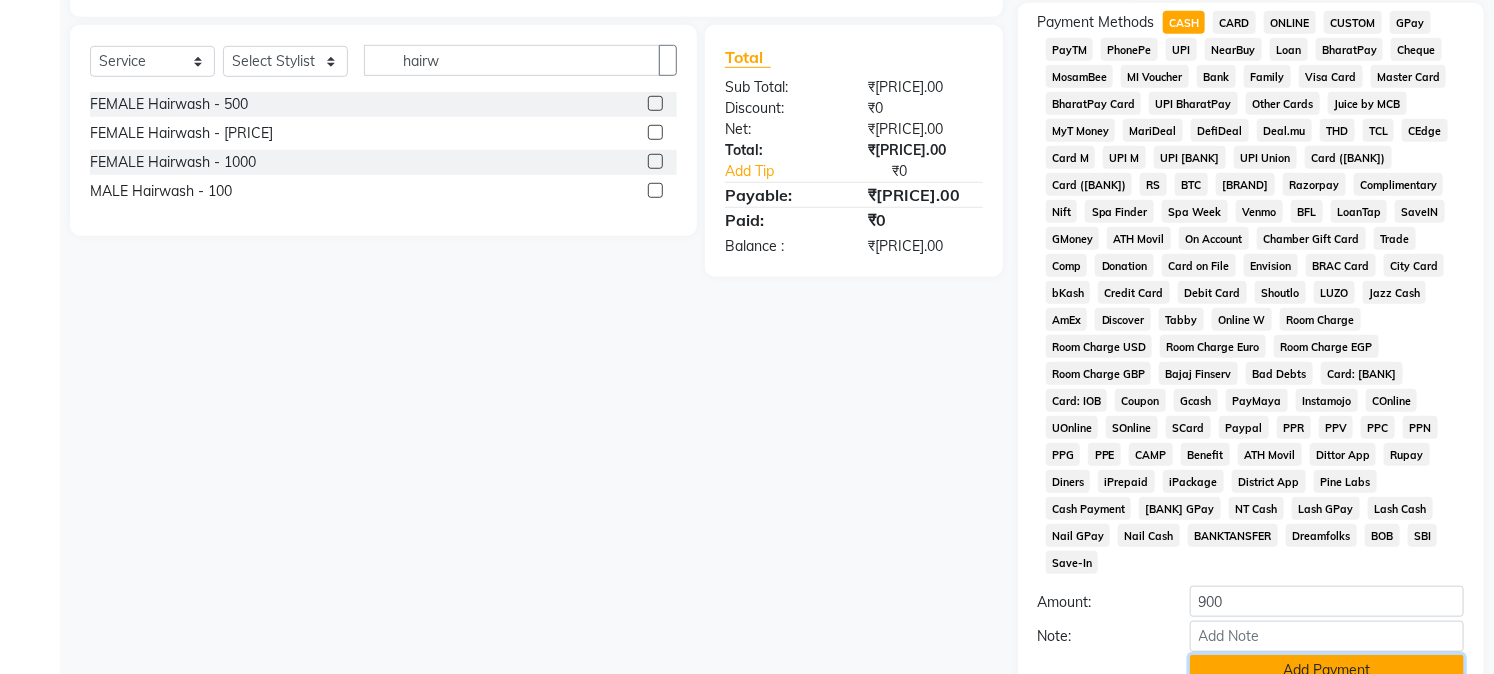 click on "Add Payment" at bounding box center [1327, 670] 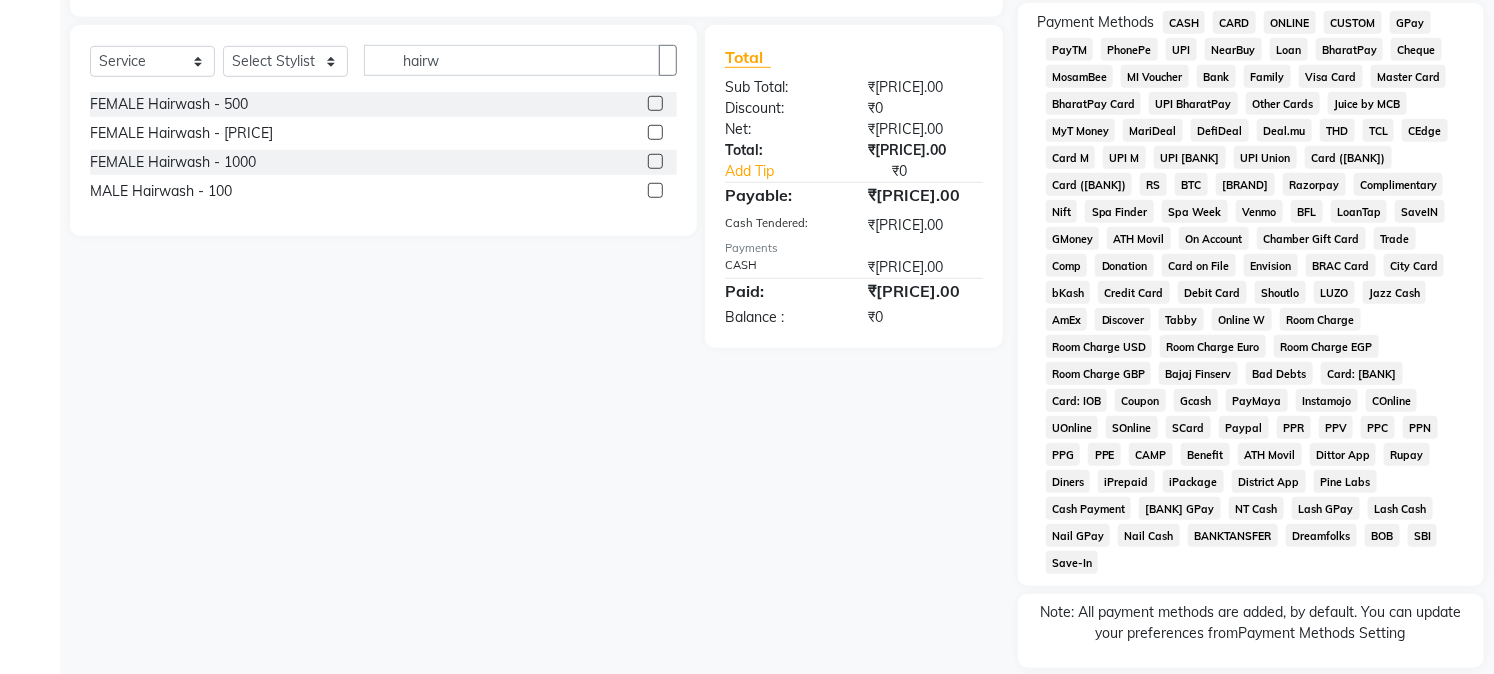 scroll, scrollTop: 742, scrollLeft: 0, axis: vertical 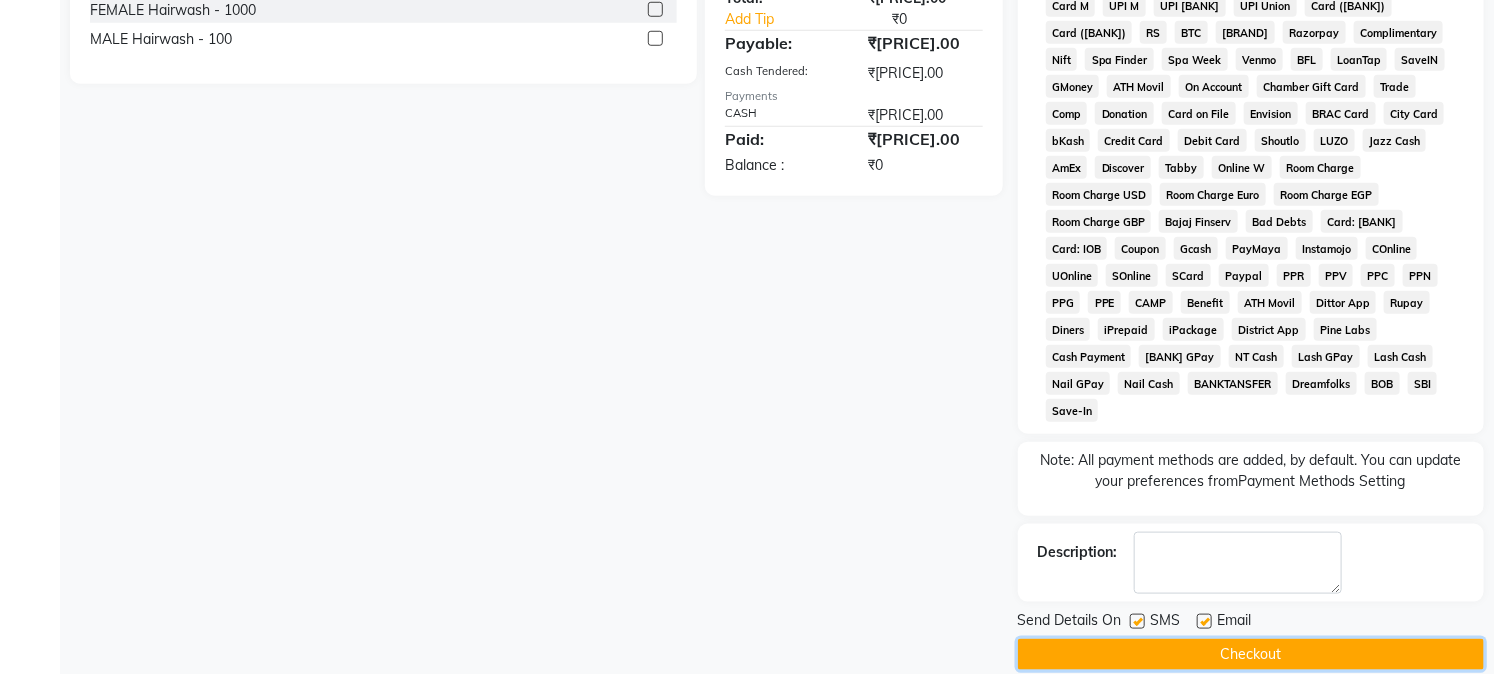 click on "Checkout" at bounding box center (1251, 654) 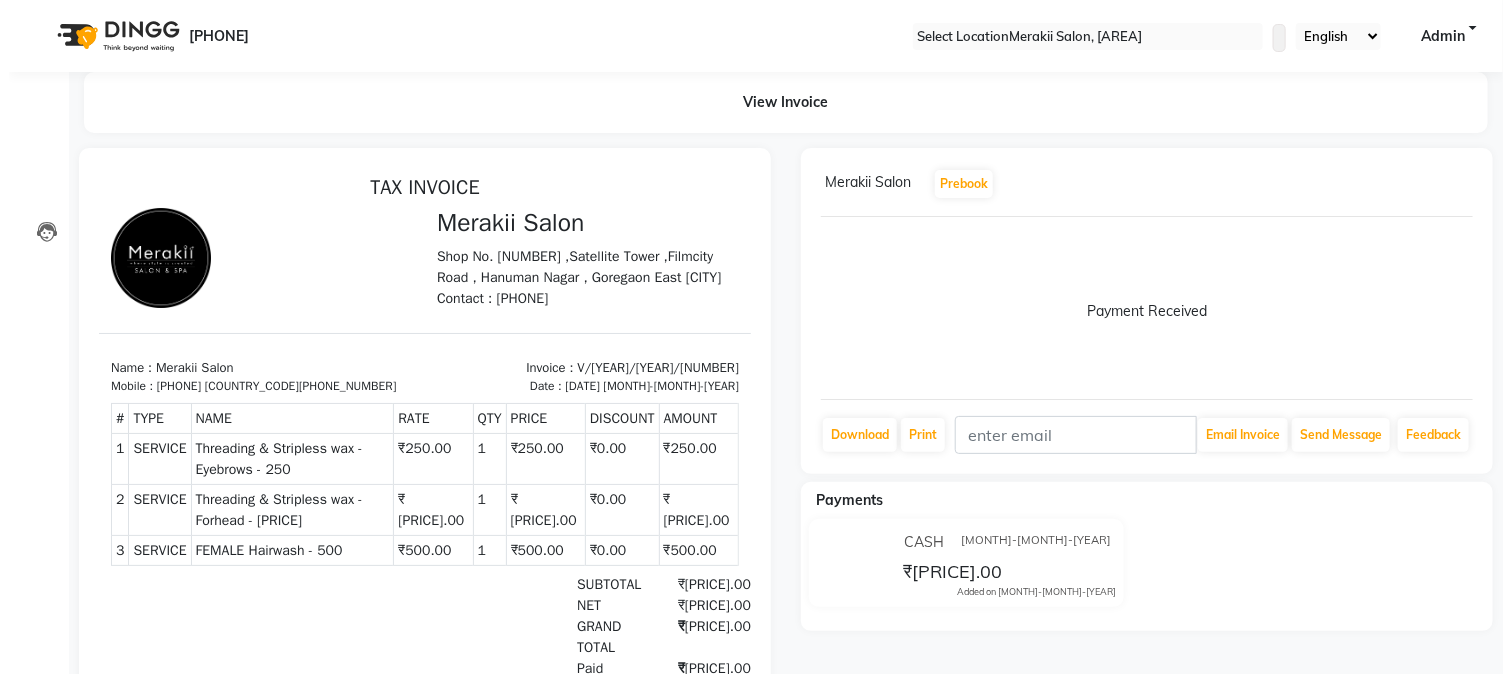 scroll, scrollTop: 0, scrollLeft: 0, axis: both 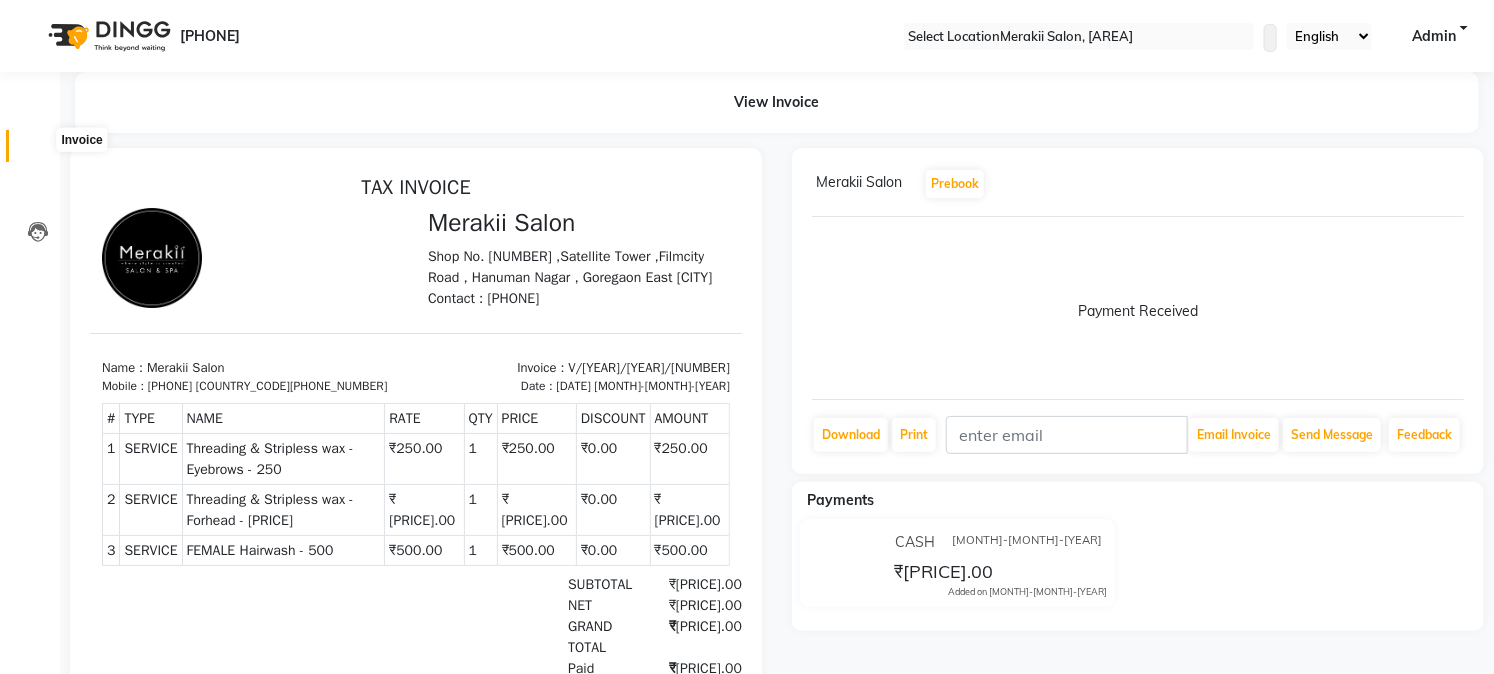 click at bounding box center (37, 151) 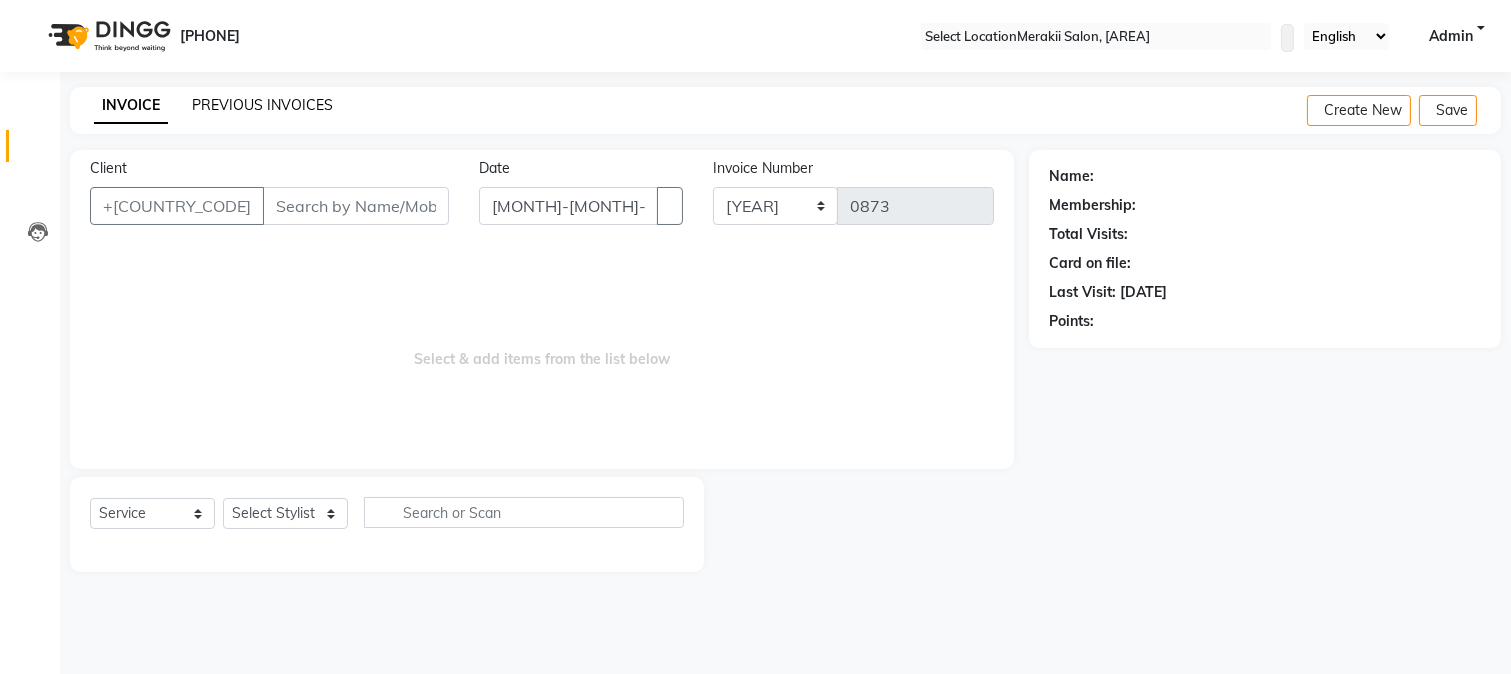 click on "PREVIOUS INVOICES" at bounding box center (262, 105) 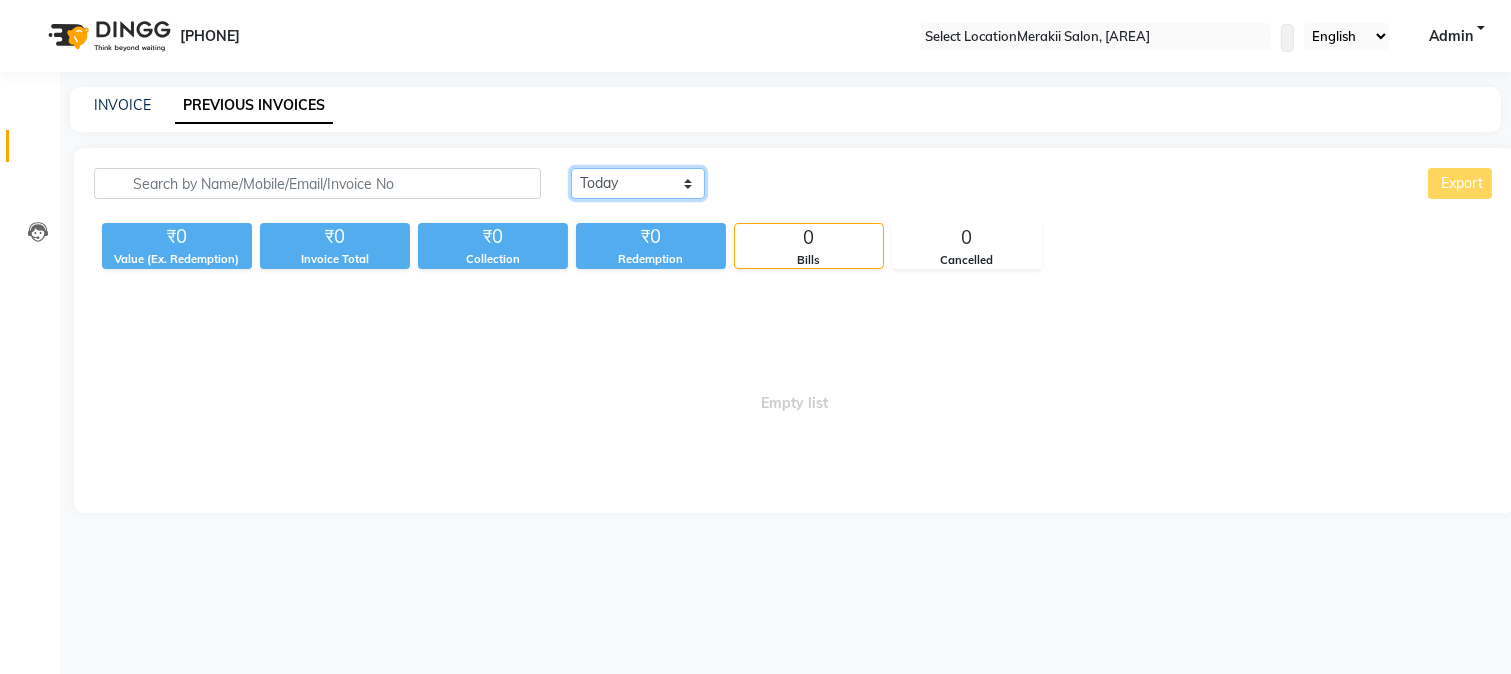 click on "Today Yesterday Custom Range" at bounding box center (638, 183) 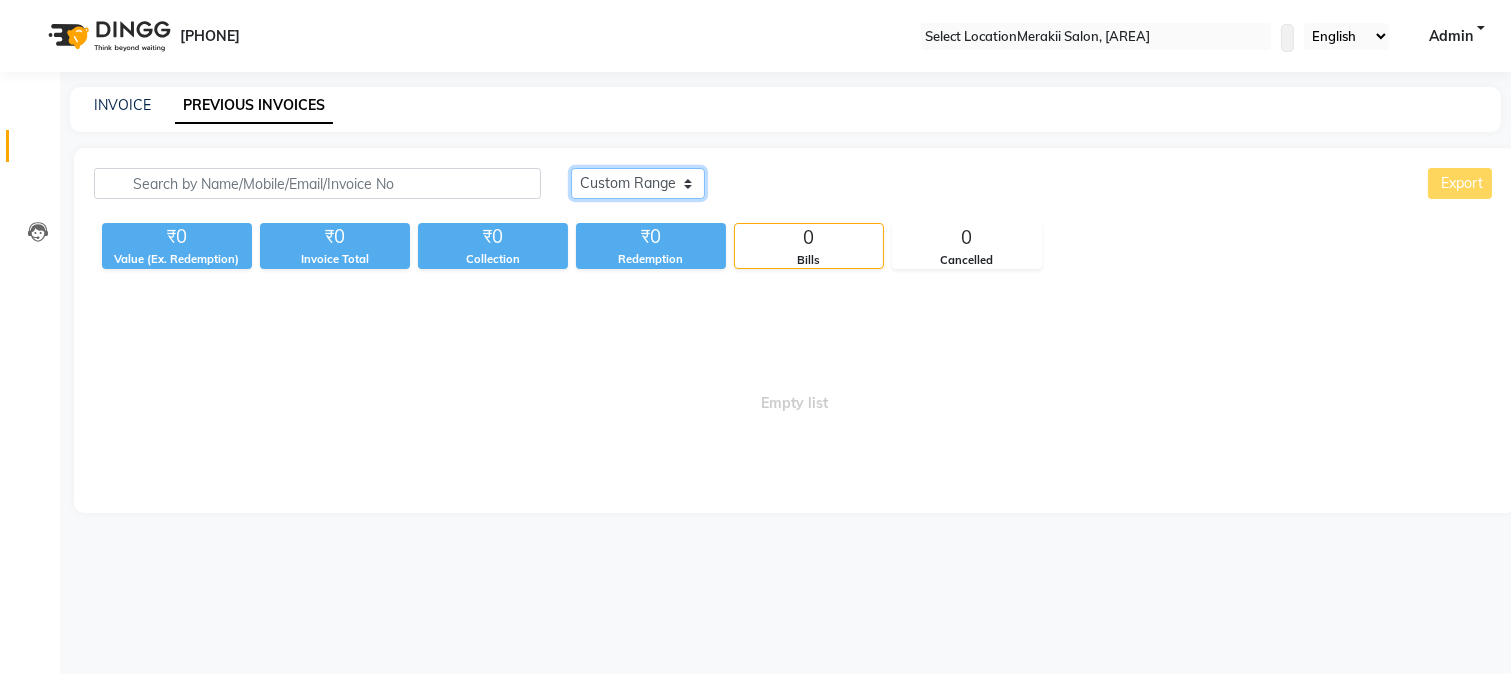 click on "Today Yesterday Custom Range" at bounding box center (638, 183) 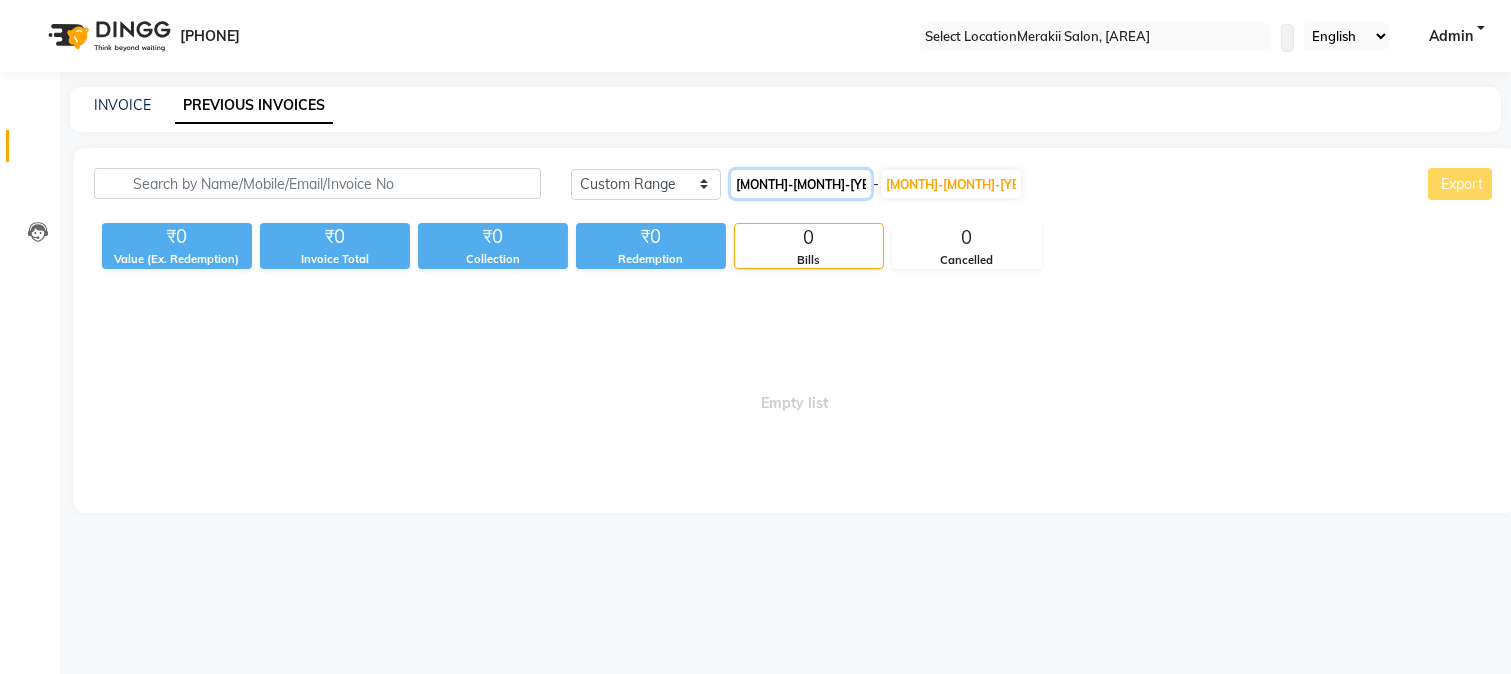 click on "[MONTH]-[MONTH]-[YEAR]" at bounding box center (801, 184) 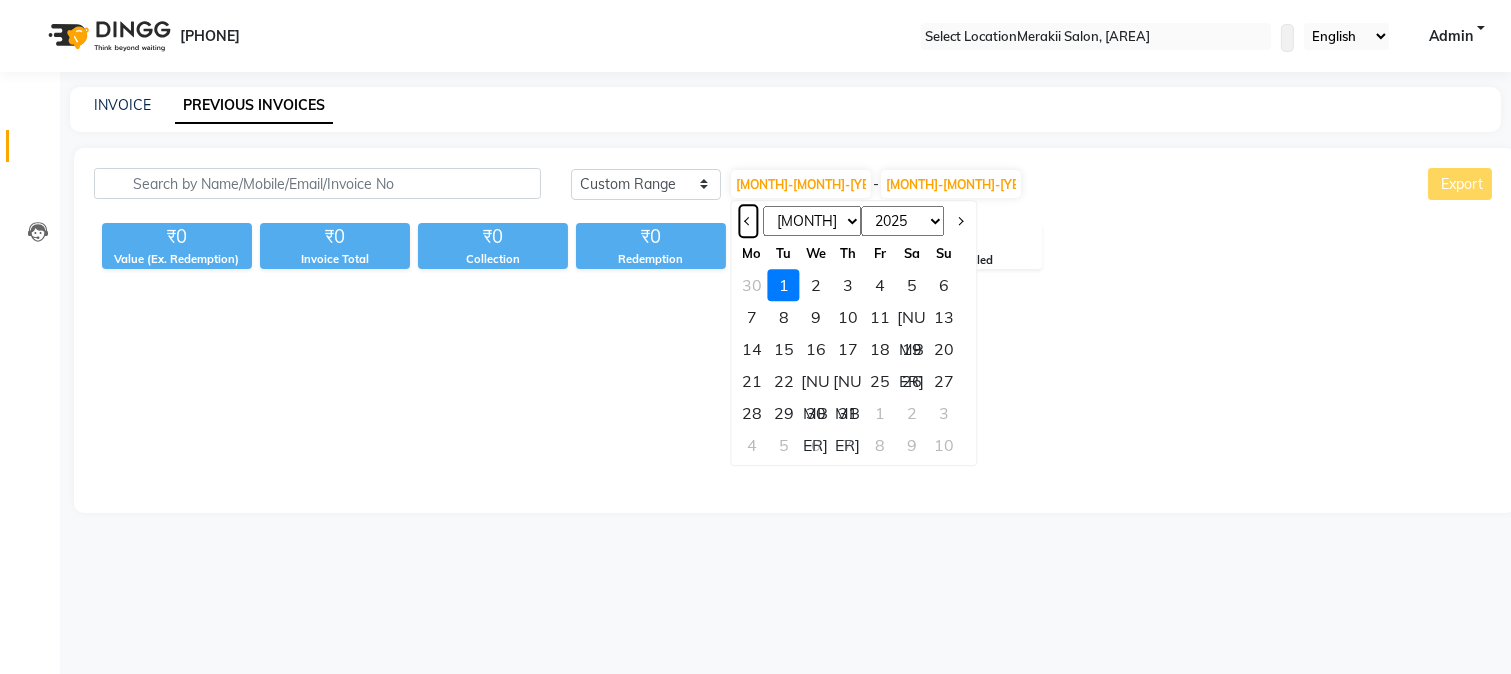 click at bounding box center (748, 221) 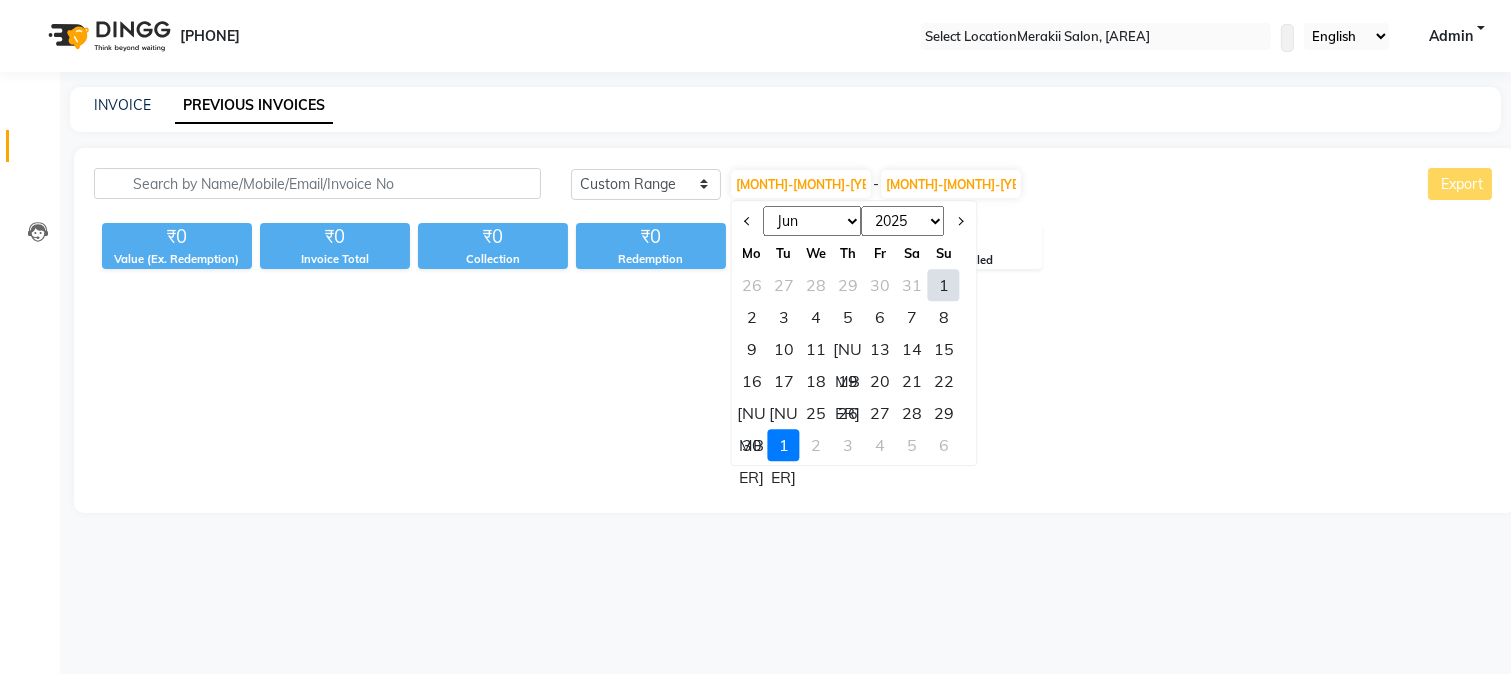 click on "29" at bounding box center (944, 413) 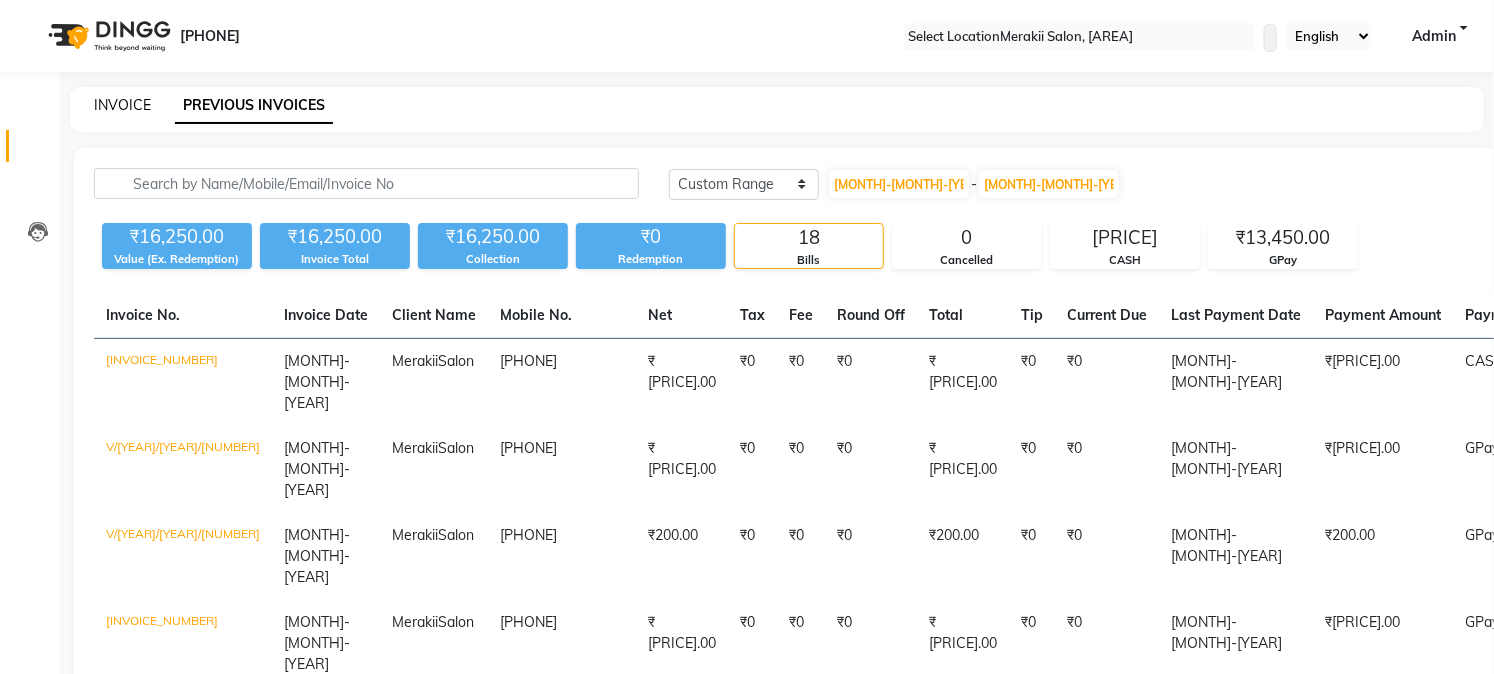click on "INVOICE" at bounding box center [122, 105] 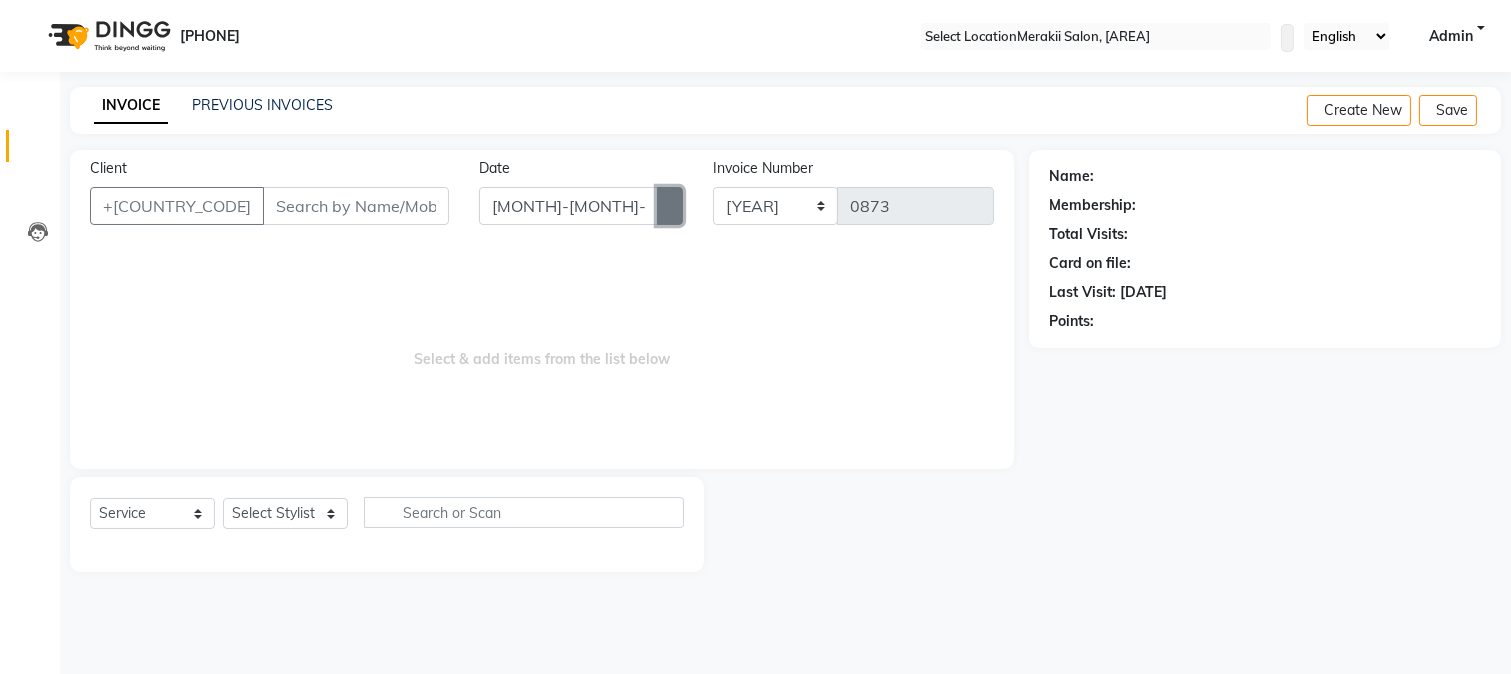 click at bounding box center (670, 206) 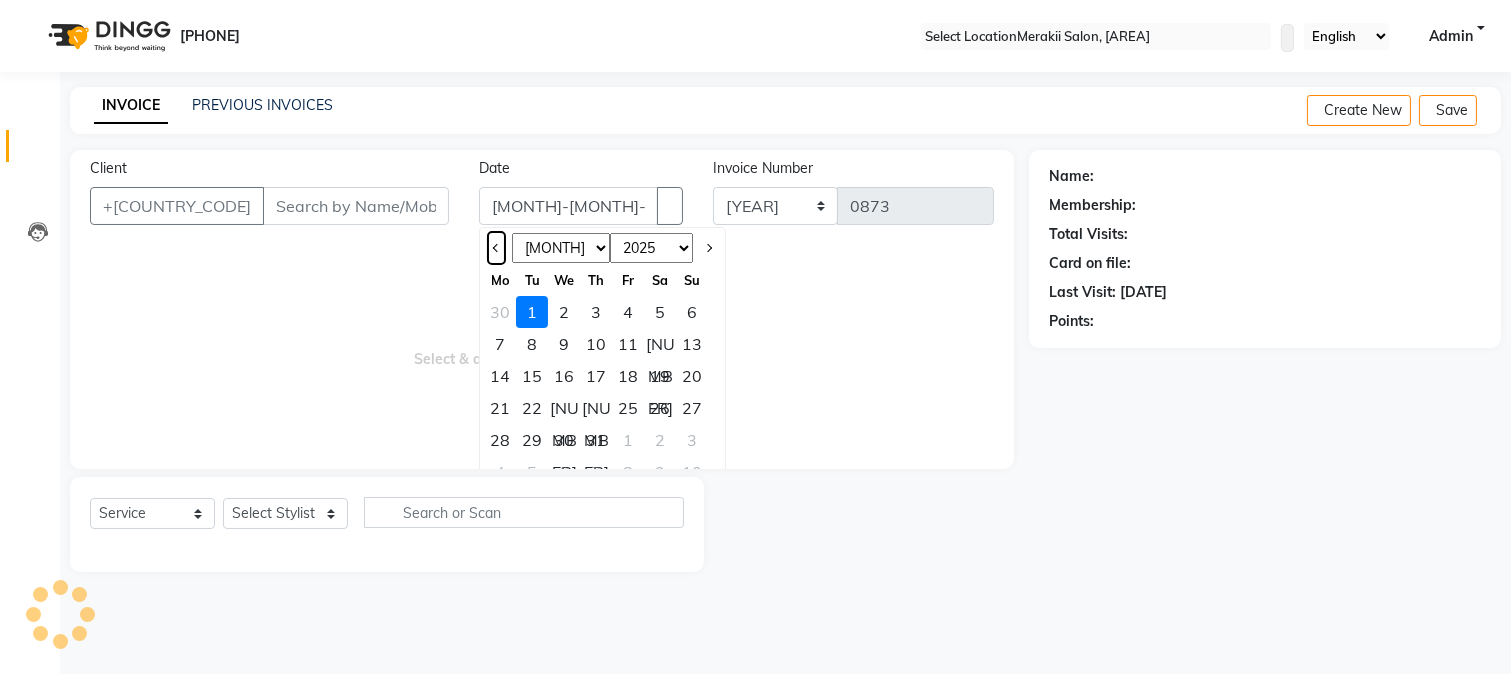 click at bounding box center [497, 248] 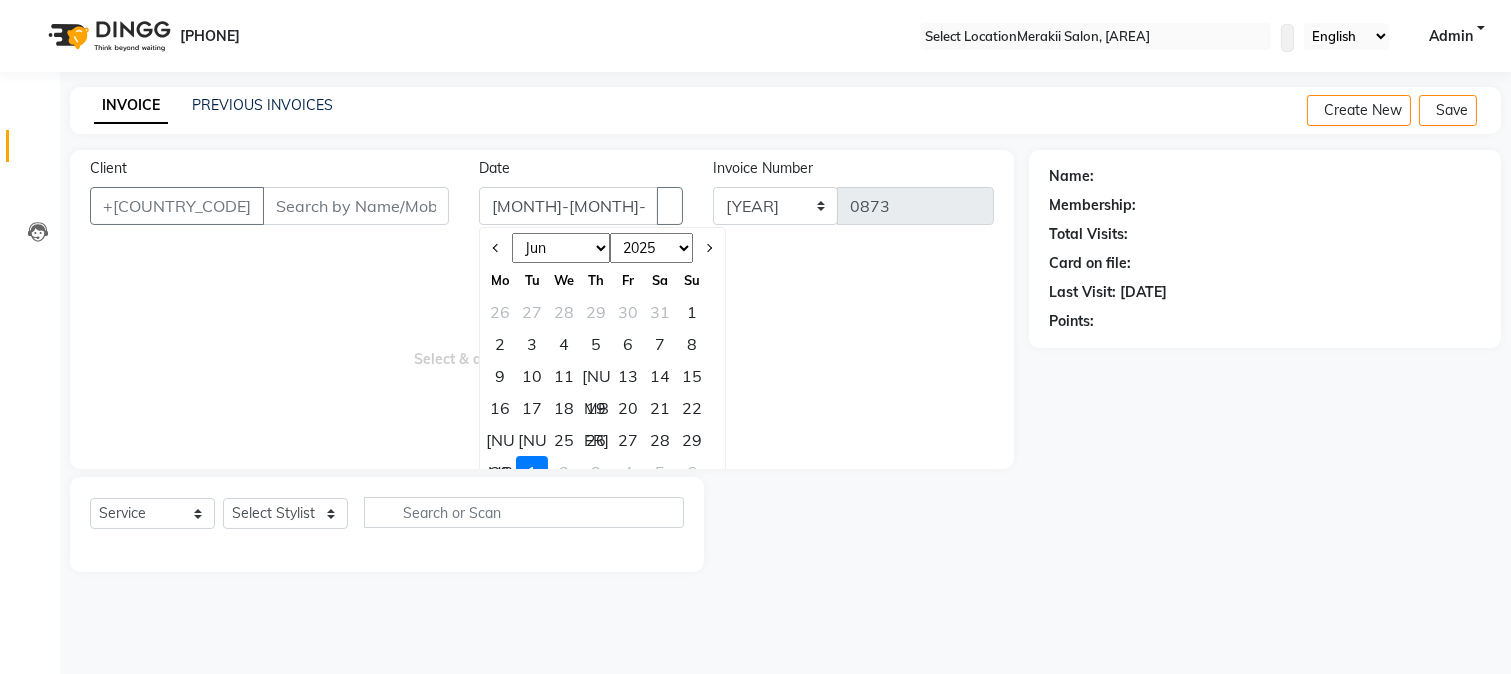 click on "30" at bounding box center (500, 472) 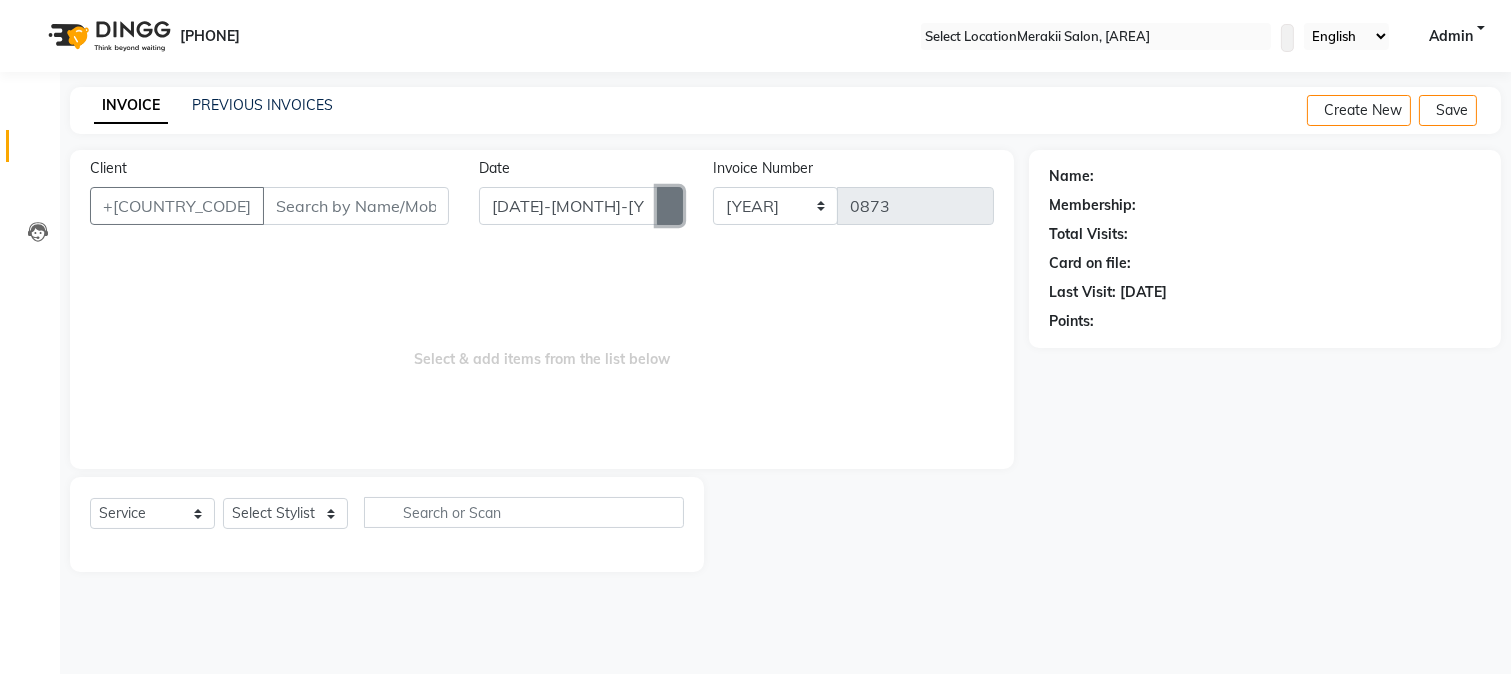 click at bounding box center [670, 206] 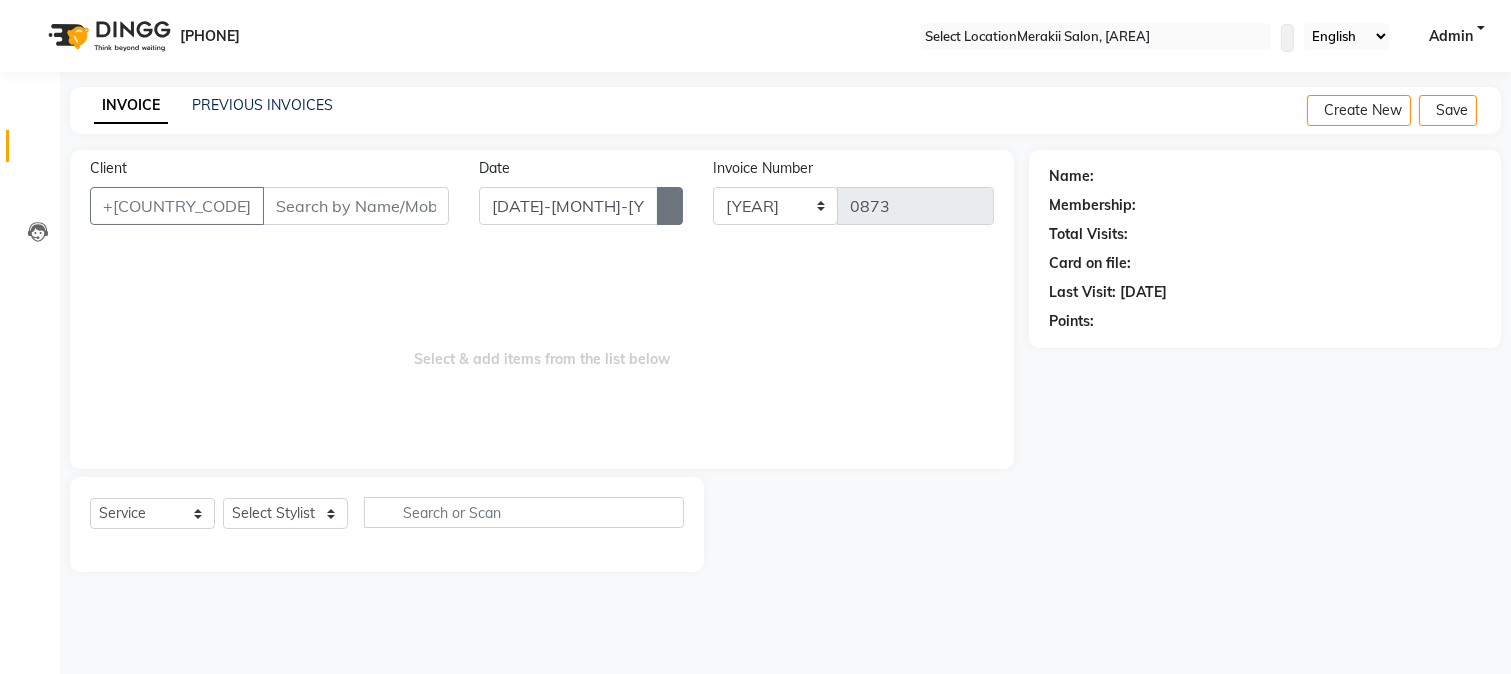 scroll, scrollTop: 20, scrollLeft: 0, axis: vertical 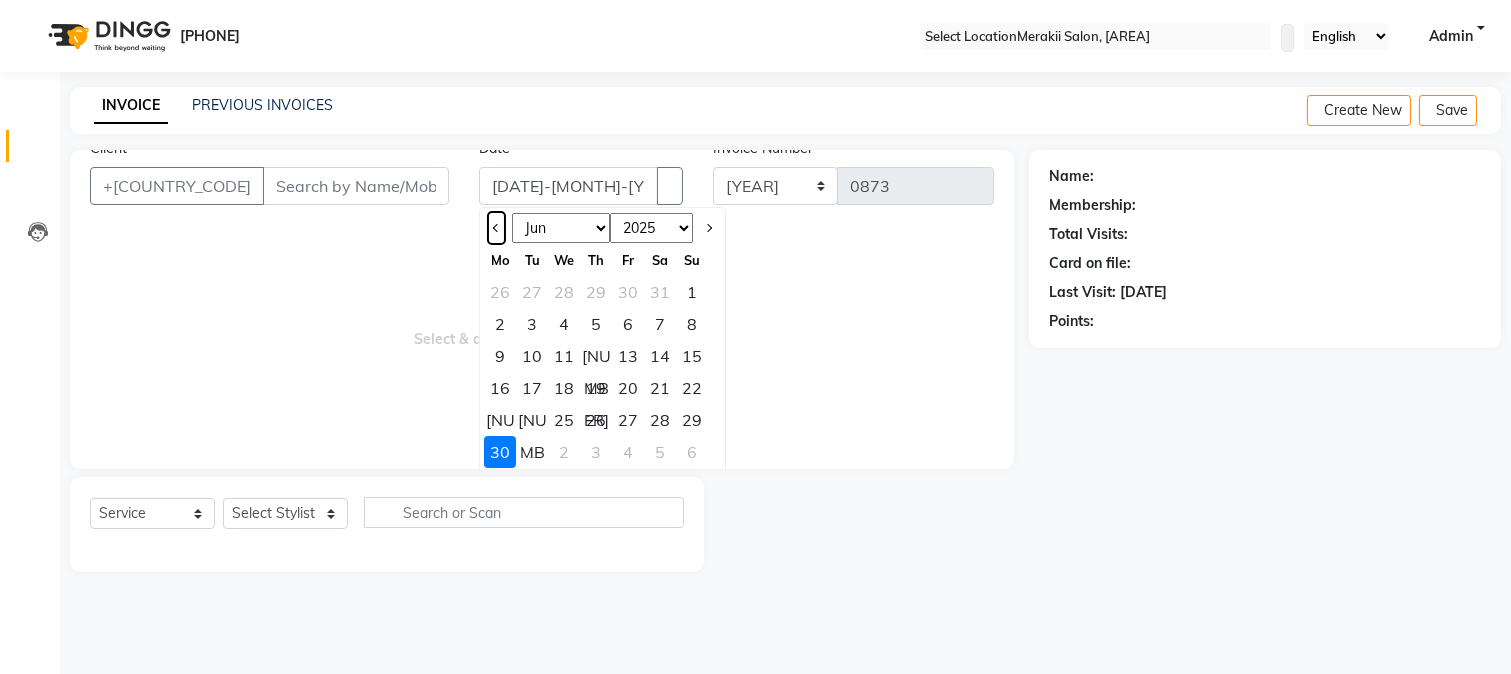 click at bounding box center [496, 228] 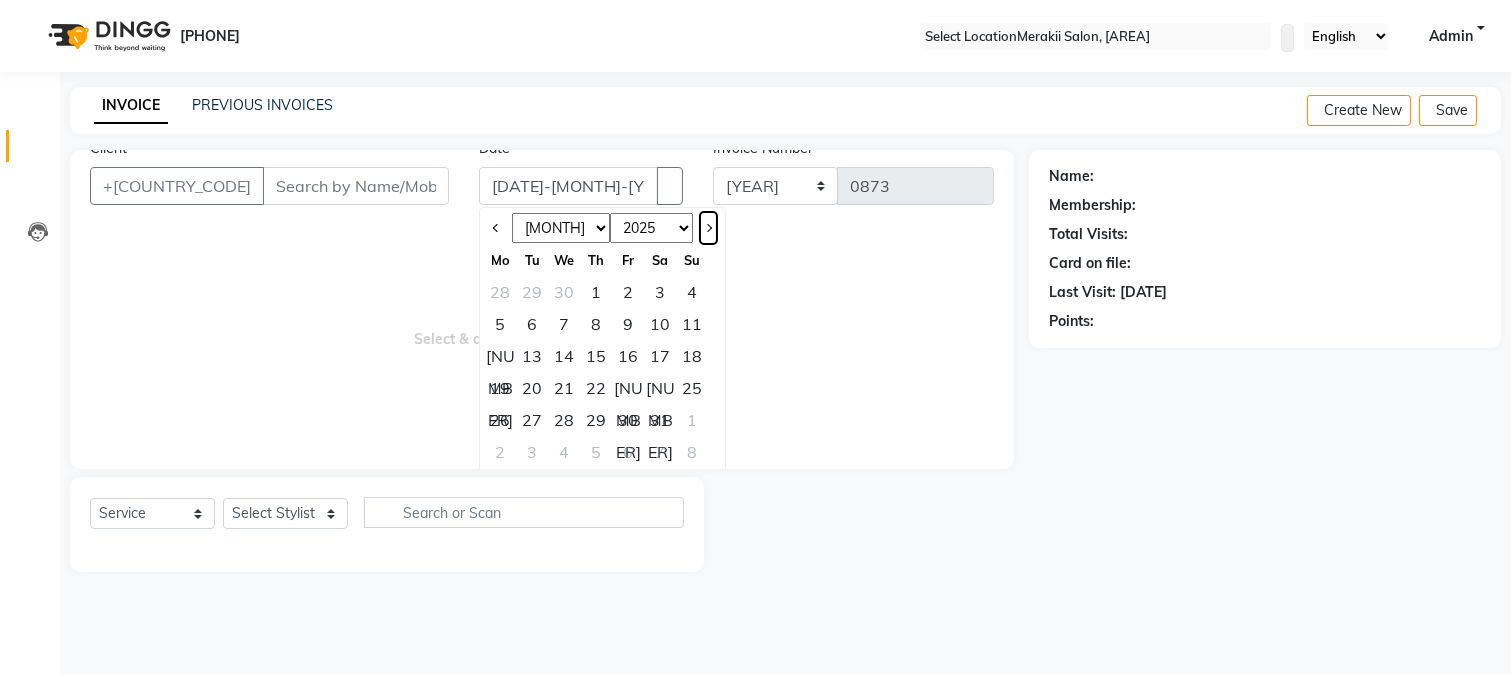 click at bounding box center (708, 228) 